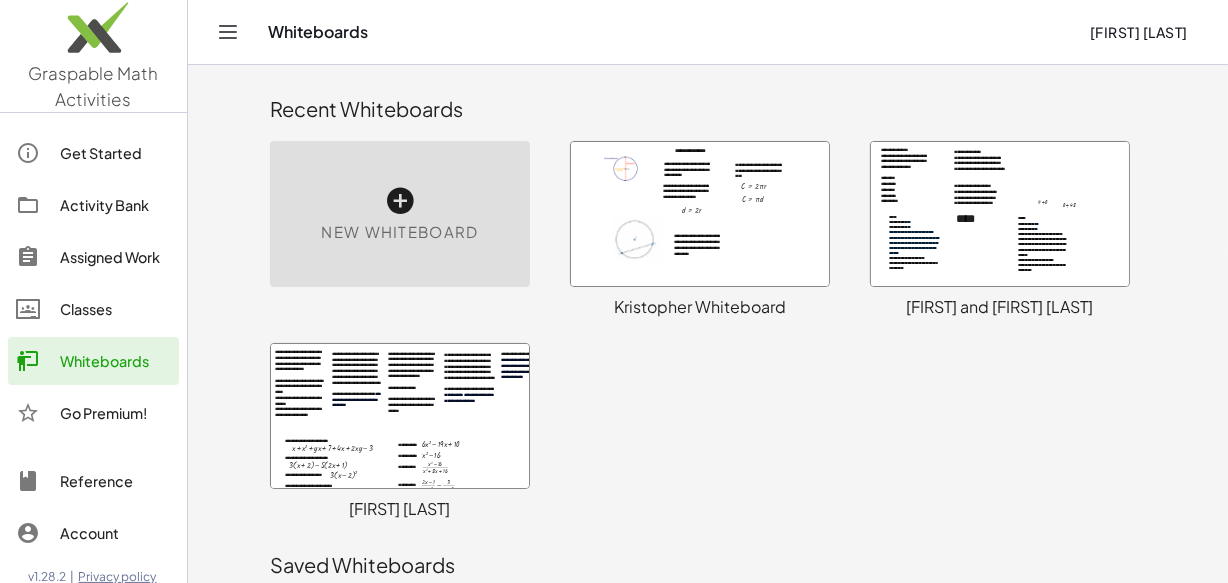 scroll, scrollTop: 720, scrollLeft: 0, axis: vertical 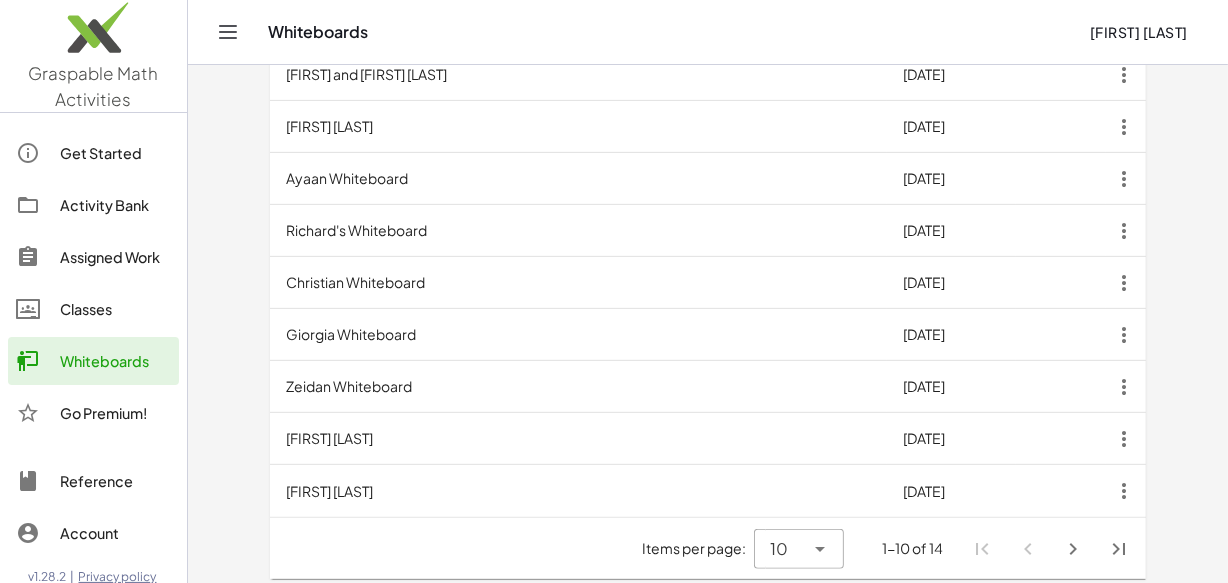 click on "Zeidan Whiteboard" at bounding box center [578, 387] 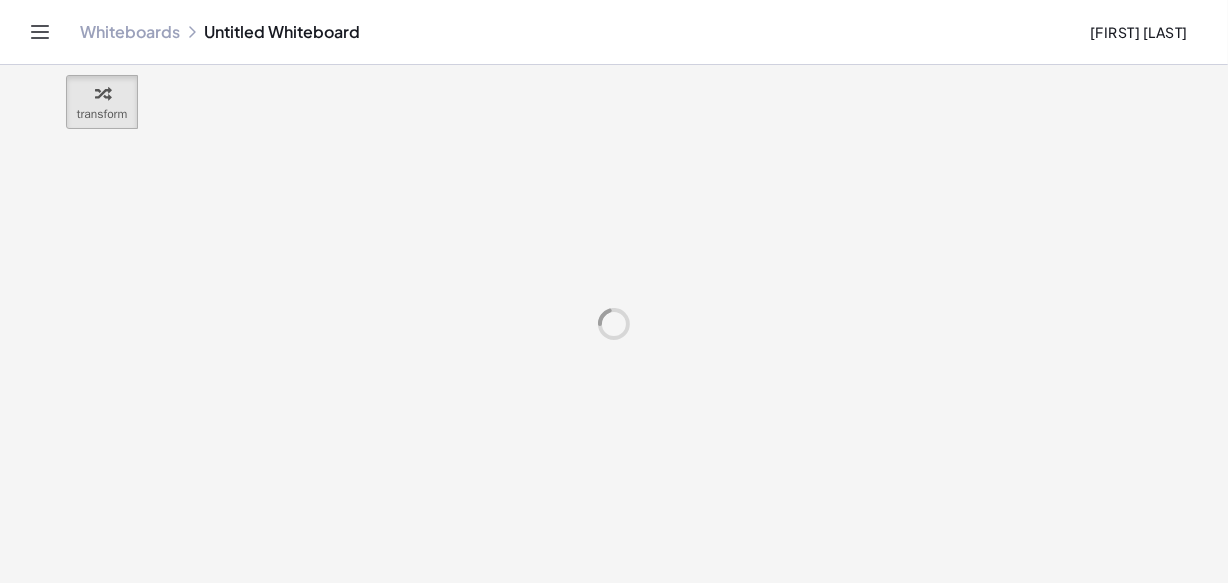 click at bounding box center (614, 324) 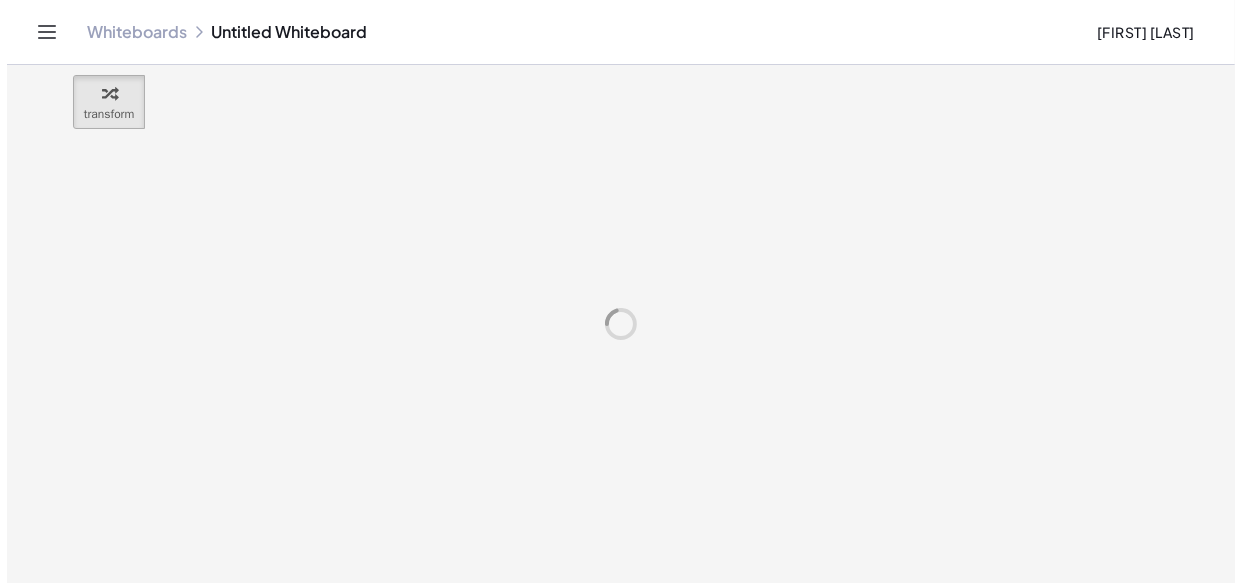 scroll, scrollTop: 0, scrollLeft: 0, axis: both 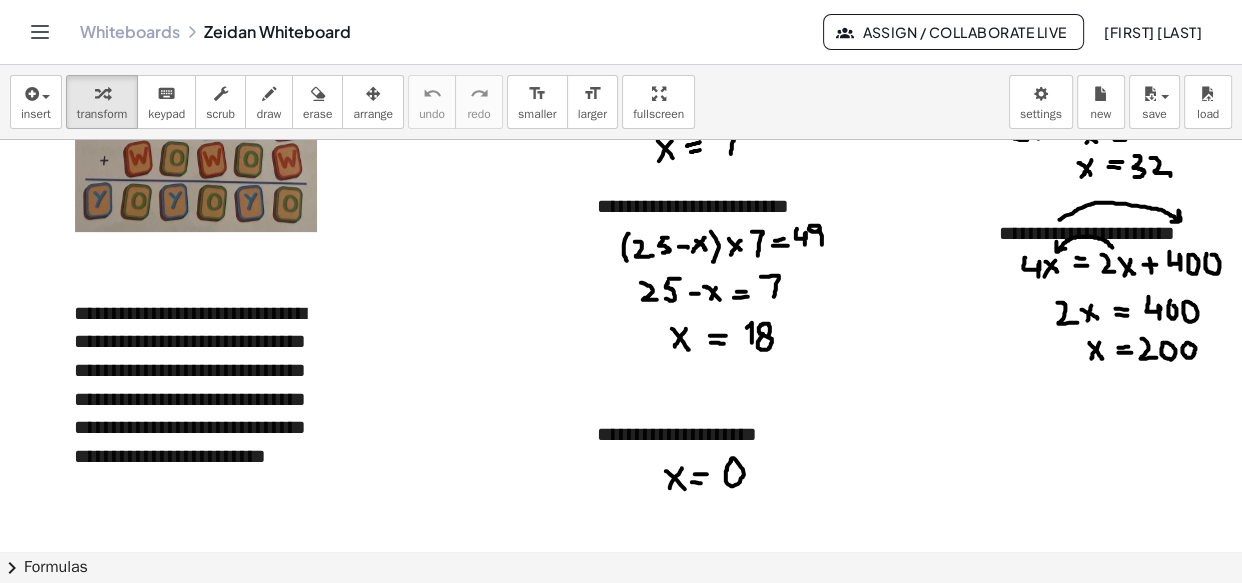 click at bounding box center [727, 377] 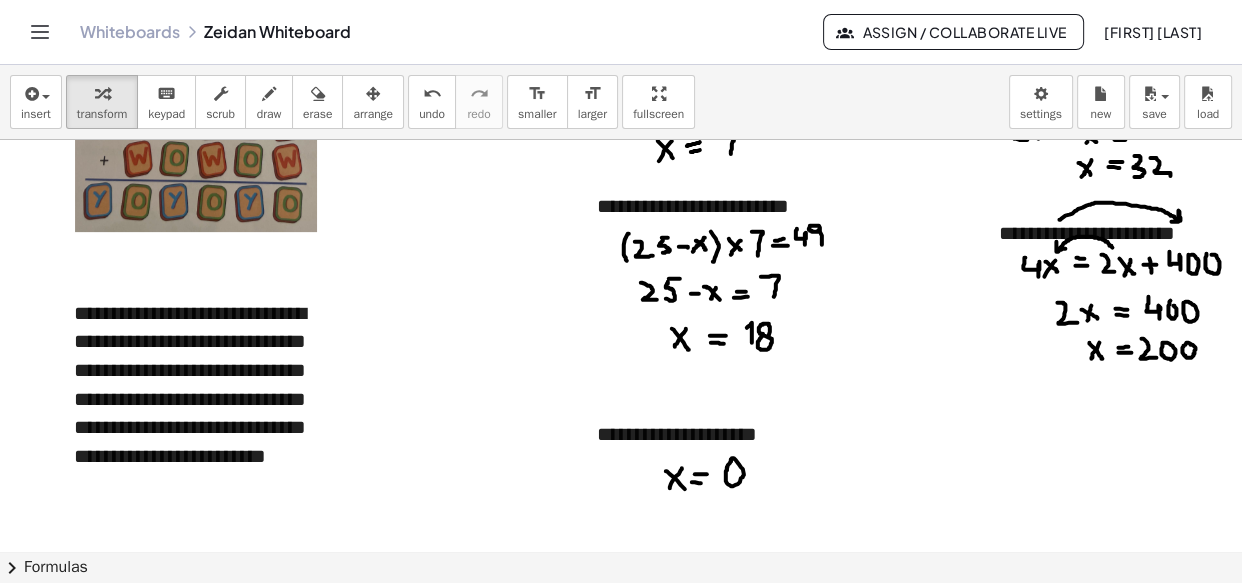 click at bounding box center (642, 914) 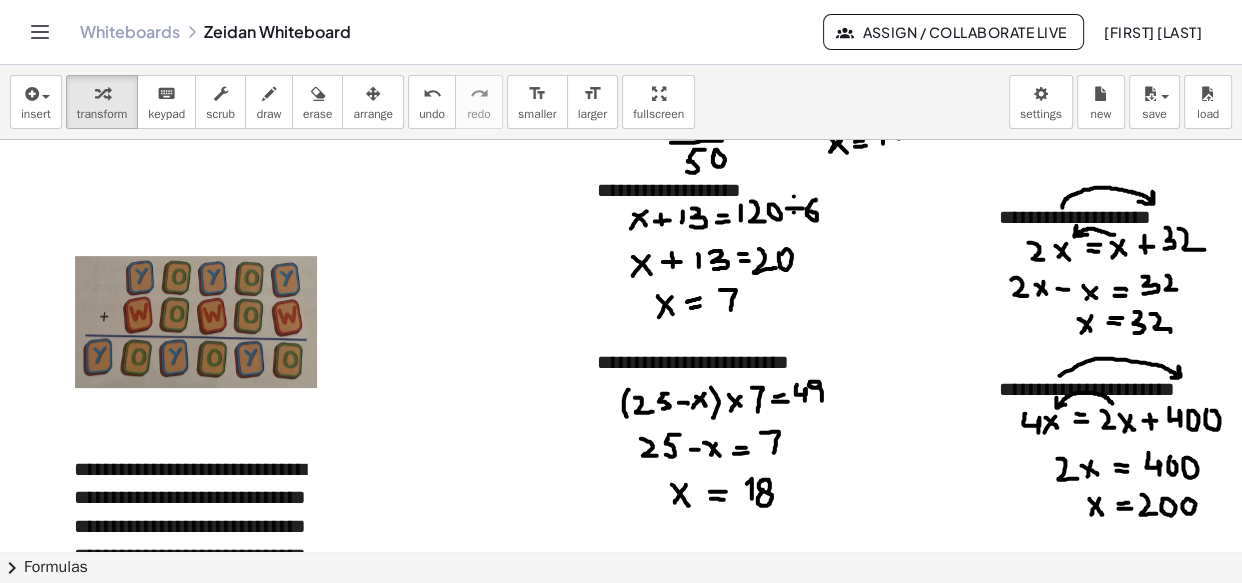 scroll, scrollTop: 368, scrollLeft: 0, axis: vertical 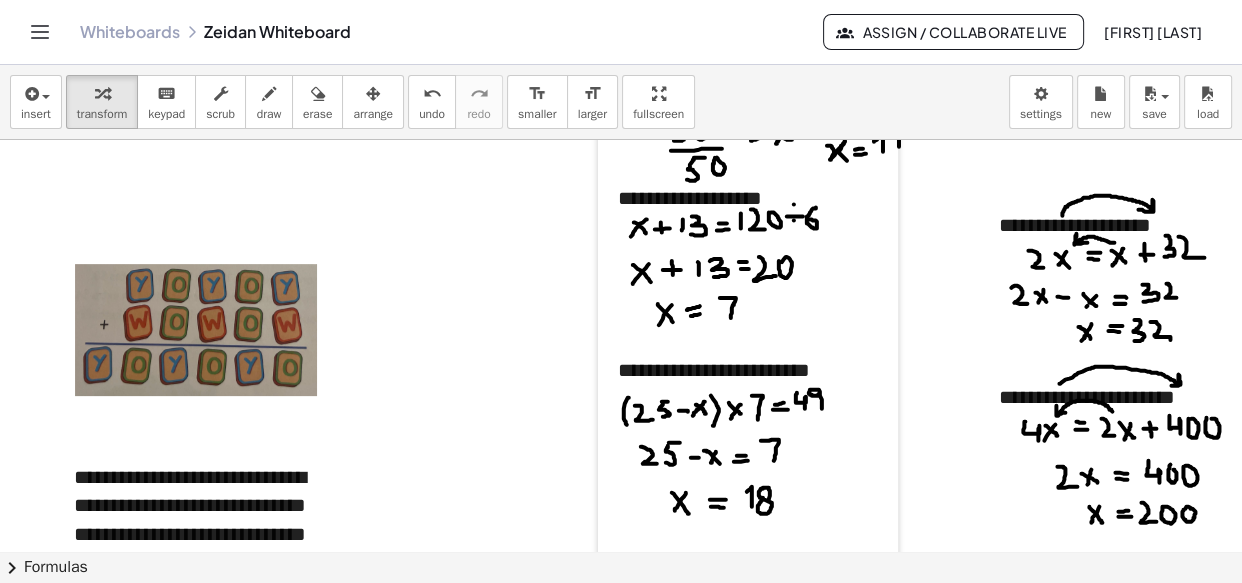 drag, startPoint x: 580, startPoint y: 291, endPoint x: 601, endPoint y: 291, distance: 21 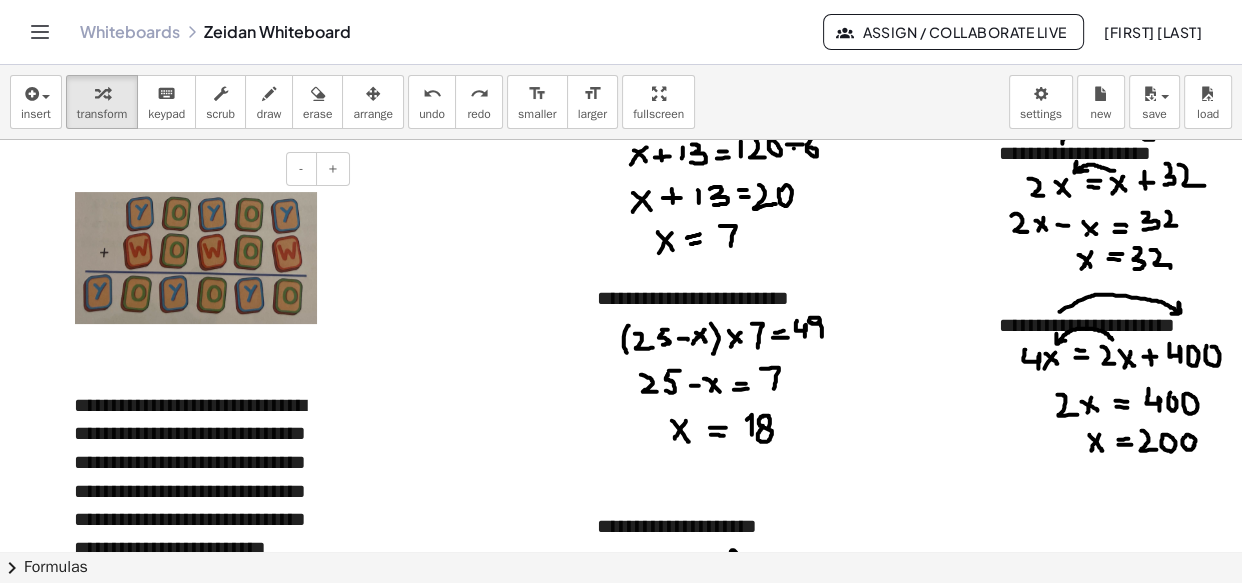 scroll, scrollTop: 443, scrollLeft: 0, axis: vertical 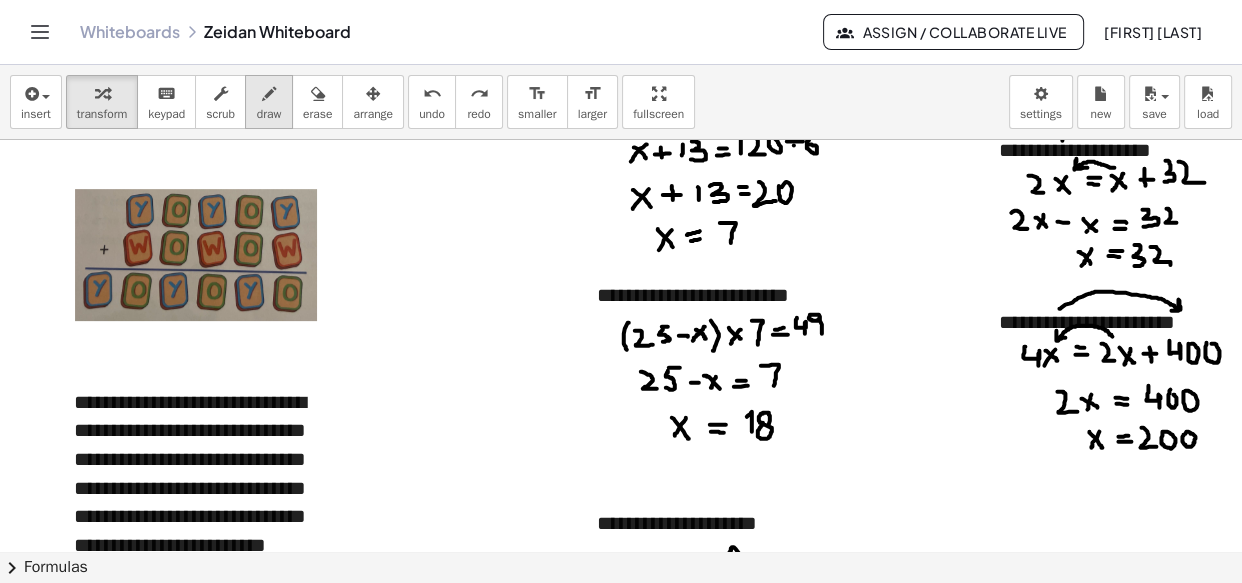 click at bounding box center (269, 94) 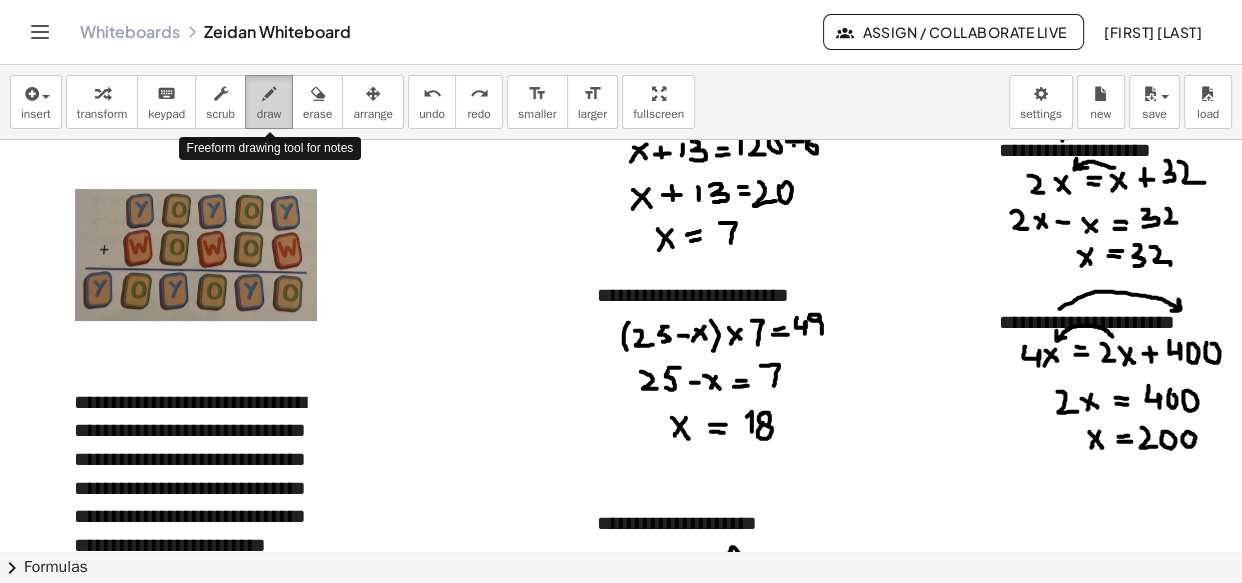 click on "draw" at bounding box center [269, 114] 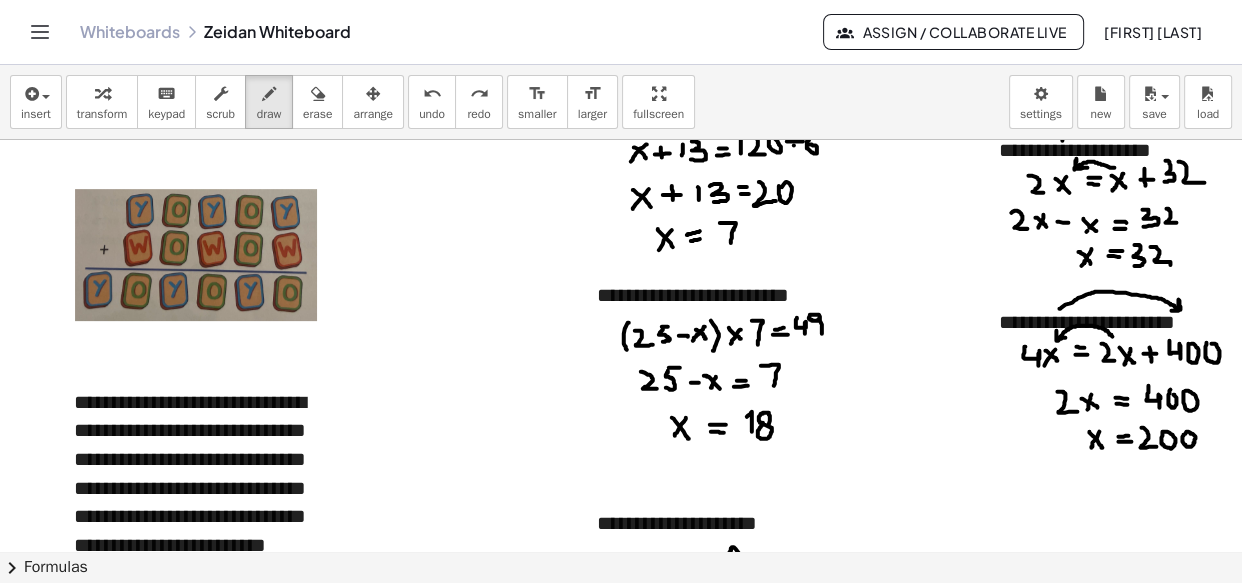 drag, startPoint x: 392, startPoint y: 200, endPoint x: 401, endPoint y: 218, distance: 20.12461 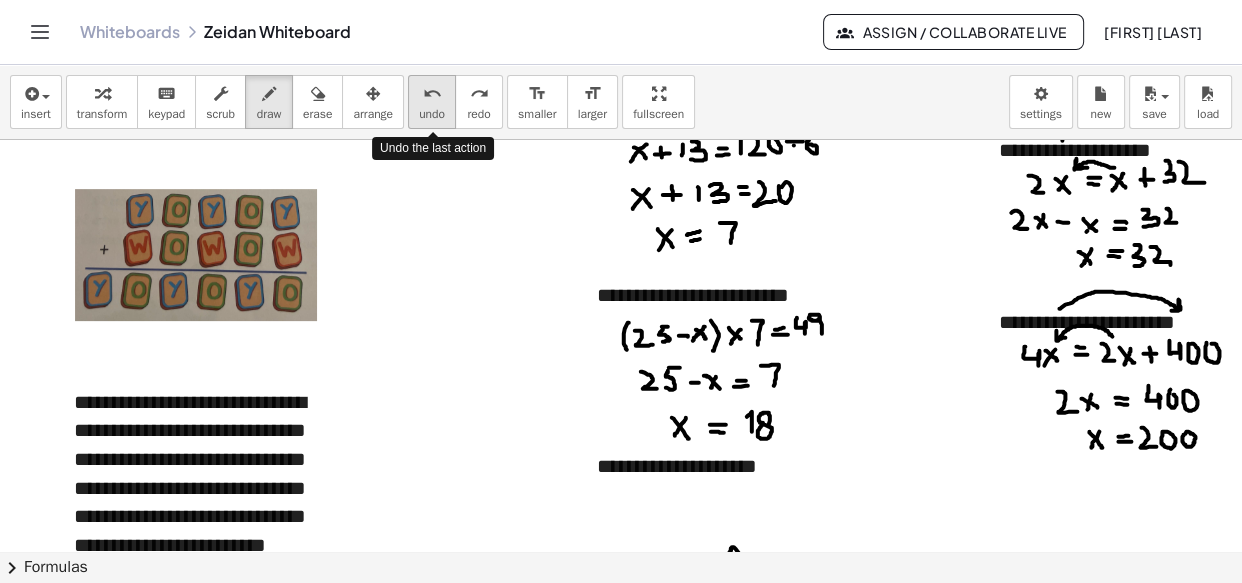 click on "undo" at bounding box center (432, 114) 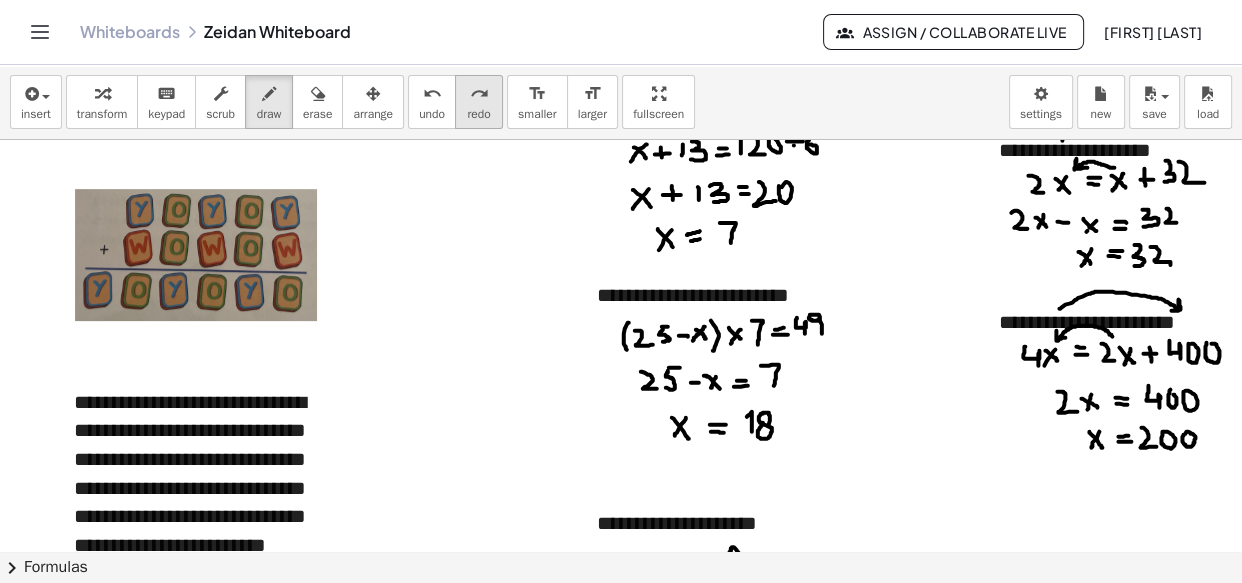 click on "redo" at bounding box center [478, 114] 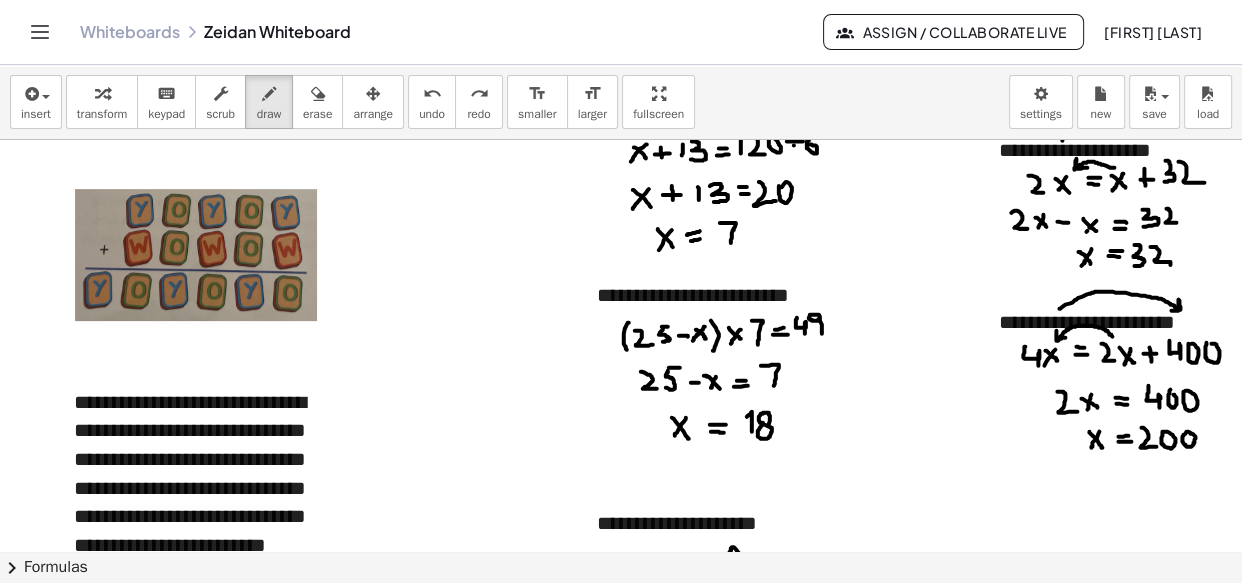 click at bounding box center [642, 1003] 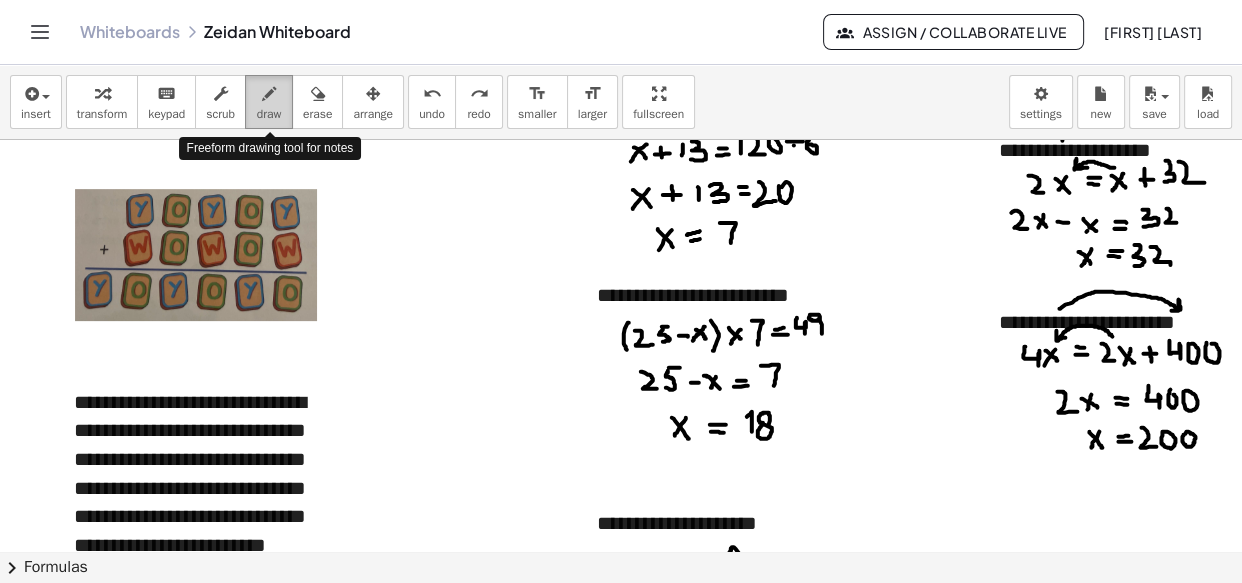 click at bounding box center (269, 94) 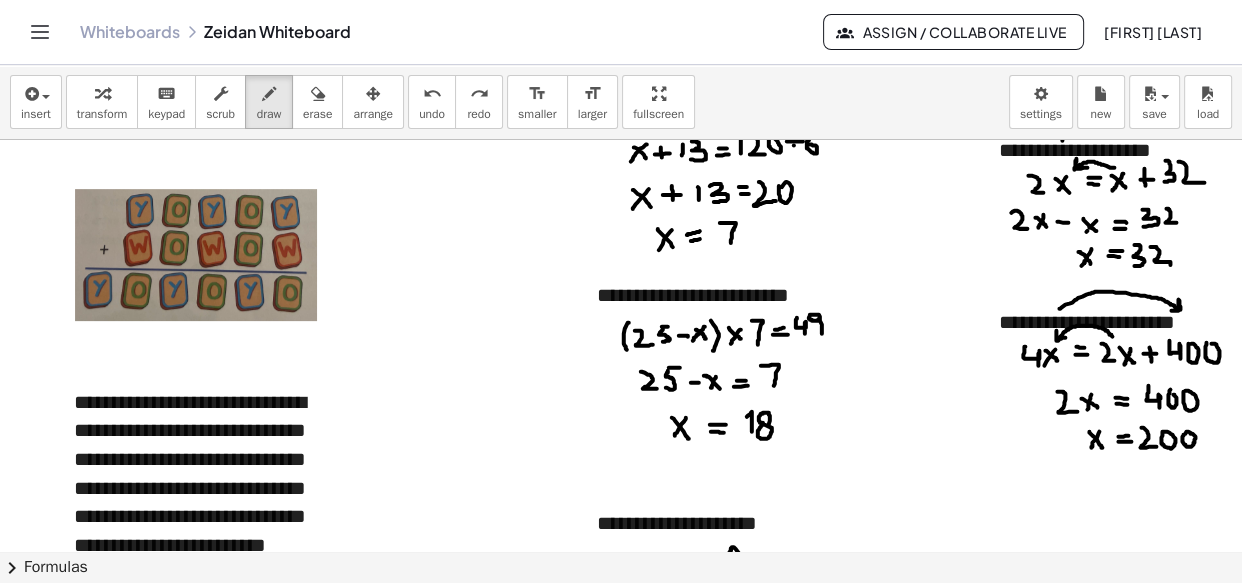 drag, startPoint x: 394, startPoint y: 206, endPoint x: 400, endPoint y: 249, distance: 43.416588 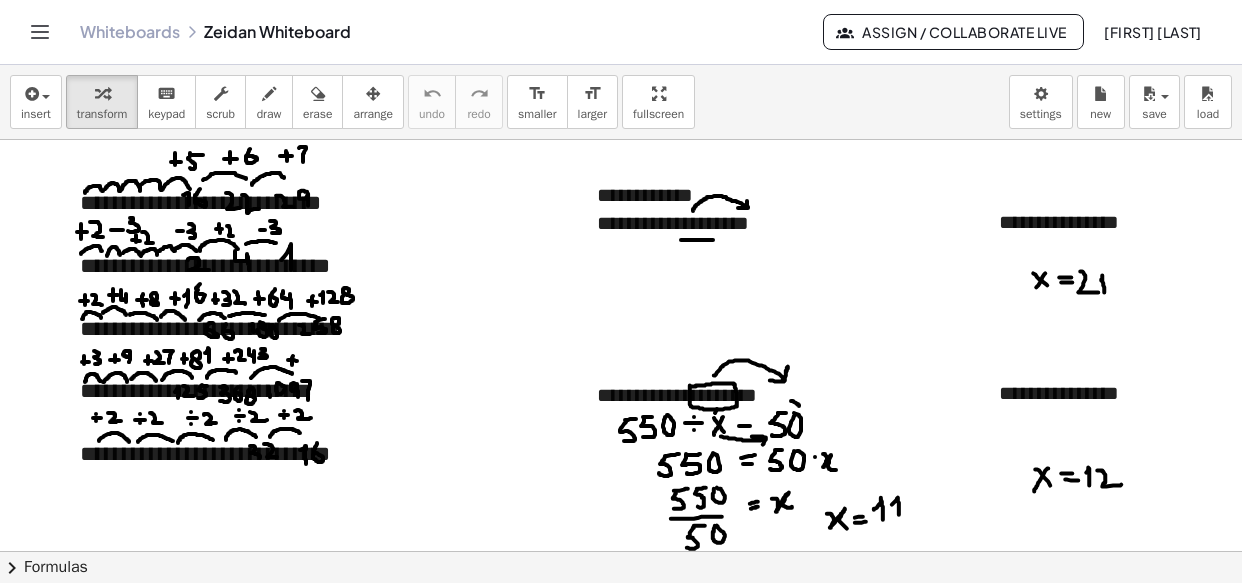 scroll, scrollTop: 0, scrollLeft: 0, axis: both 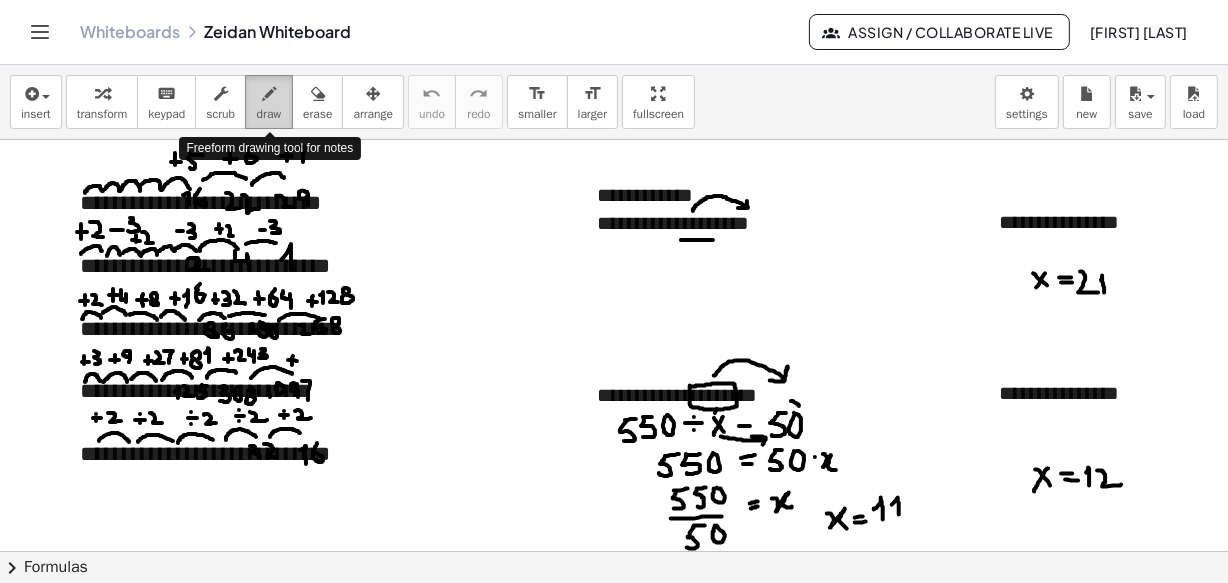 click at bounding box center [269, 94] 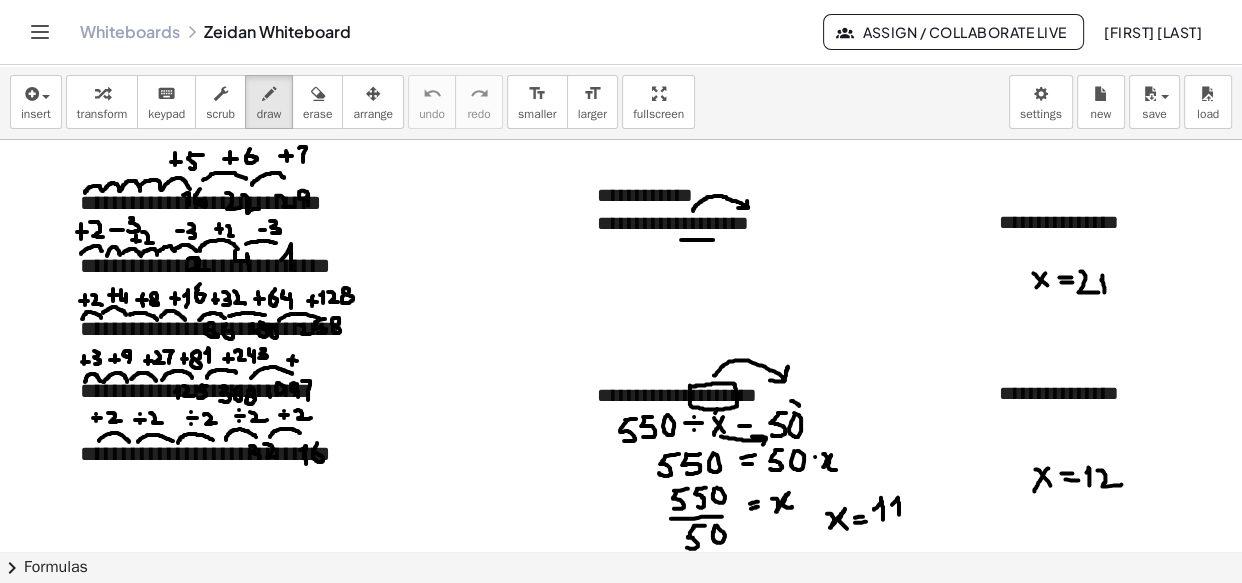 drag, startPoint x: 267, startPoint y: 88, endPoint x: 439, endPoint y: 217, distance: 215 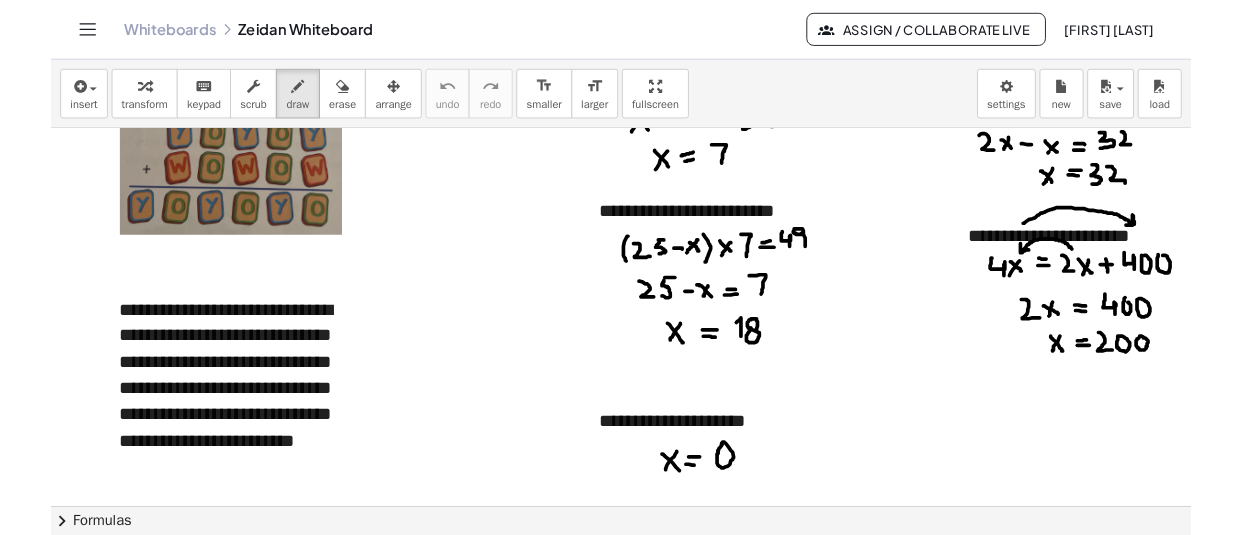 scroll, scrollTop: 509, scrollLeft: 0, axis: vertical 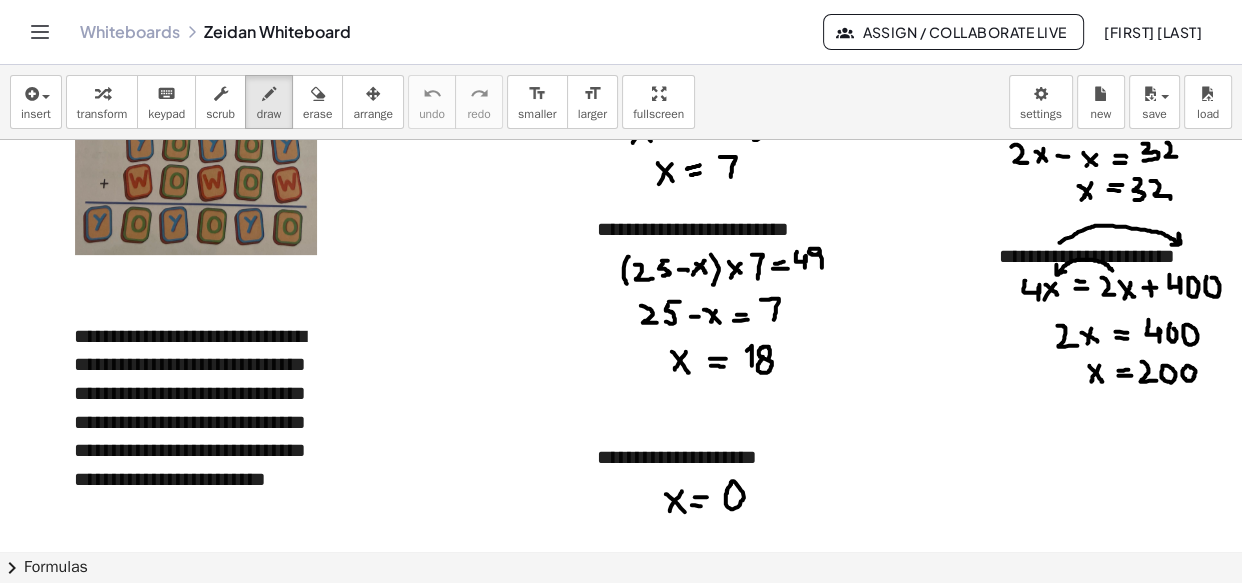drag, startPoint x: 419, startPoint y: 181, endPoint x: 420, endPoint y: 244, distance: 63.007935 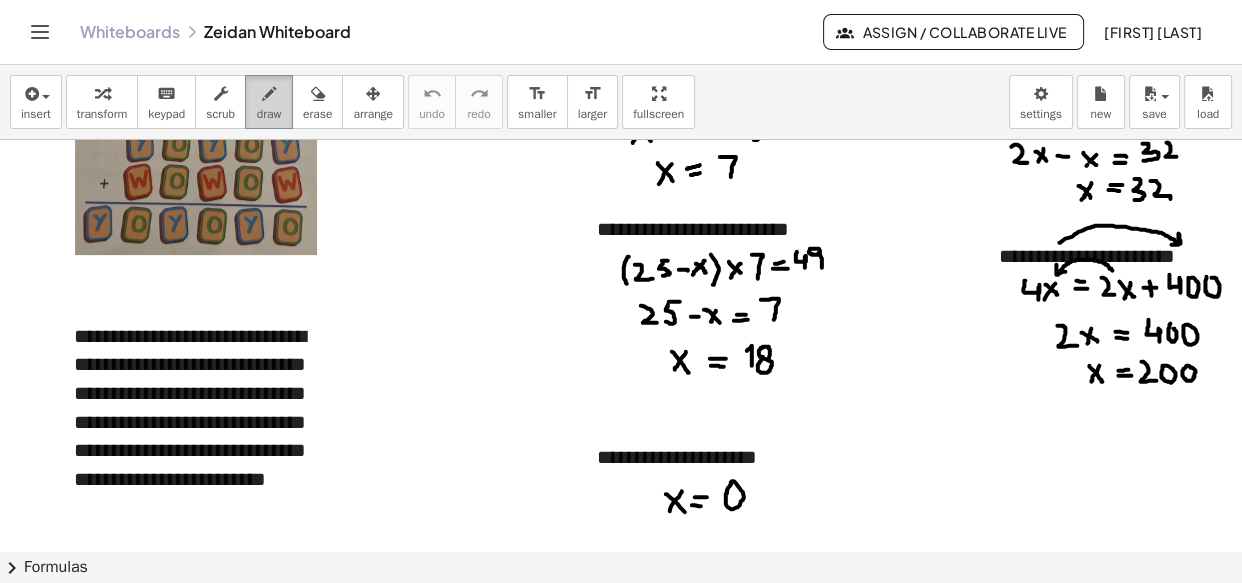 click on "draw" at bounding box center [269, 114] 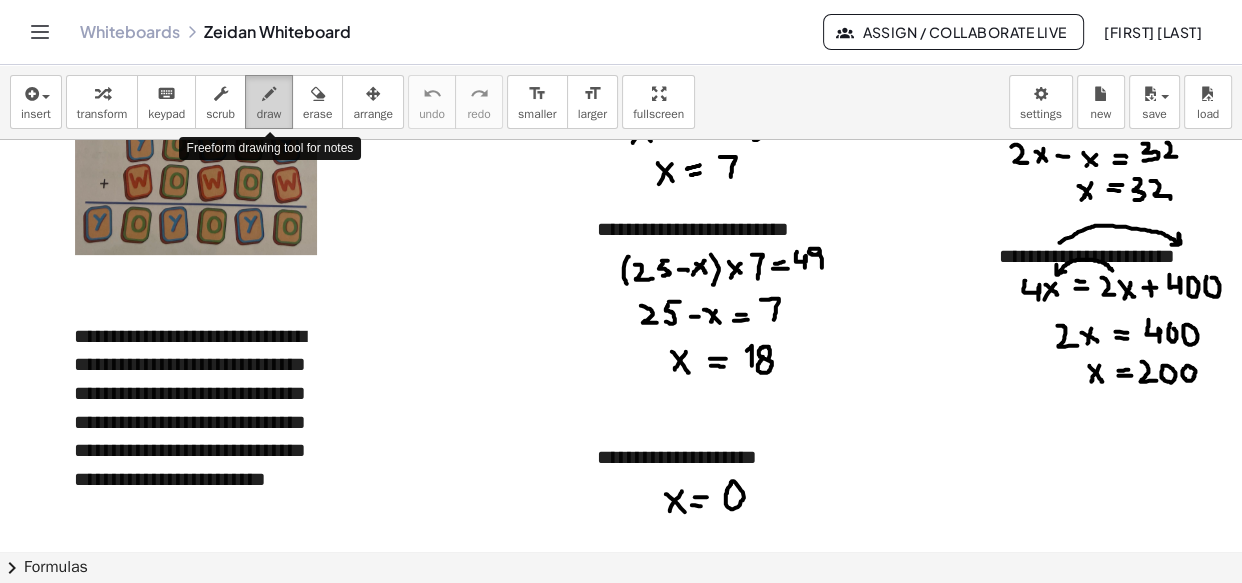 click on "draw" at bounding box center [269, 114] 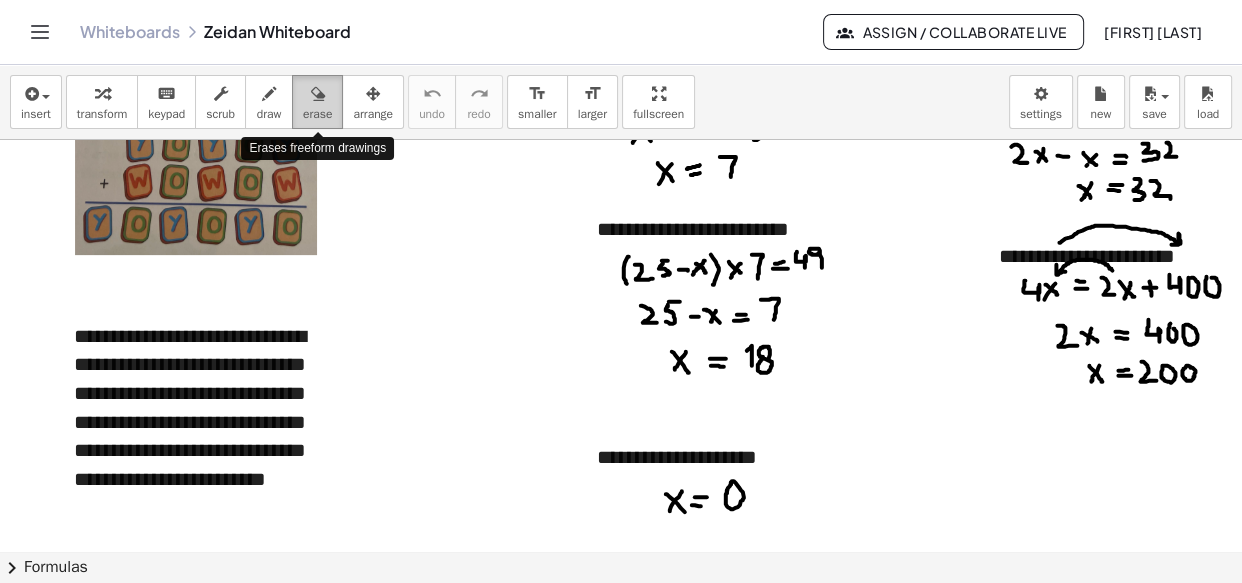 click on "erase" at bounding box center [317, 114] 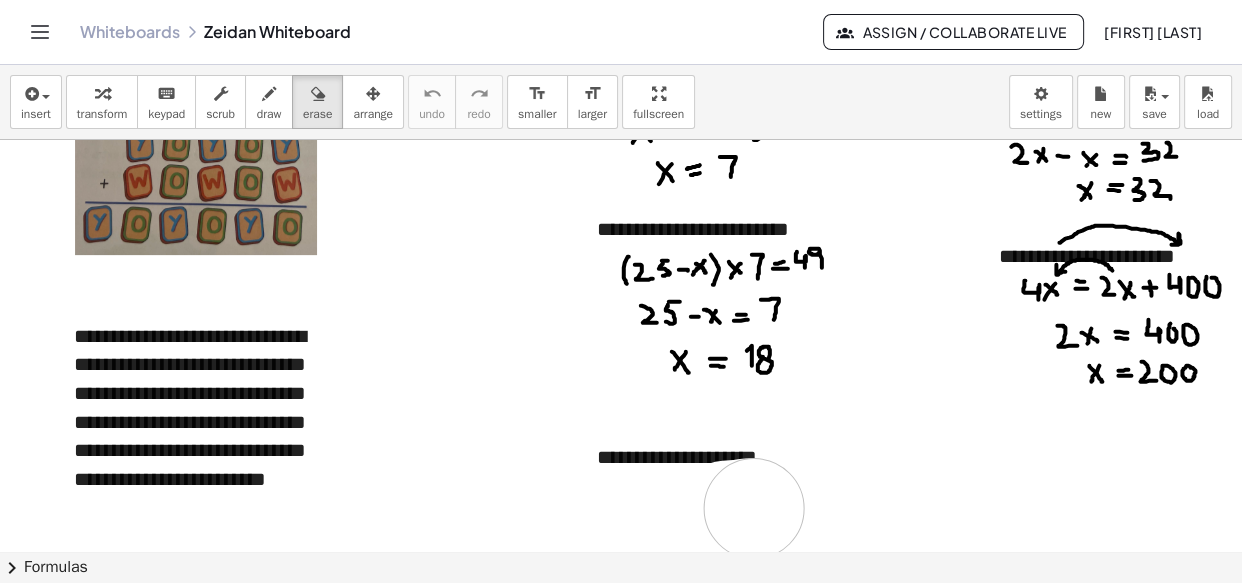 drag, startPoint x: 689, startPoint y: 530, endPoint x: 754, endPoint y: 508, distance: 68.622154 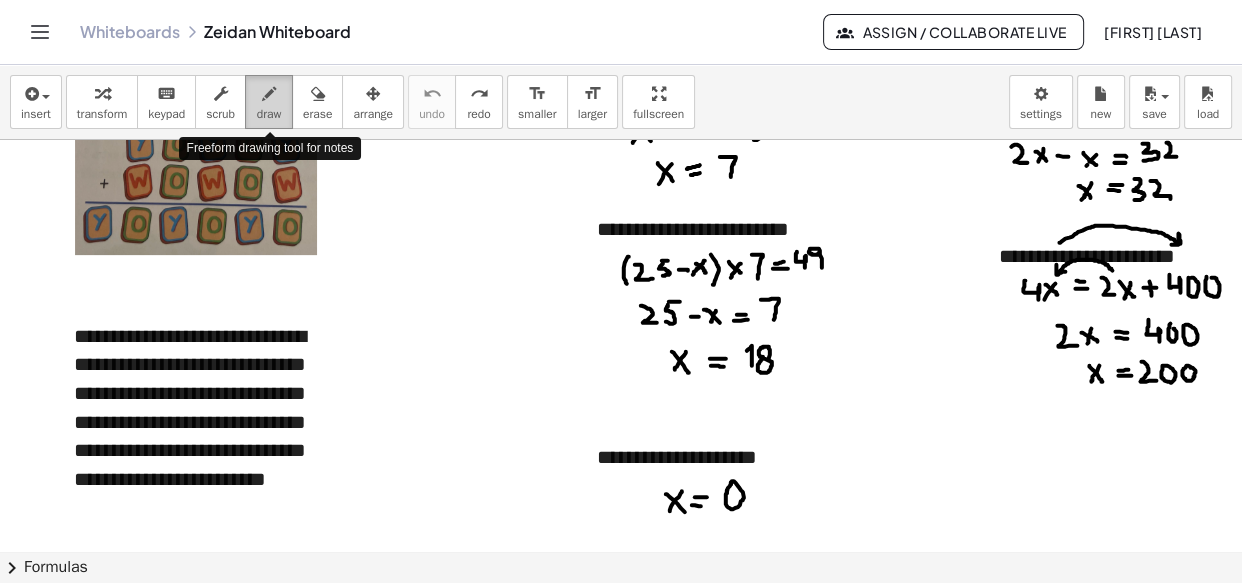 click at bounding box center (269, 94) 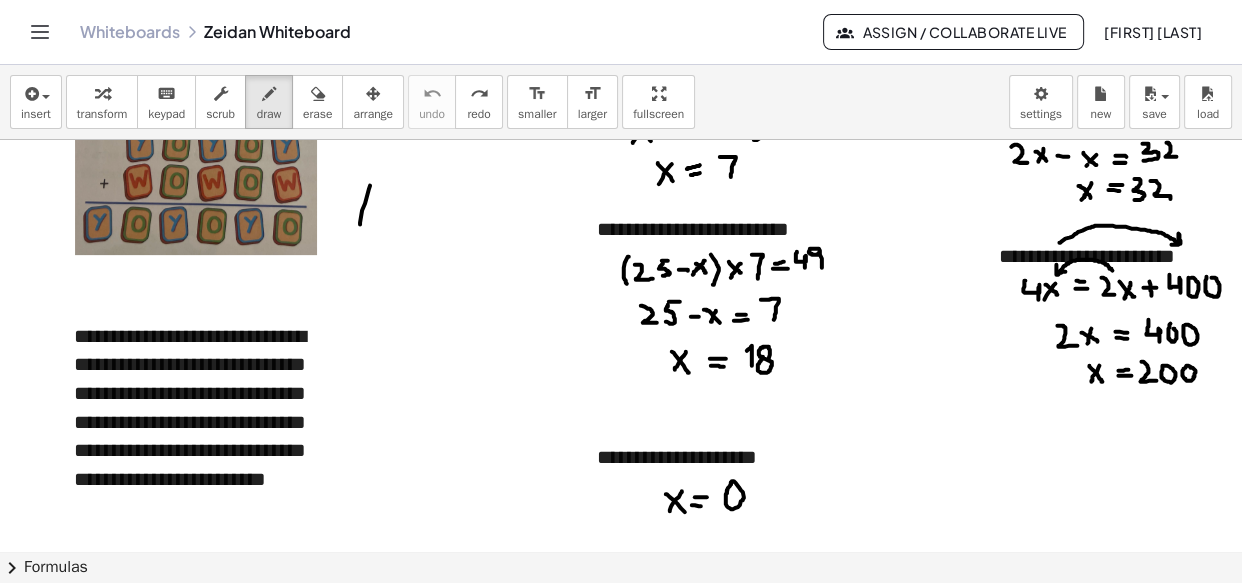 drag, startPoint x: 370, startPoint y: 185, endPoint x: 360, endPoint y: 227, distance: 43.174065 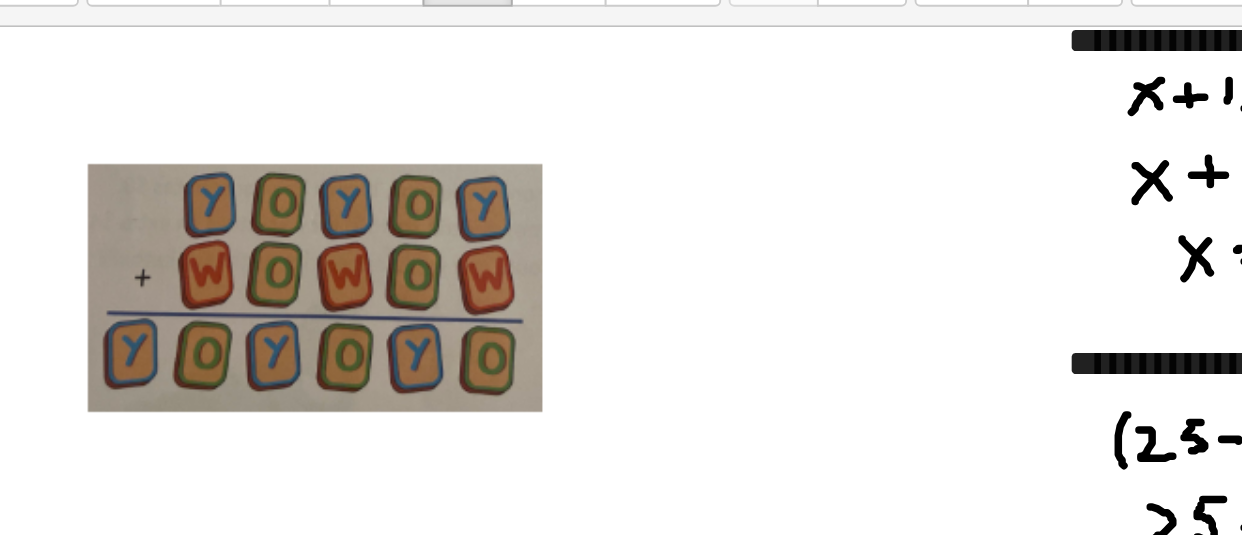 scroll, scrollTop: 419, scrollLeft: 9, axis: both 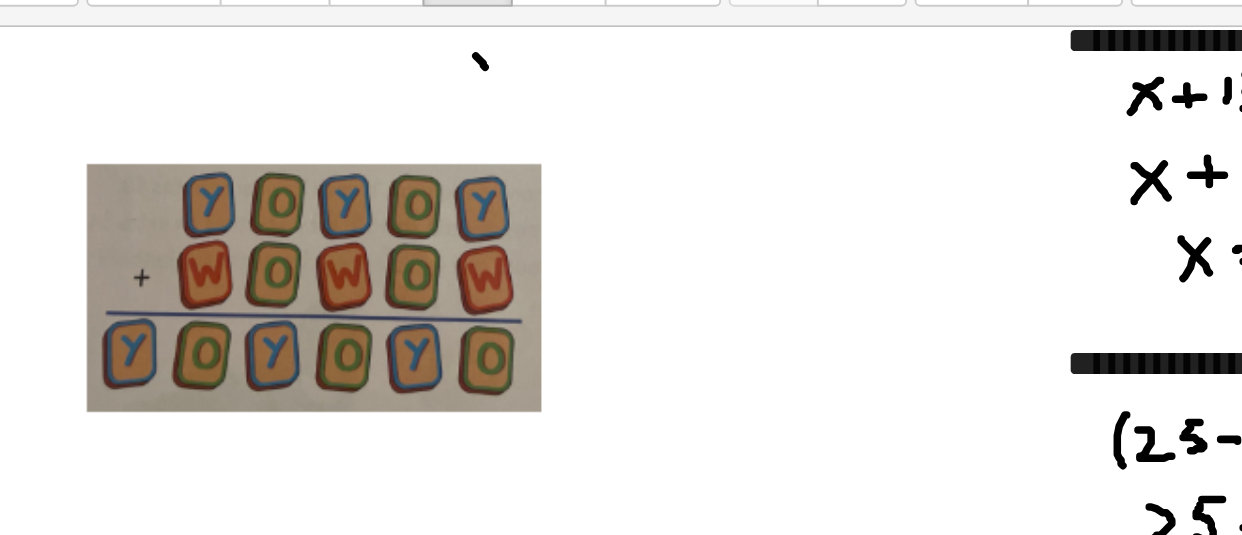 drag, startPoint x: 273, startPoint y: 155, endPoint x: 282, endPoint y: 169, distance: 16.643316 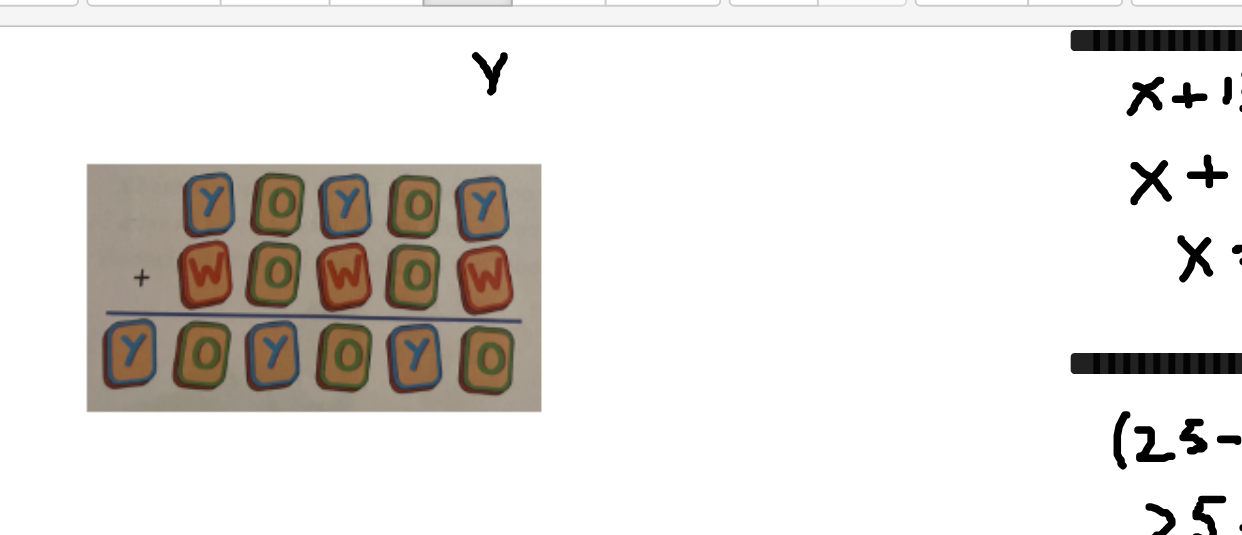 drag, startPoint x: 288, startPoint y: 155, endPoint x: 281, endPoint y: 184, distance: 29.832869 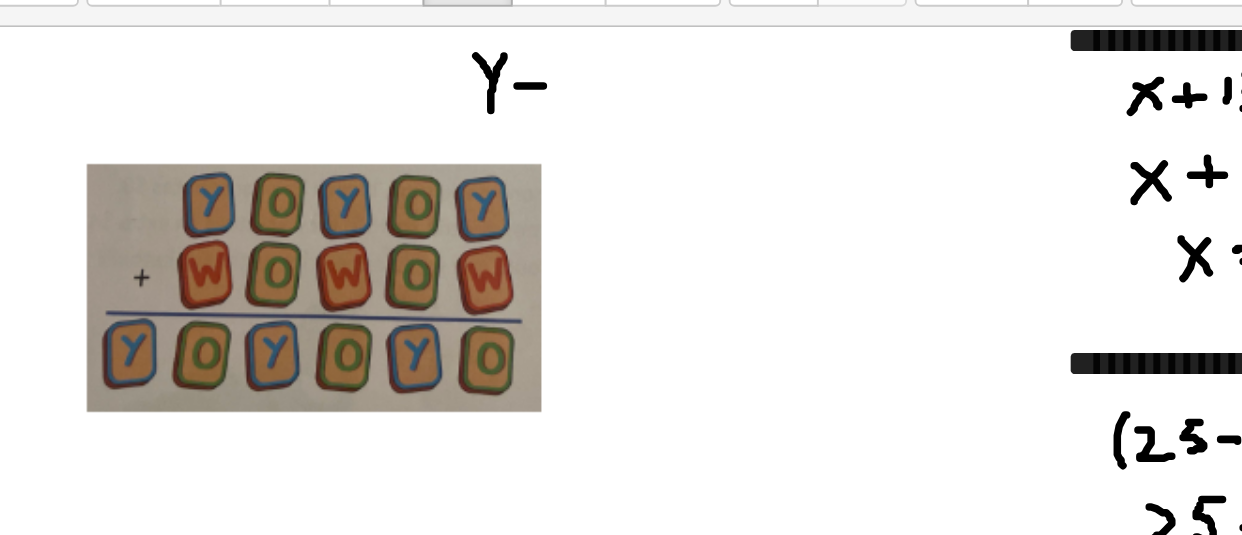 drag, startPoint x: 295, startPoint y: 171, endPoint x: 309, endPoint y: 171, distance: 14 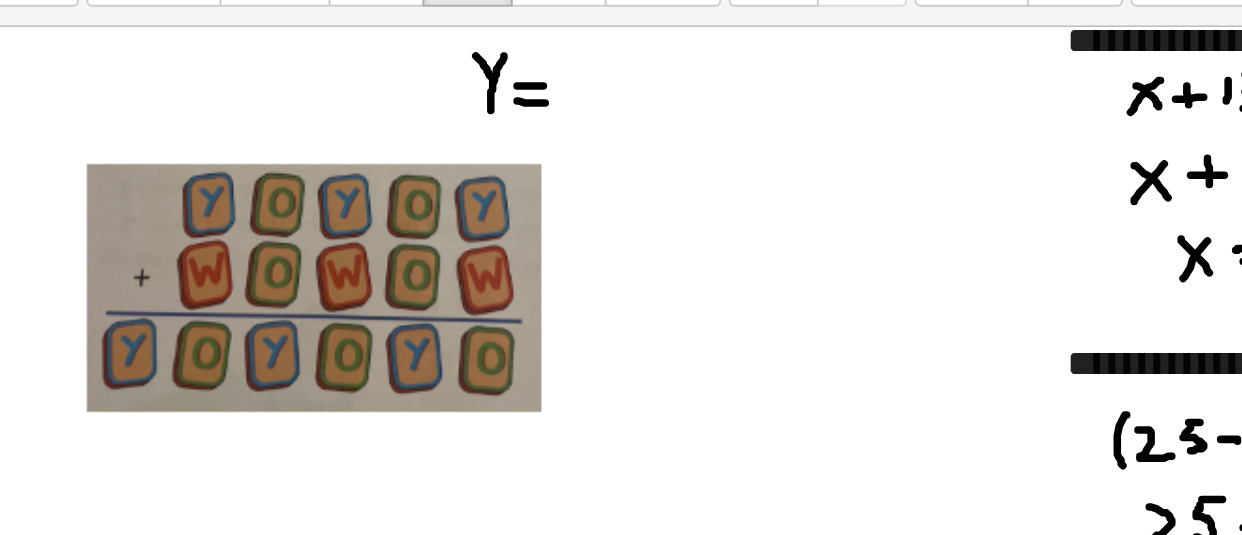 drag, startPoint x: 295, startPoint y: 179, endPoint x: 310, endPoint y: 180, distance: 15.033297 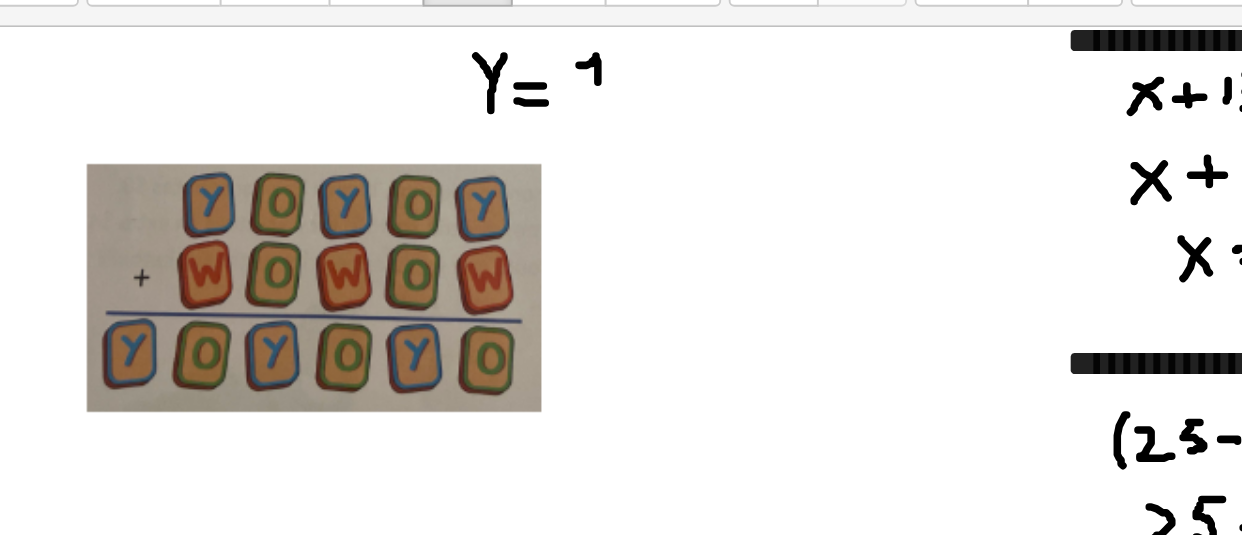 drag, startPoint x: 328, startPoint y: 160, endPoint x: 339, endPoint y: 182, distance: 24.596748 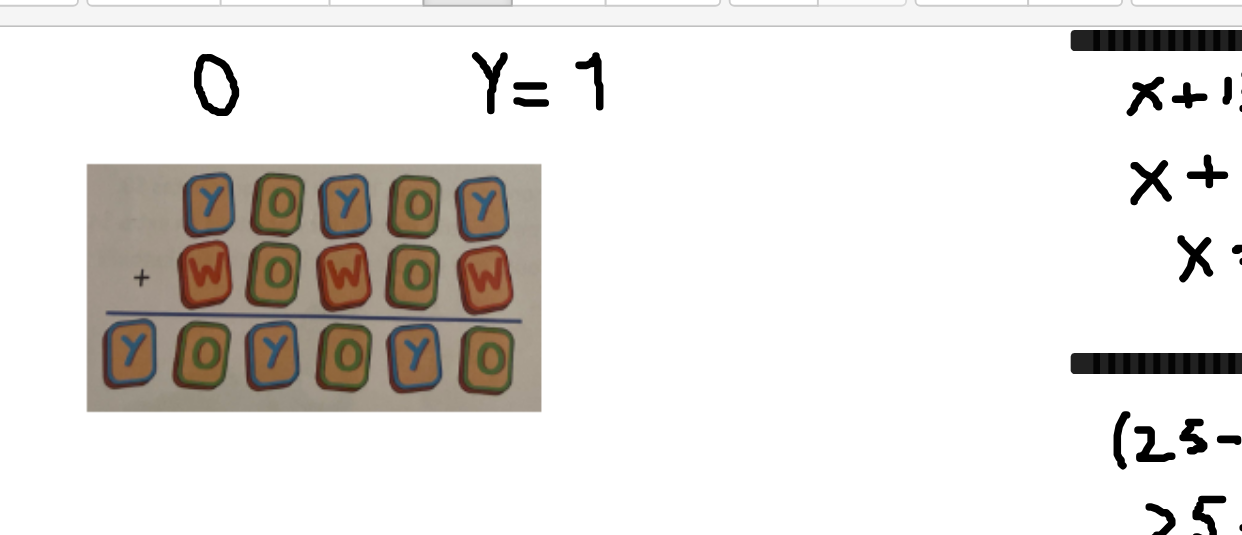 click at bounding box center [633, 1027] 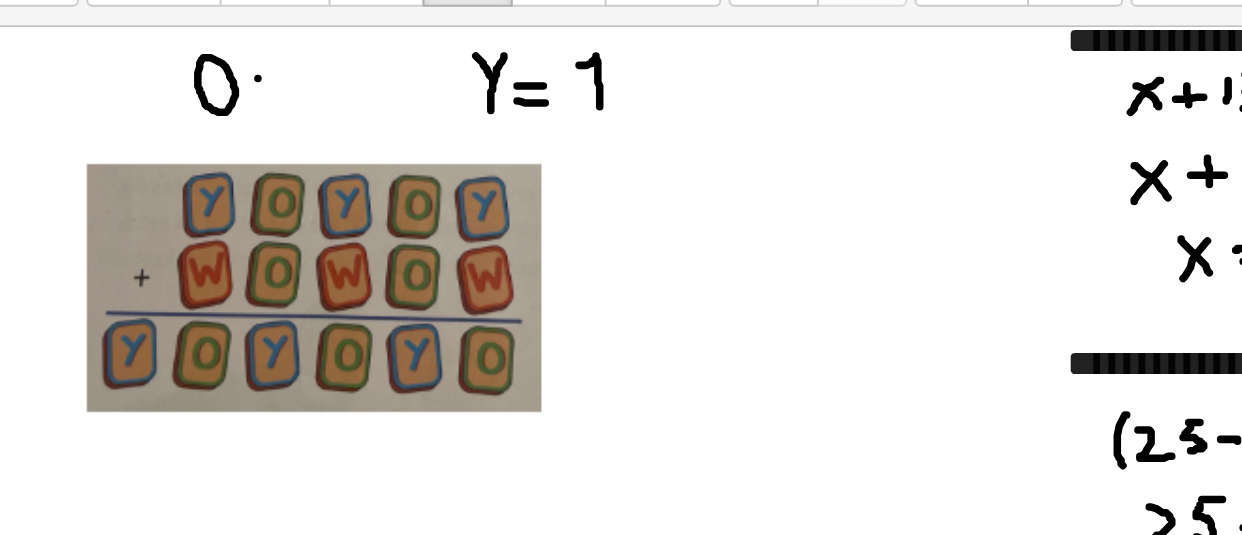 drag, startPoint x: 157, startPoint y: 167, endPoint x: 170, endPoint y: 167, distance: 13 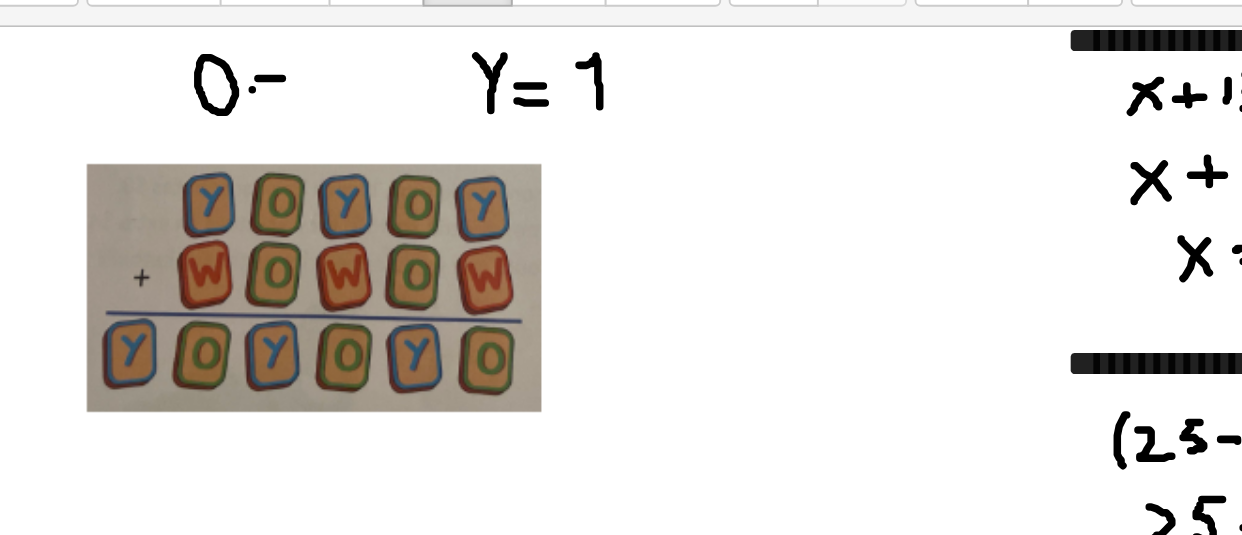 drag, startPoint x: 154, startPoint y: 173, endPoint x: 168, endPoint y: 173, distance: 14 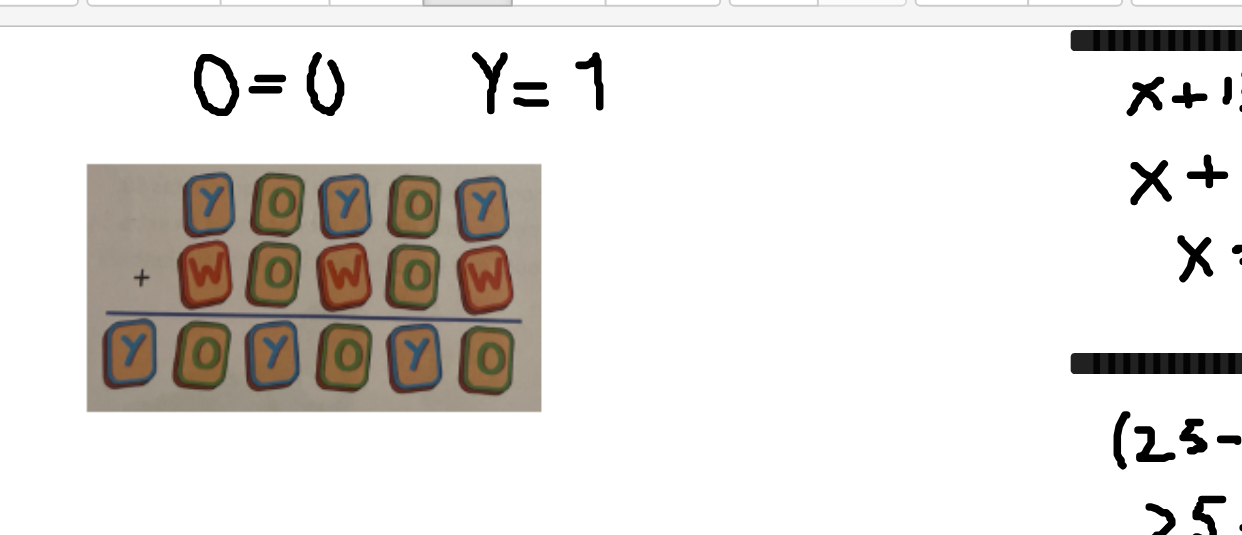 click at bounding box center (633, 1027) 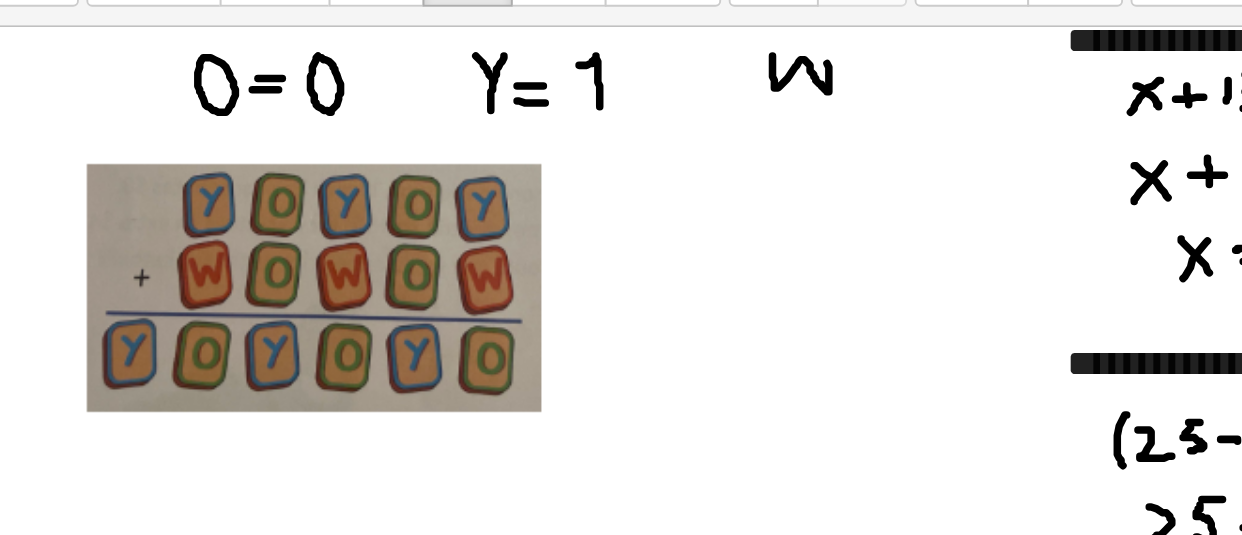 drag, startPoint x: 431, startPoint y: 155, endPoint x: 460, endPoint y: 154, distance: 29.017237 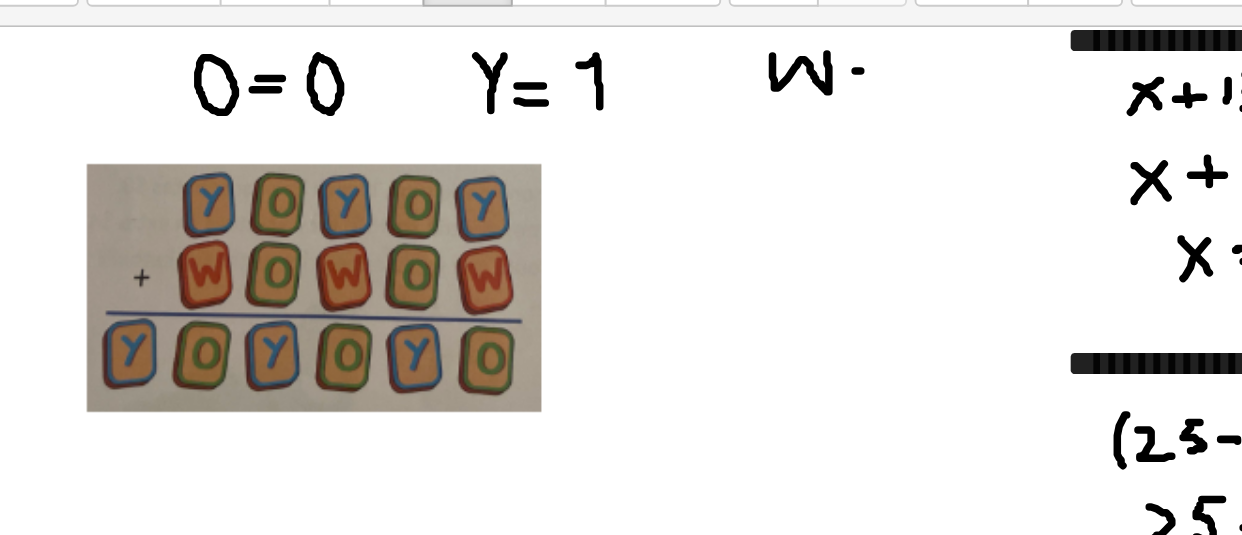 click at bounding box center (633, 1027) 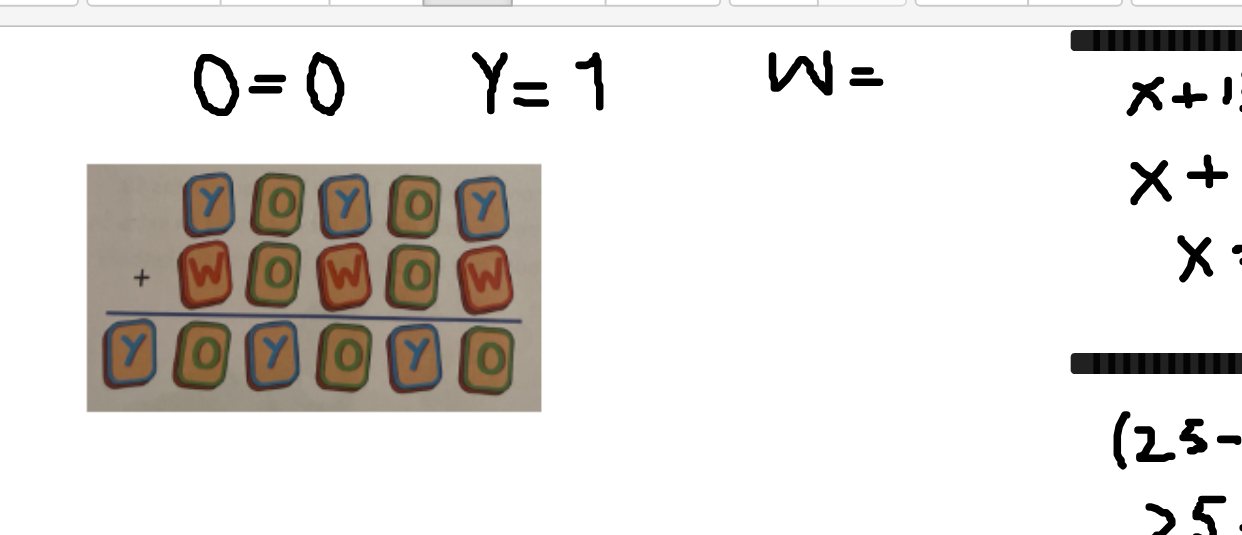 drag, startPoint x: 474, startPoint y: 169, endPoint x: 490, endPoint y: 169, distance: 16 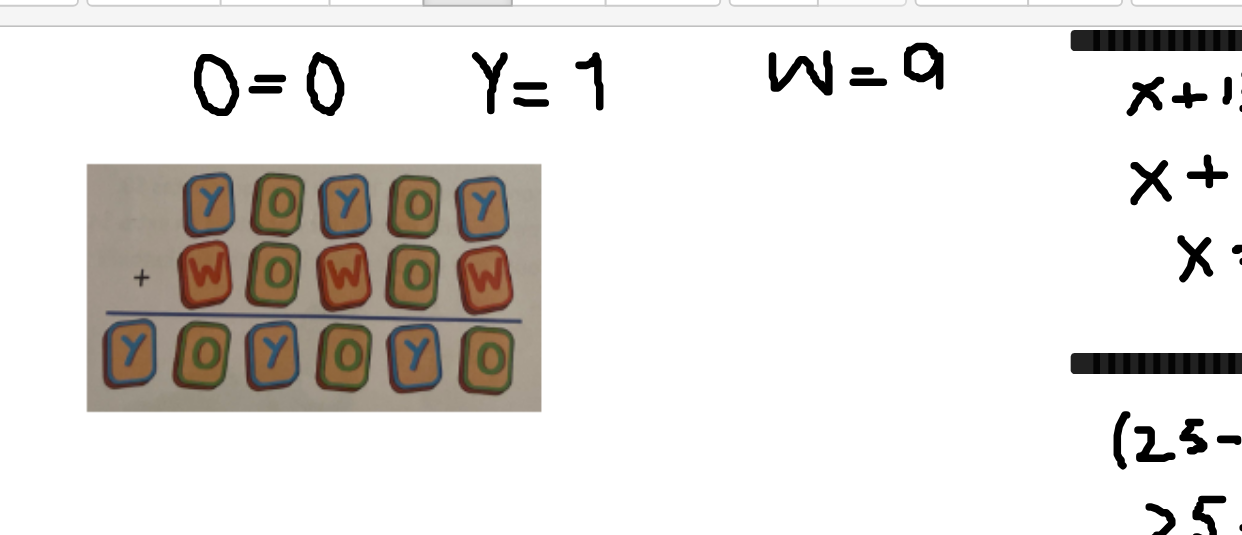 drag, startPoint x: 517, startPoint y: 155, endPoint x: 521, endPoint y: 175, distance: 20.396078 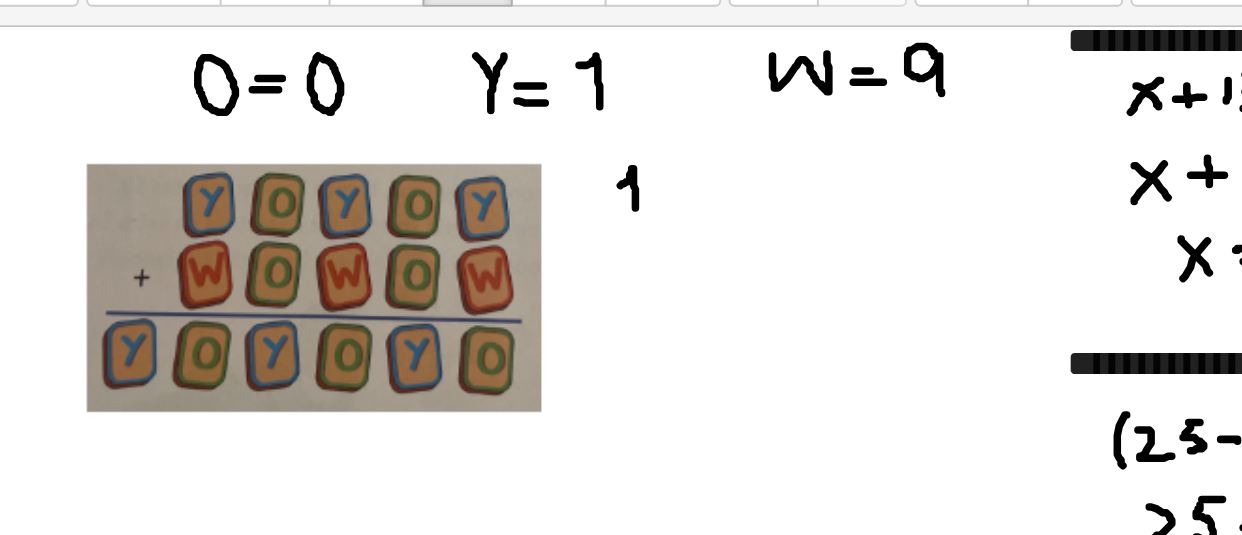 drag, startPoint x: 350, startPoint y: 224, endPoint x: 358, endPoint y: 243, distance: 20.615528 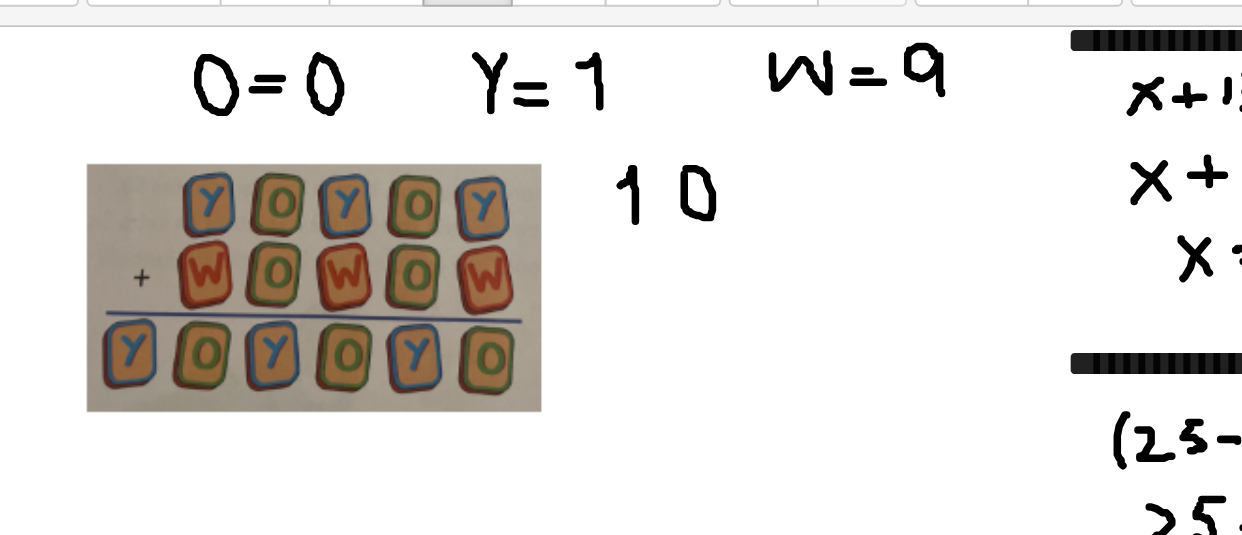 click at bounding box center [633, 1027] 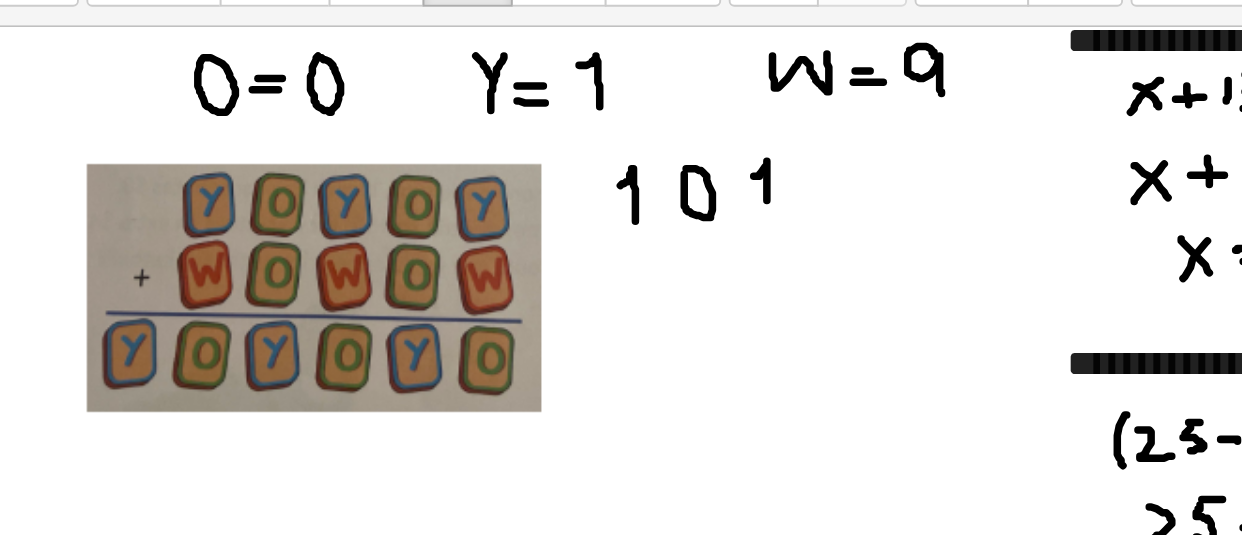 drag, startPoint x: 421, startPoint y: 219, endPoint x: 428, endPoint y: 235, distance: 17.464249 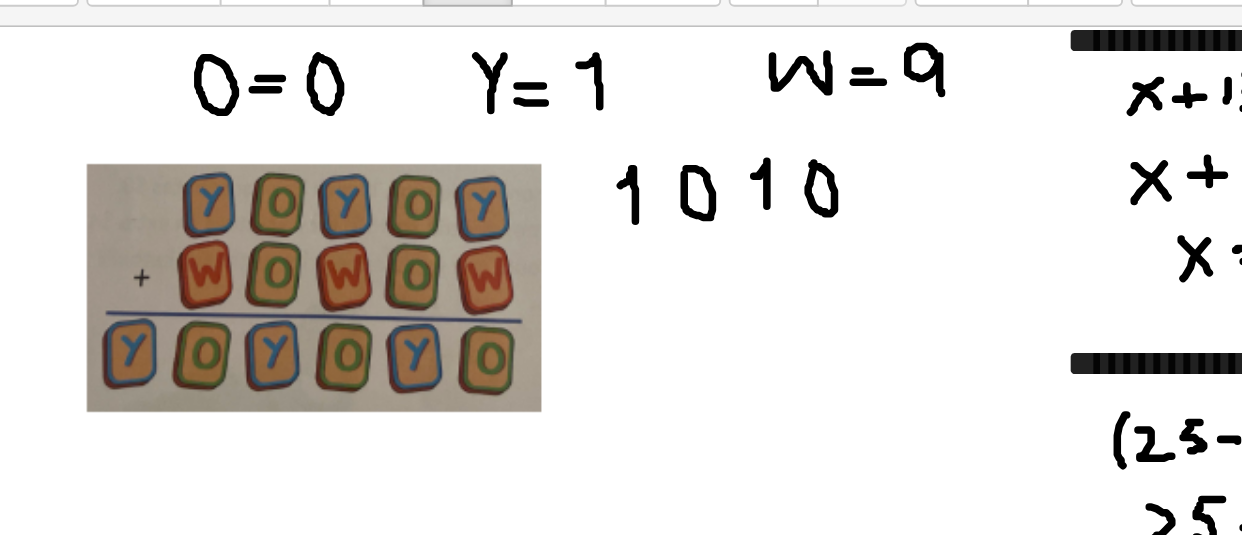 click at bounding box center (633, 1027) 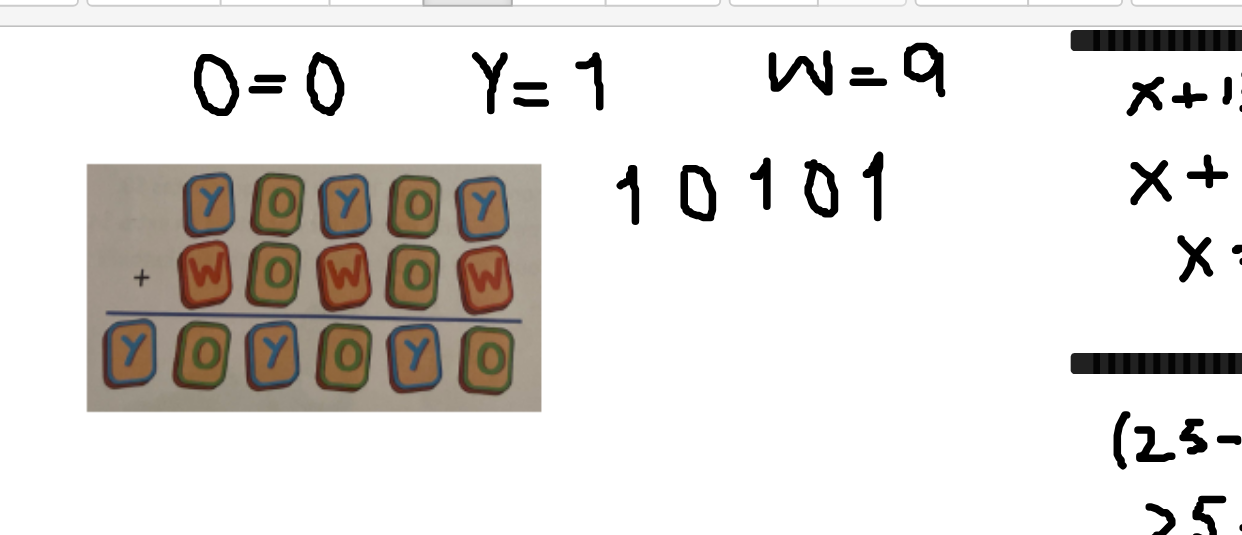 drag, startPoint x: 481, startPoint y: 218, endPoint x: 487, endPoint y: 241, distance: 23.769728 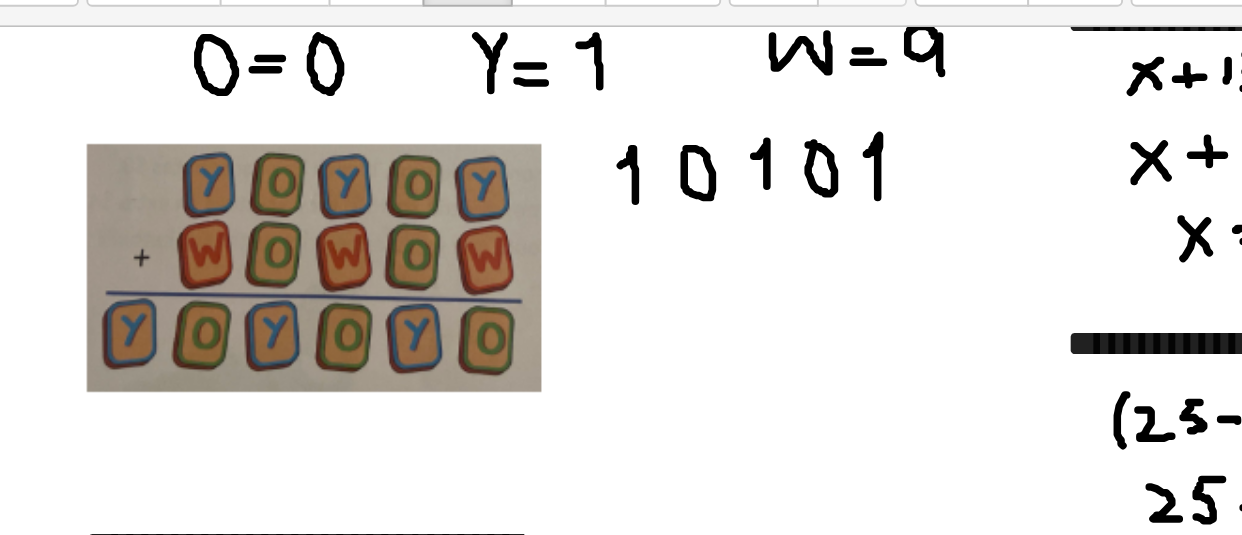 scroll, scrollTop: 417, scrollLeft: 9, axis: both 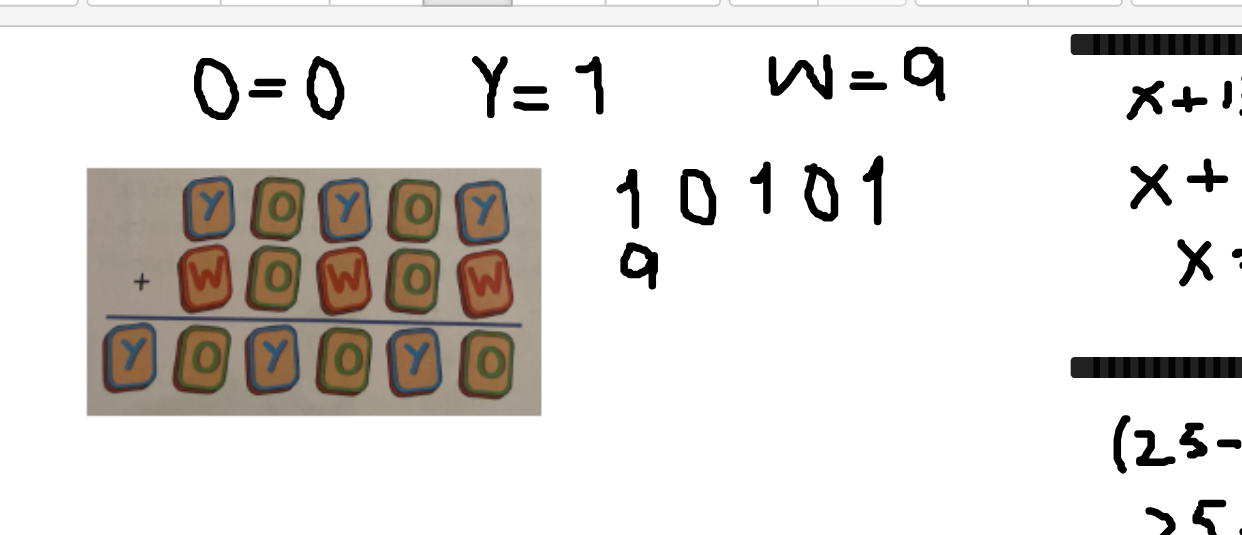 drag, startPoint x: 365, startPoint y: 261, endPoint x: 367, endPoint y: 285, distance: 24.083189 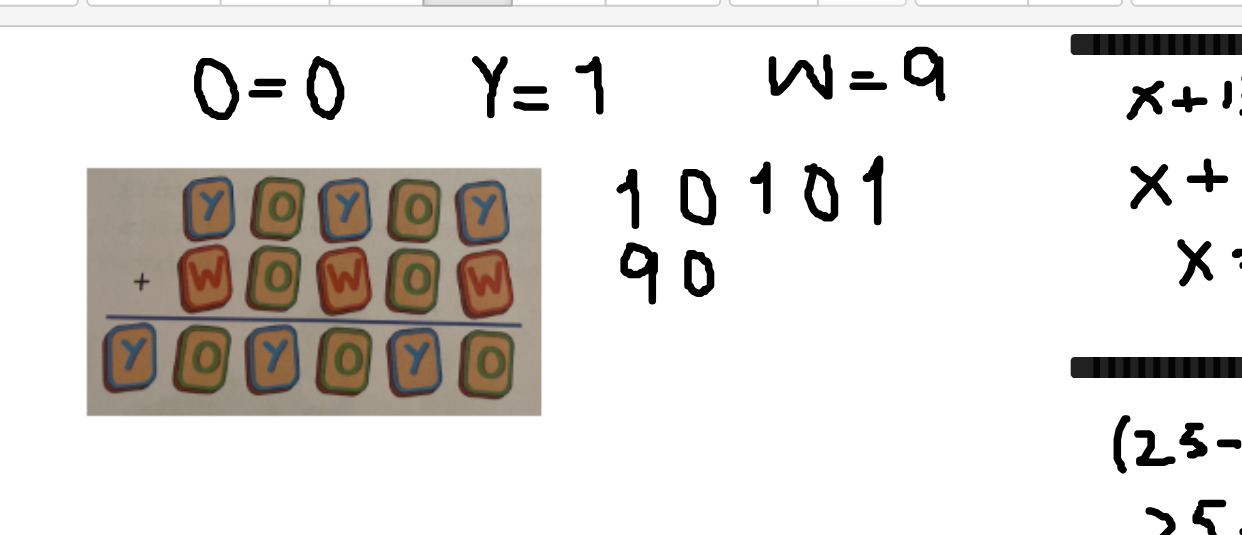 click at bounding box center (633, 1029) 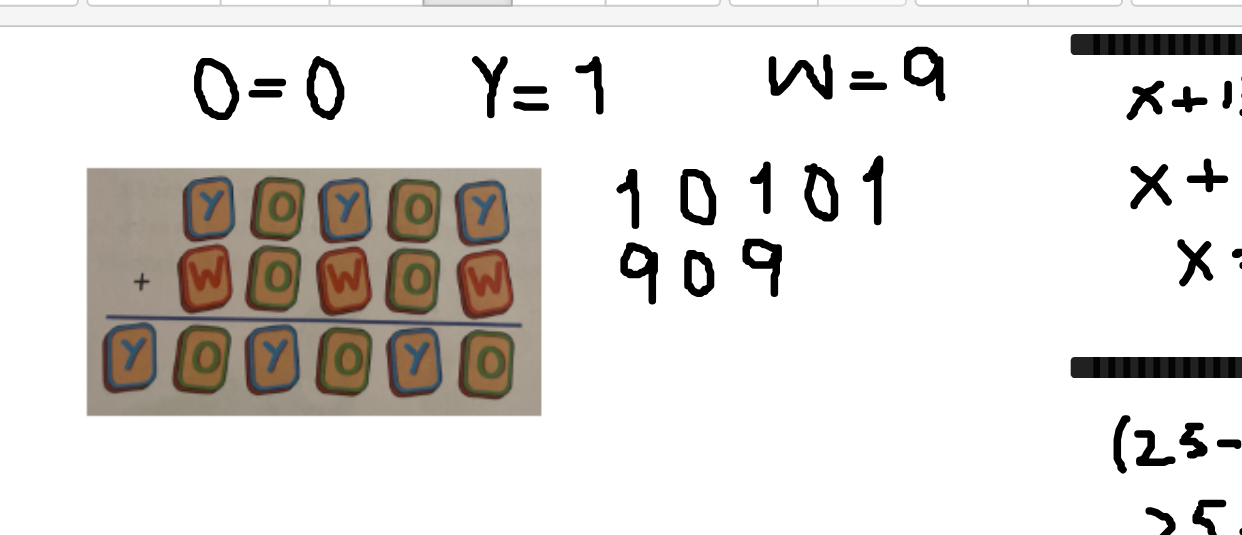 drag, startPoint x: 432, startPoint y: 257, endPoint x: 432, endPoint y: 282, distance: 25 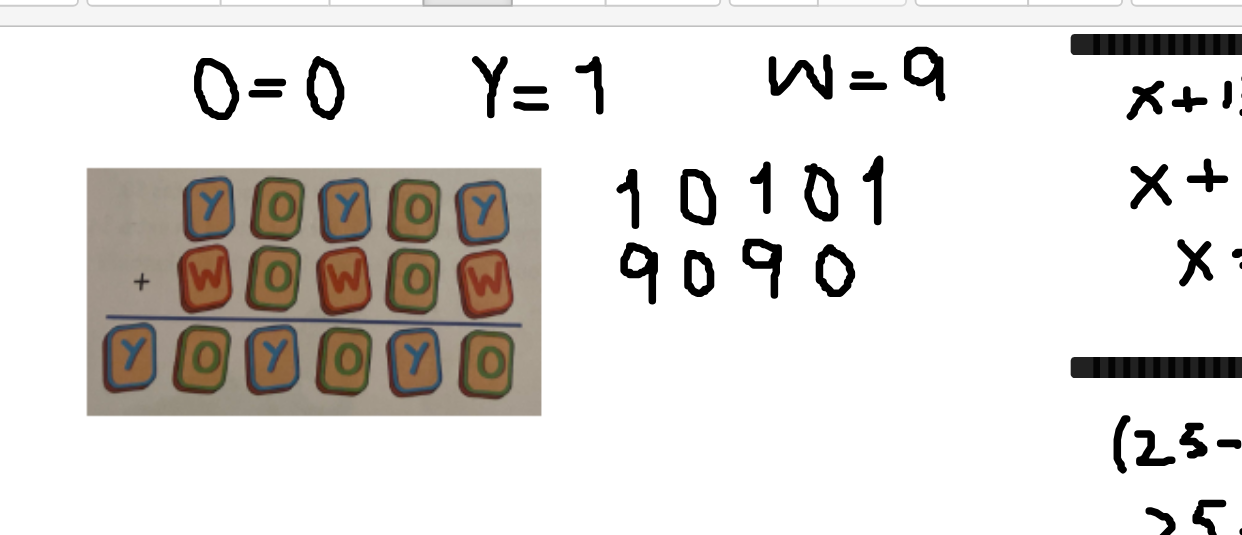 click at bounding box center (633, 1029) 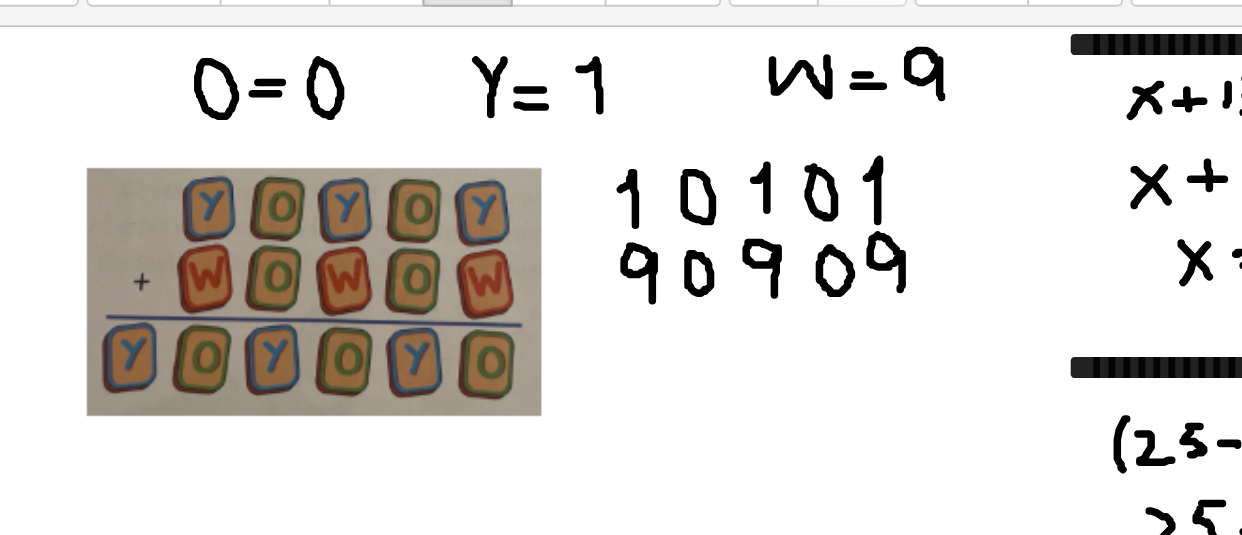 drag, startPoint x: 497, startPoint y: 259, endPoint x: 499, endPoint y: 288, distance: 29.068884 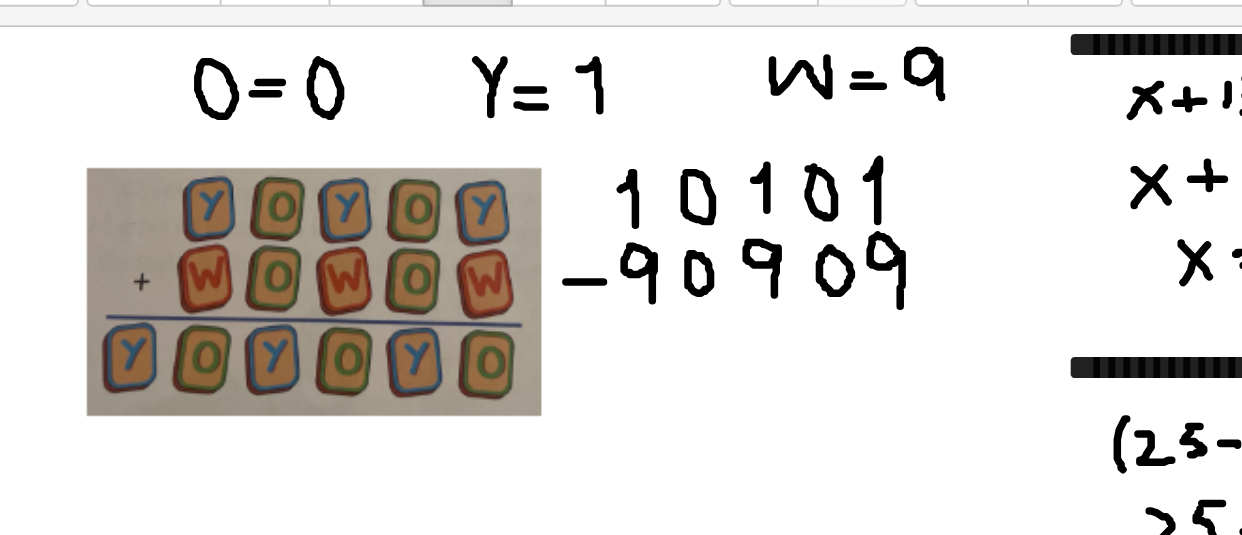drag, startPoint x: 321, startPoint y: 275, endPoint x: 341, endPoint y: 275, distance: 20 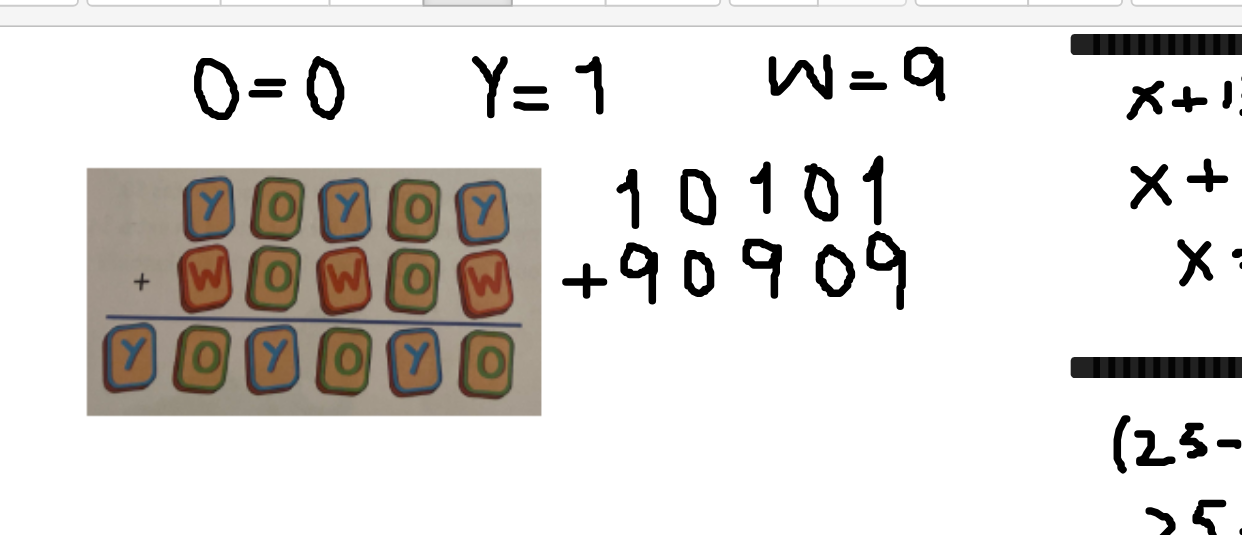 drag, startPoint x: 332, startPoint y: 267, endPoint x: 332, endPoint y: 282, distance: 15 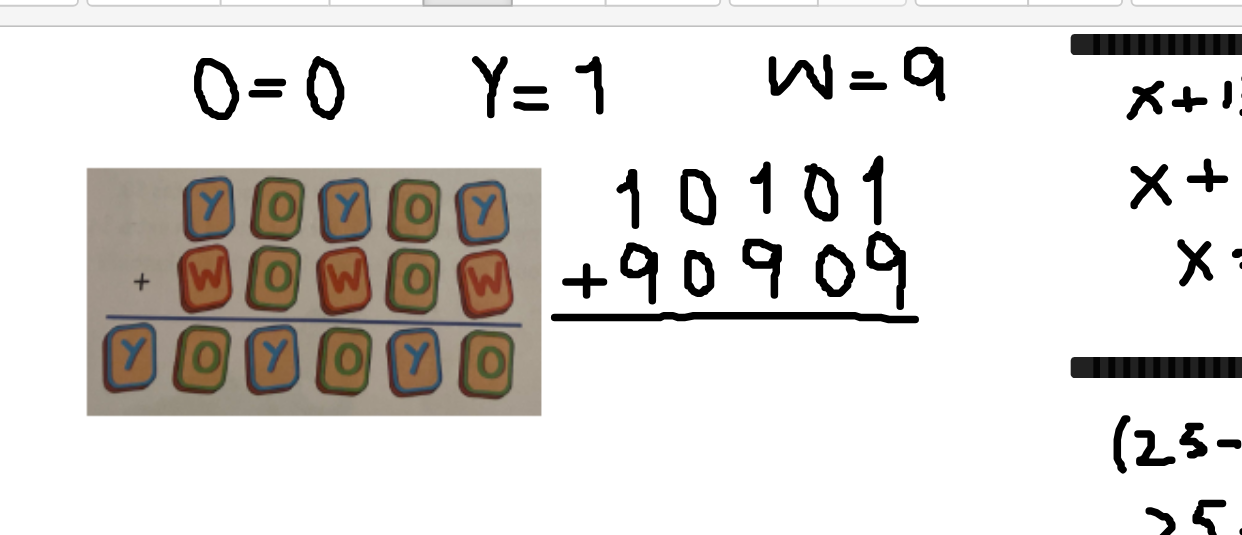 drag, startPoint x: 315, startPoint y: 294, endPoint x: 507, endPoint y: 295, distance: 192.00261 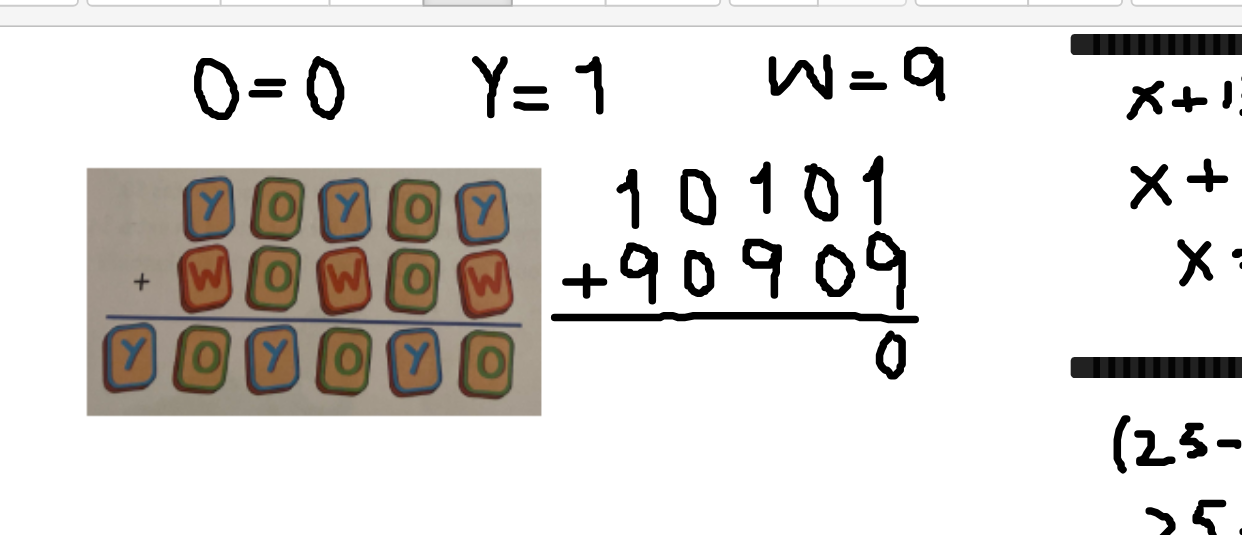 click at bounding box center [633, 1029] 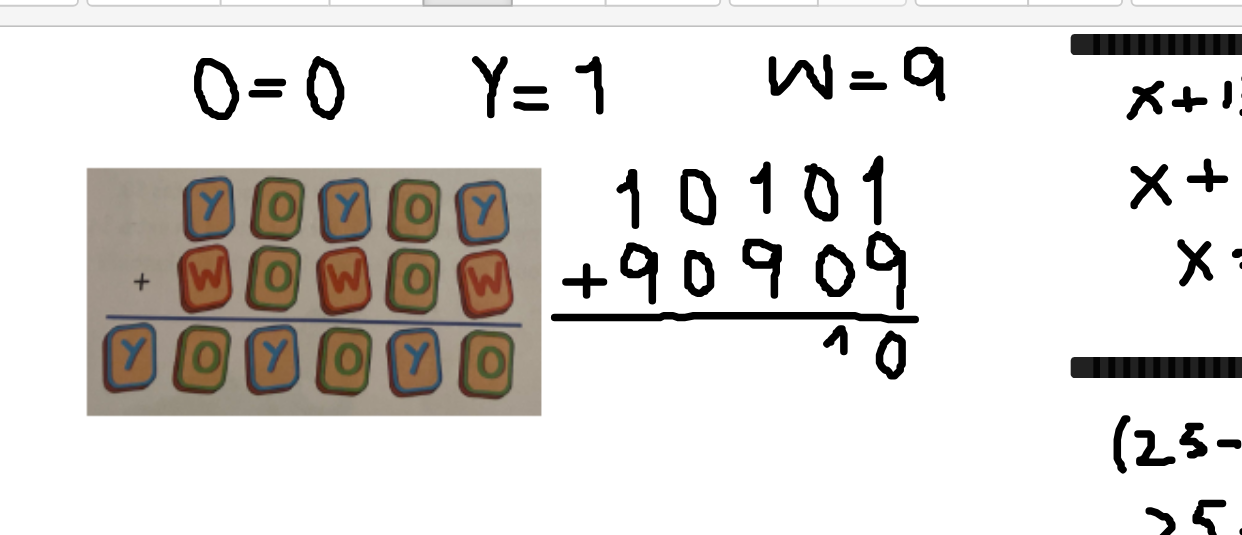 drag, startPoint x: 460, startPoint y: 308, endPoint x: 470, endPoint y: 329, distance: 23.259407 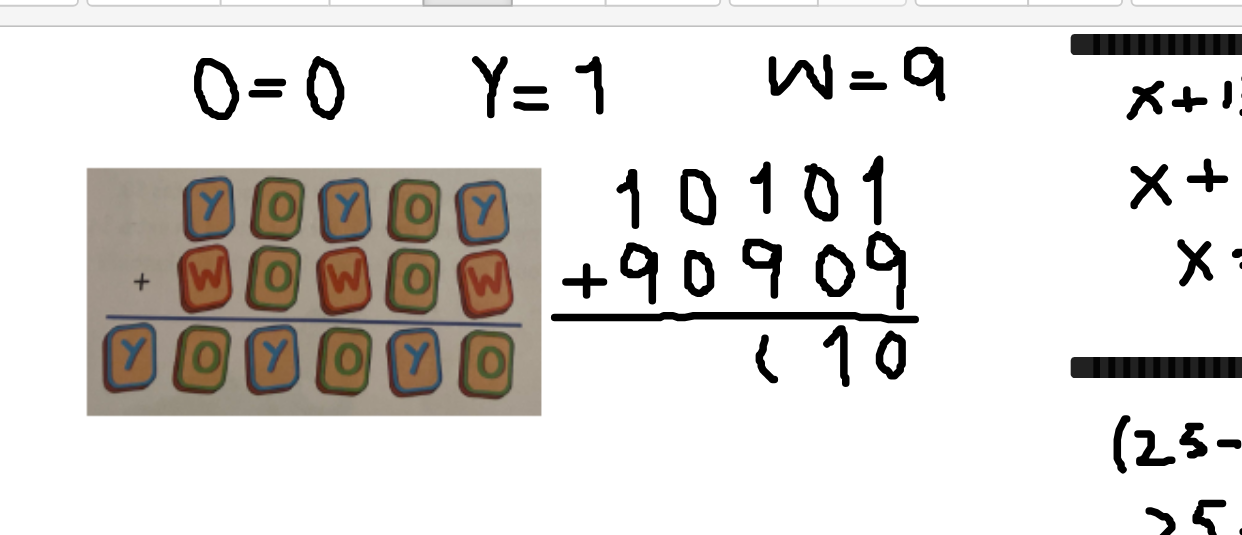 click at bounding box center (633, 1029) 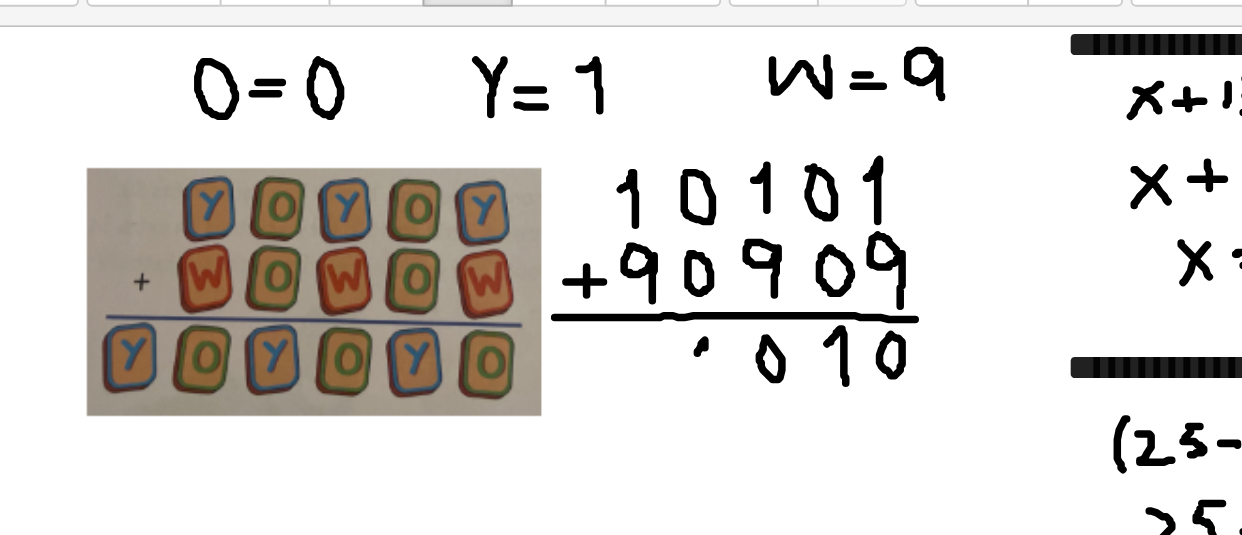 drag, startPoint x: 391, startPoint y: 313, endPoint x: 395, endPoint y: 327, distance: 14.56022 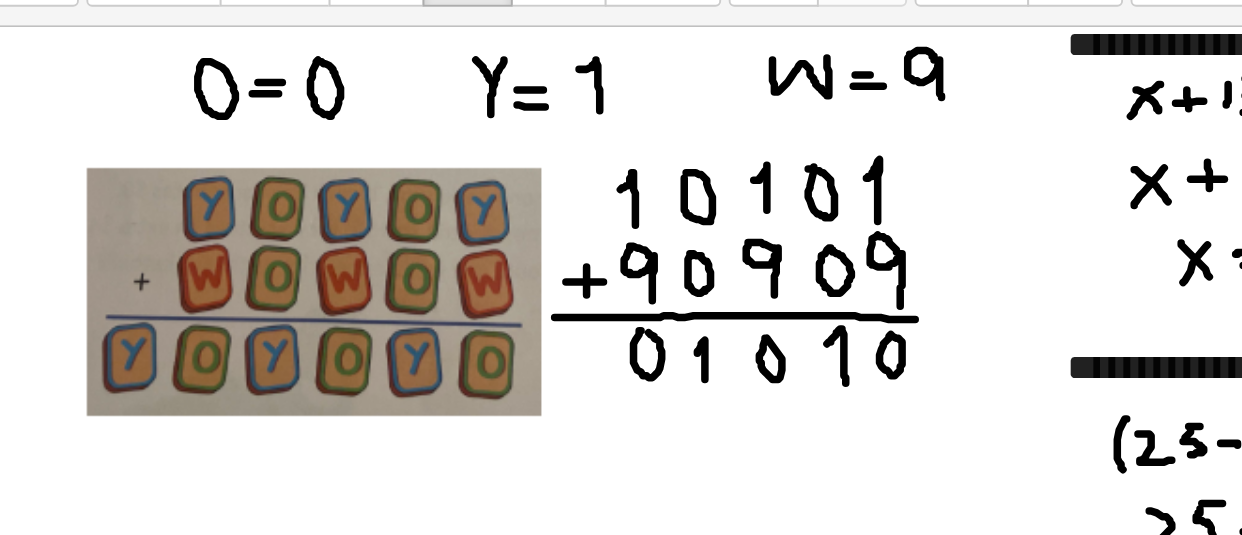 click at bounding box center [633, 1029] 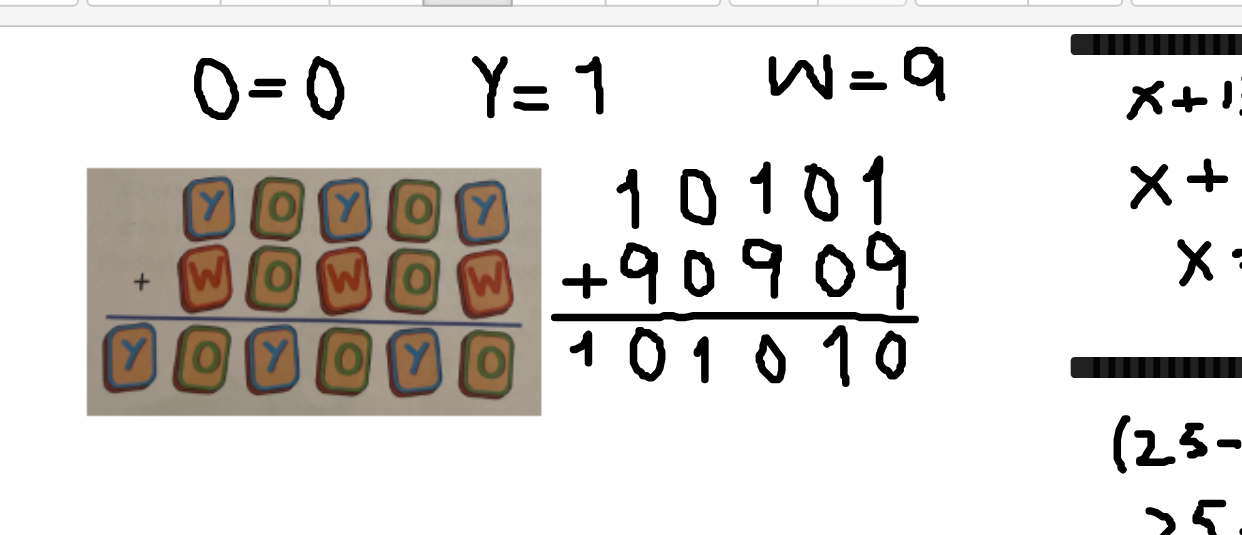 drag, startPoint x: 325, startPoint y: 311, endPoint x: 333, endPoint y: 330, distance: 20.615528 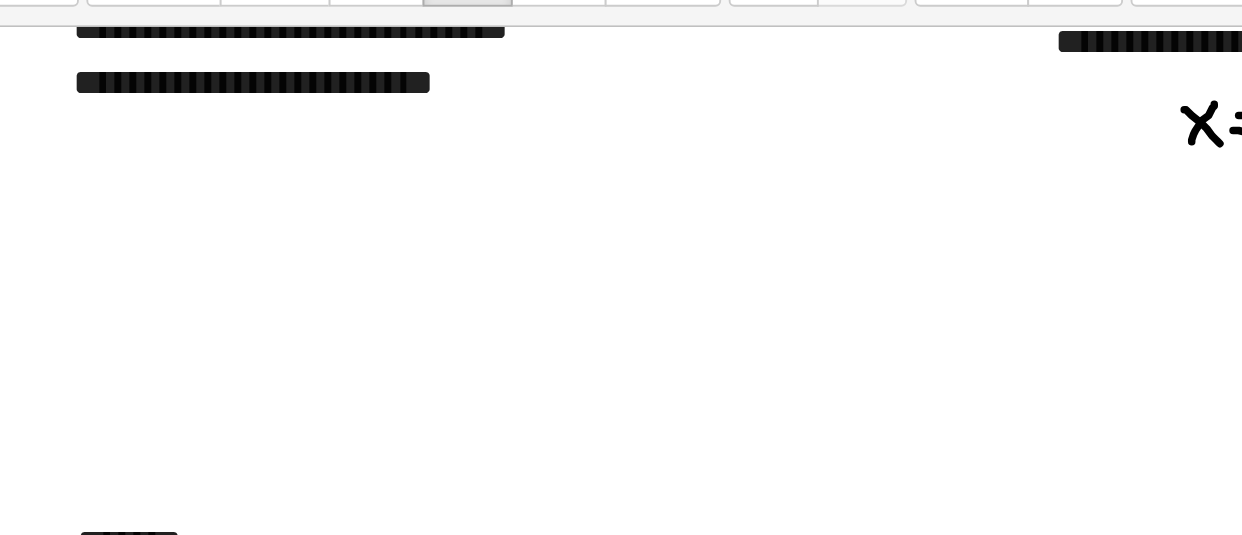 scroll, scrollTop: 820, scrollLeft: 15, axis: both 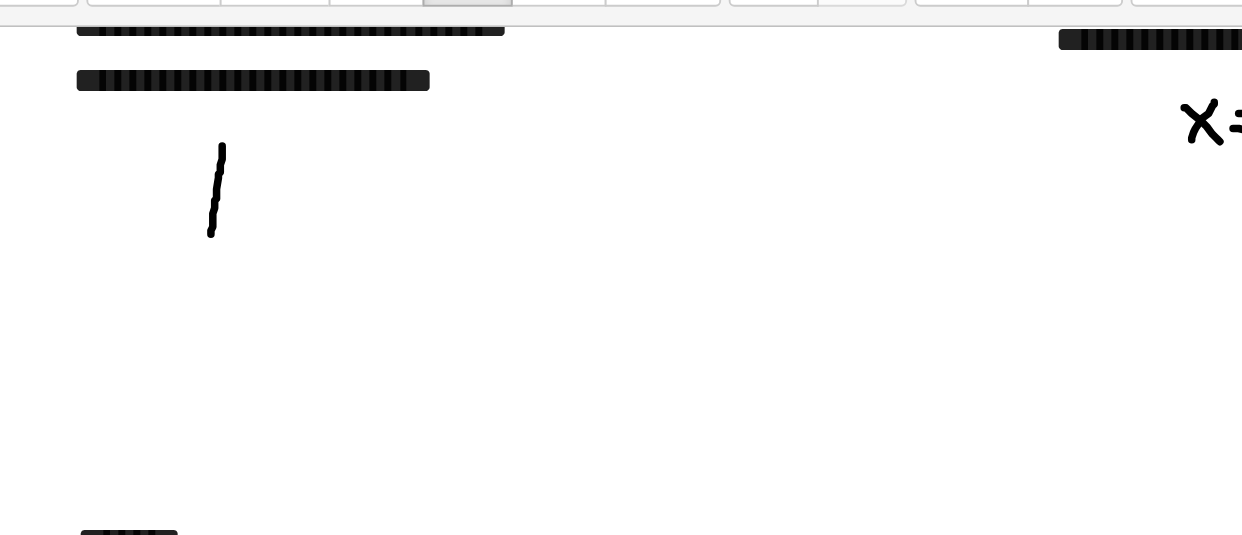 drag, startPoint x: 138, startPoint y: 203, endPoint x: 139, endPoint y: 215, distance: 12.0415945 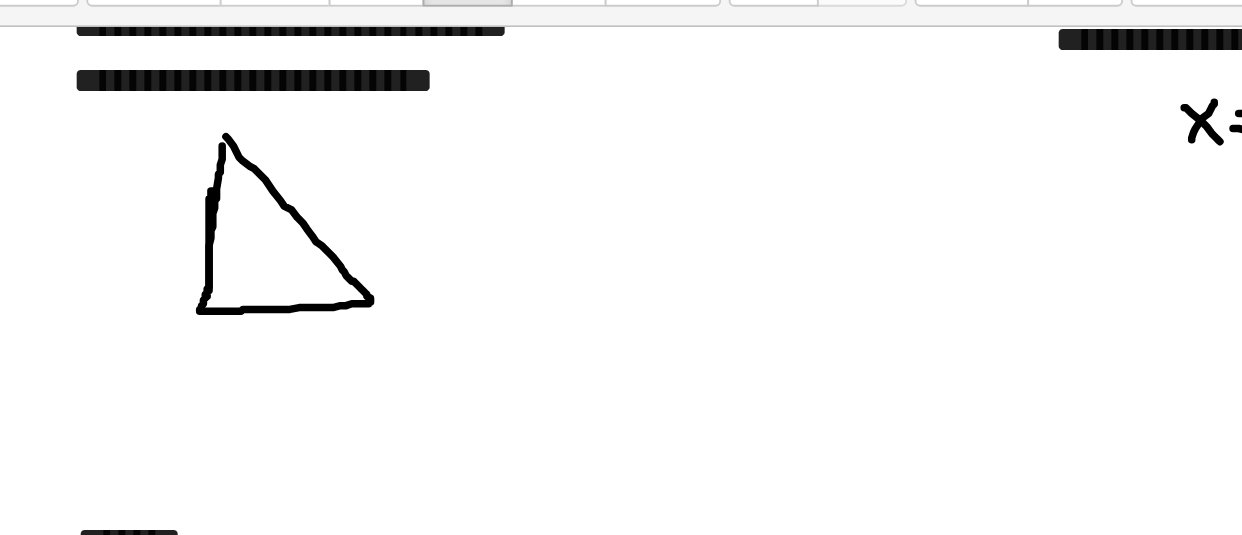 drag, startPoint x: 140, startPoint y: 198, endPoint x: 133, endPoint y: 227, distance: 29.832869 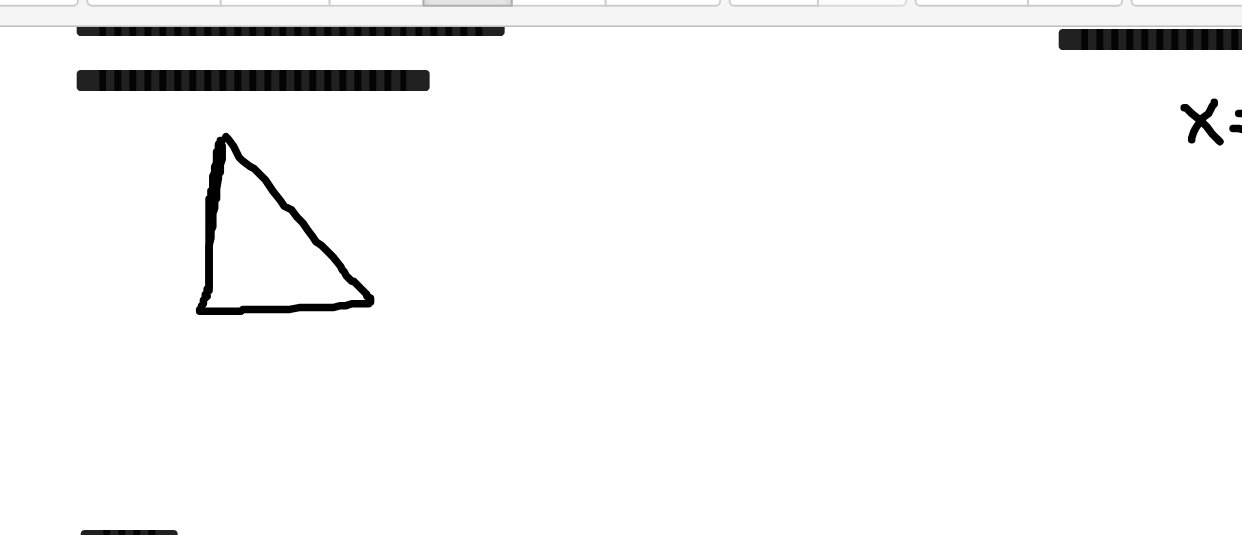 drag, startPoint x: 133, startPoint y: 227, endPoint x: 138, endPoint y: 200, distance: 27.45906 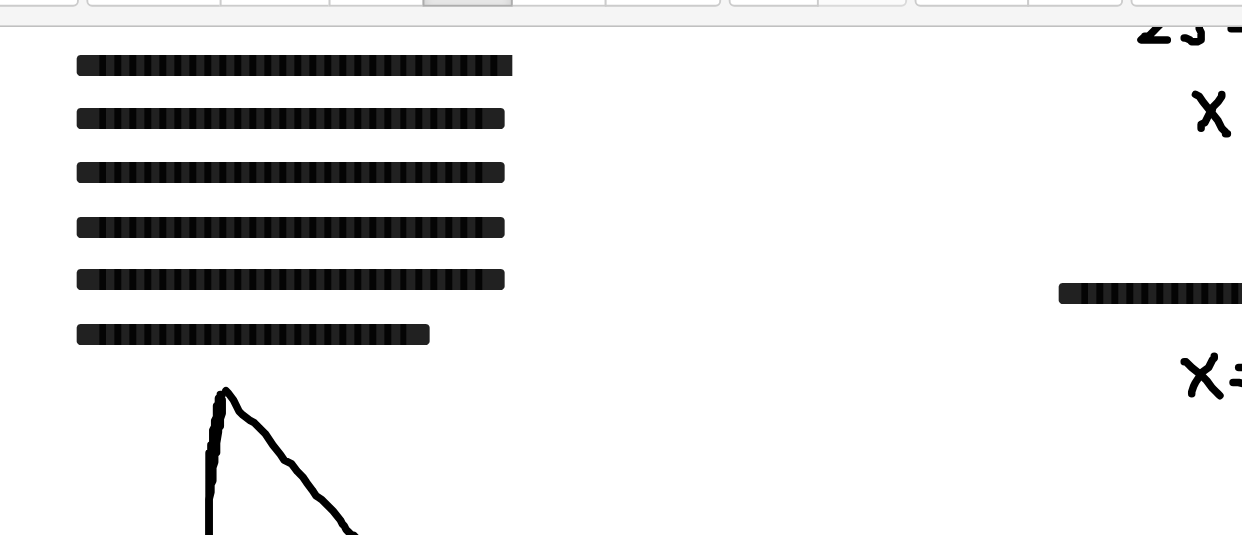 scroll, scrollTop: 681, scrollLeft: 15, axis: both 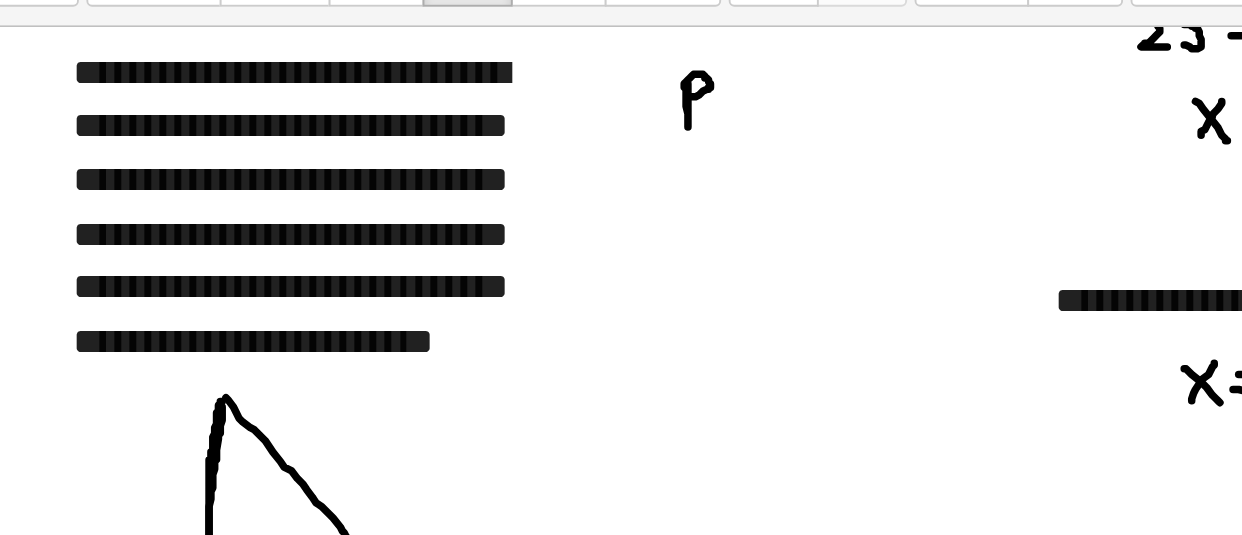 click at bounding box center [627, 765] 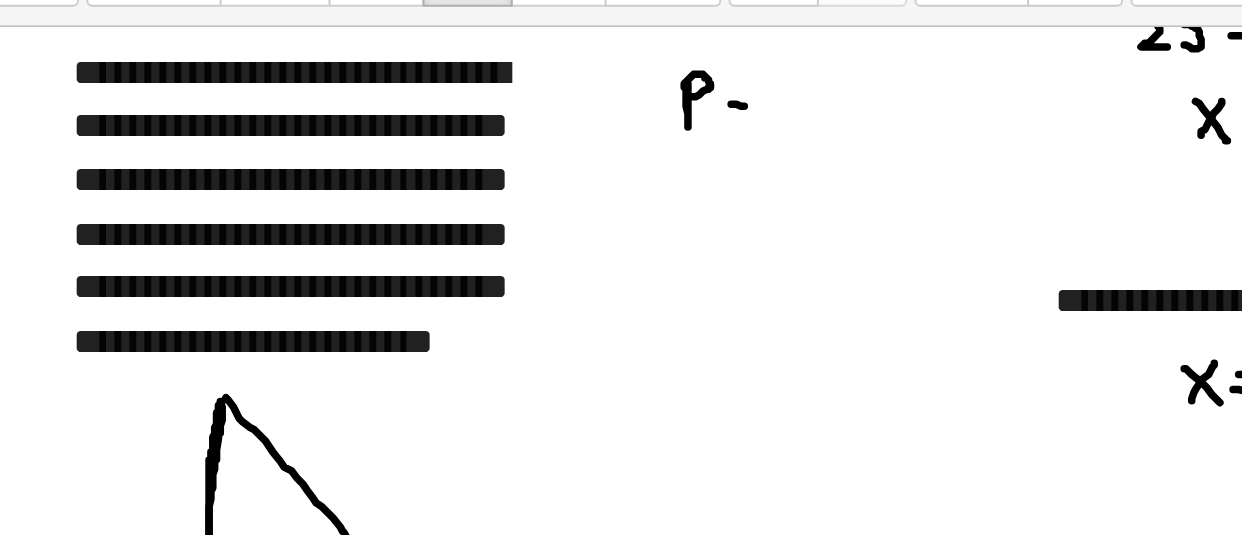 click at bounding box center [627, 765] 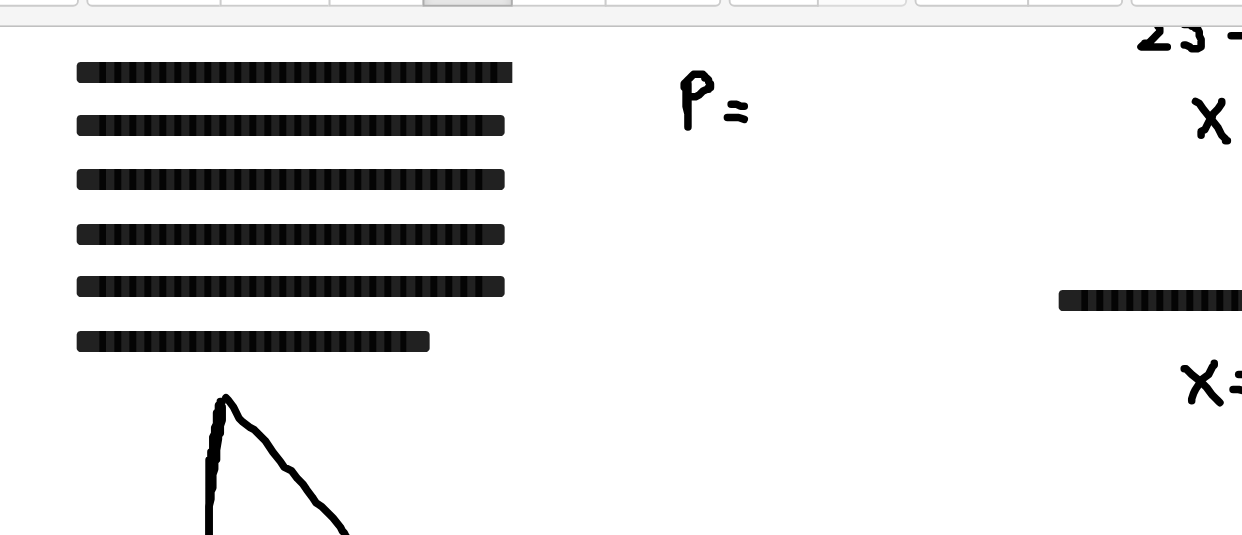 click at bounding box center (627, 765) 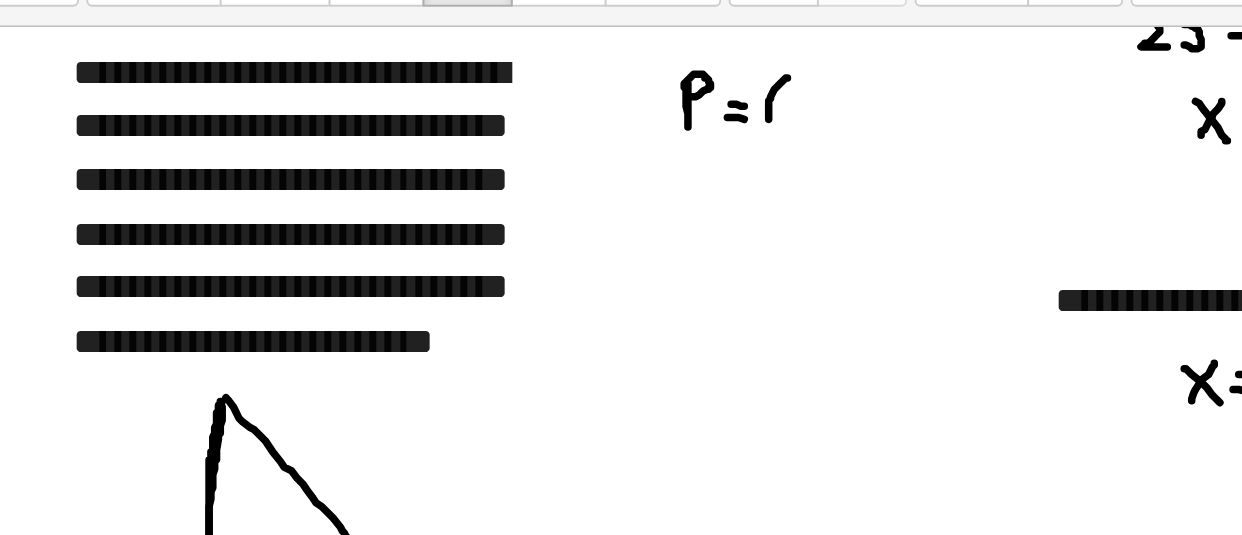 drag, startPoint x: 439, startPoint y: 166, endPoint x: 433, endPoint y: 181, distance: 16.155495 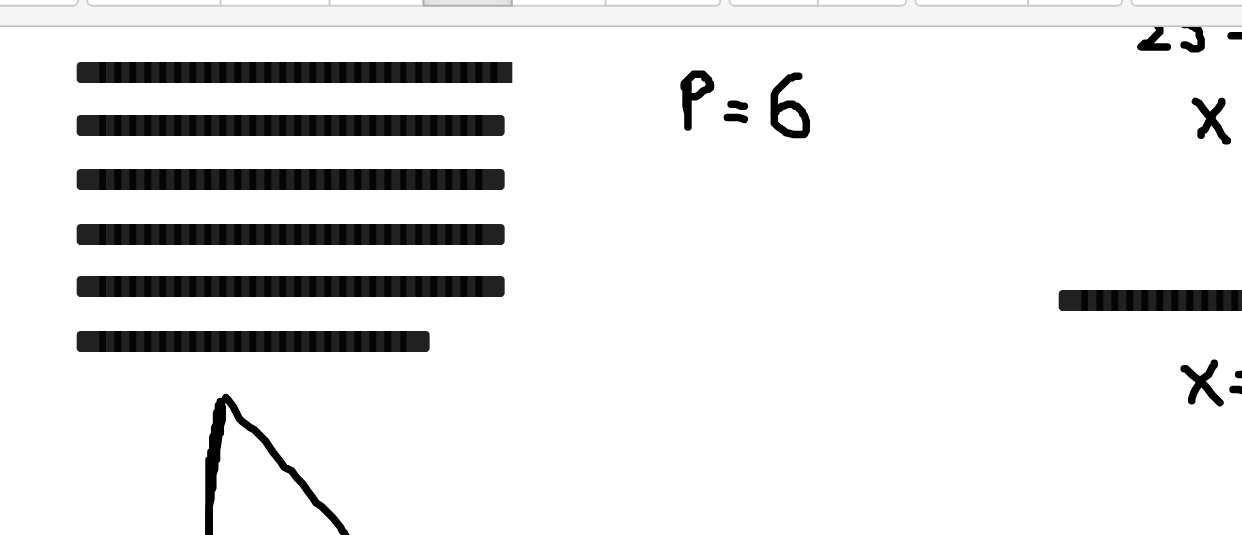 drag, startPoint x: 445, startPoint y: 165, endPoint x: 432, endPoint y: 185, distance: 23.853722 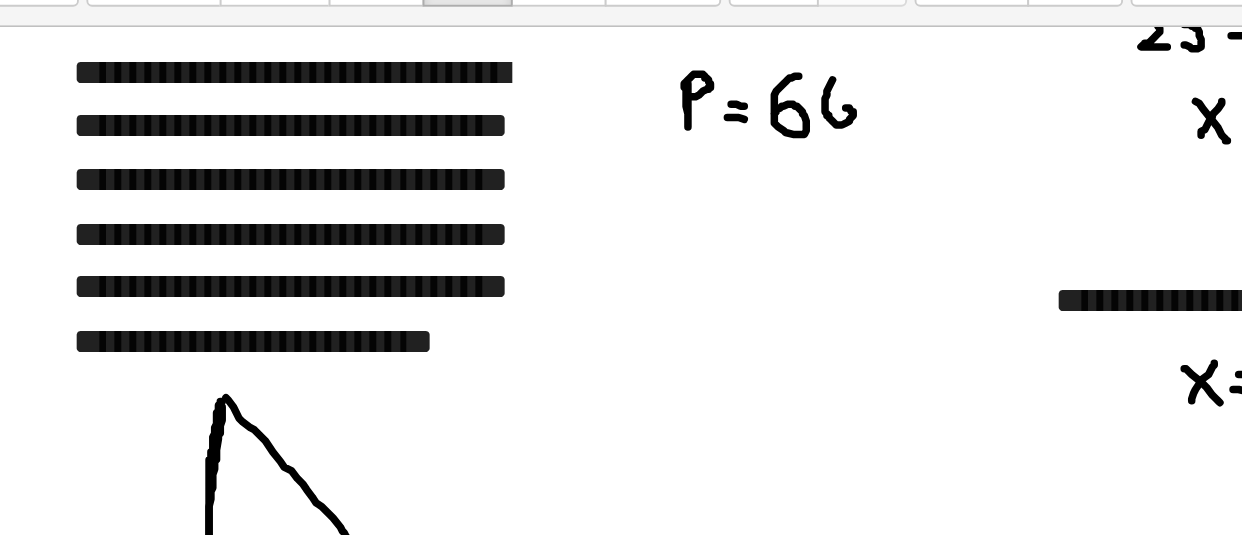 drag, startPoint x: 463, startPoint y: 167, endPoint x: 461, endPoint y: 180, distance: 13.152946 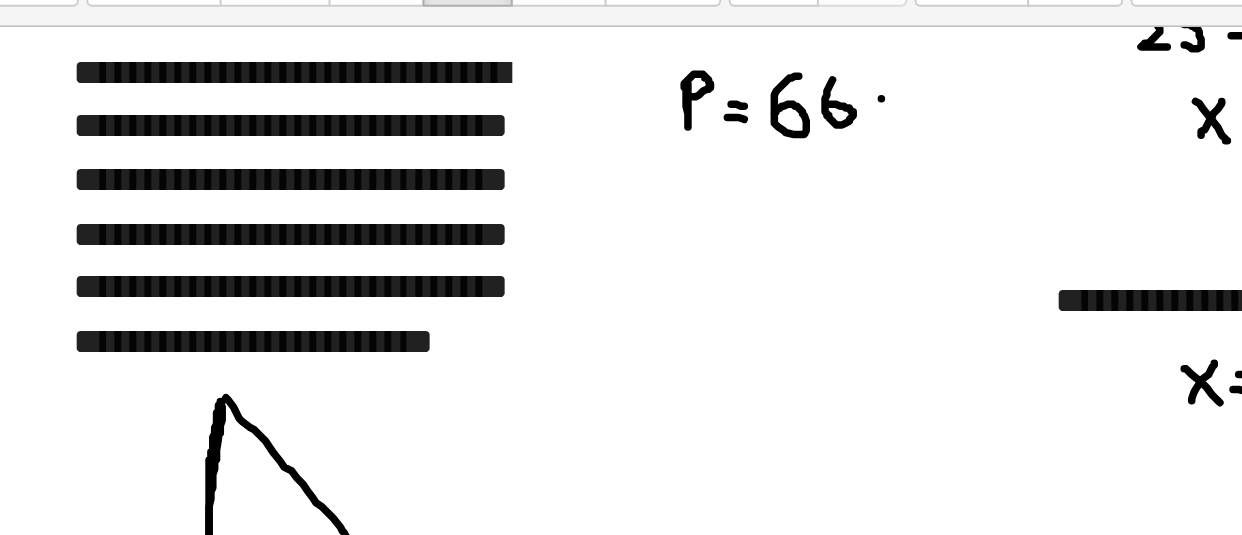 drag, startPoint x: 489, startPoint y: 177, endPoint x: 490, endPoint y: 189, distance: 12.0415945 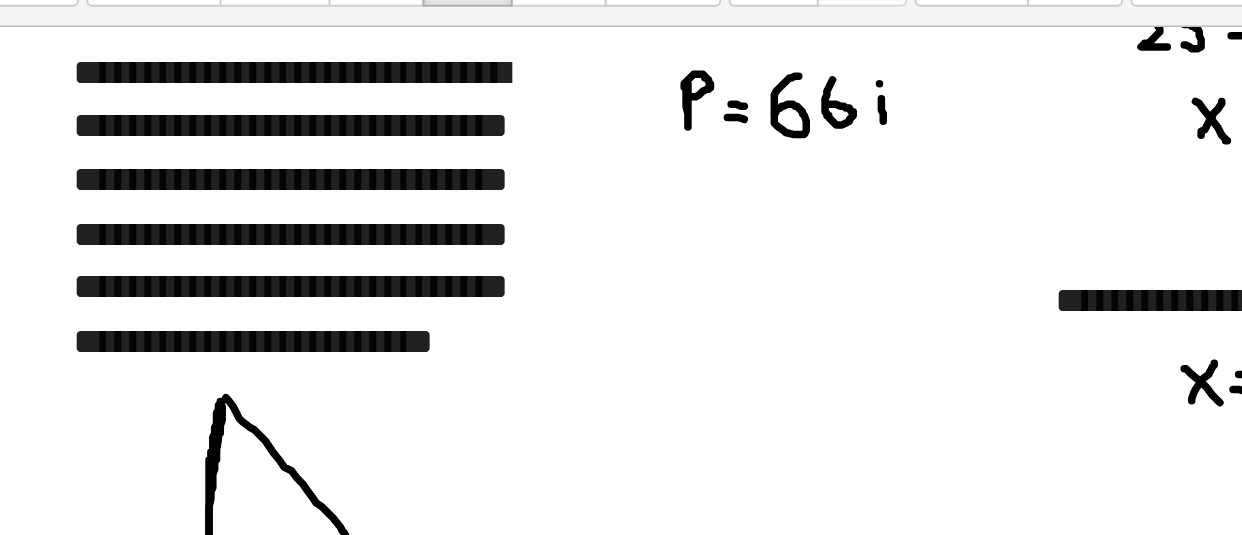 click at bounding box center (627, 765) 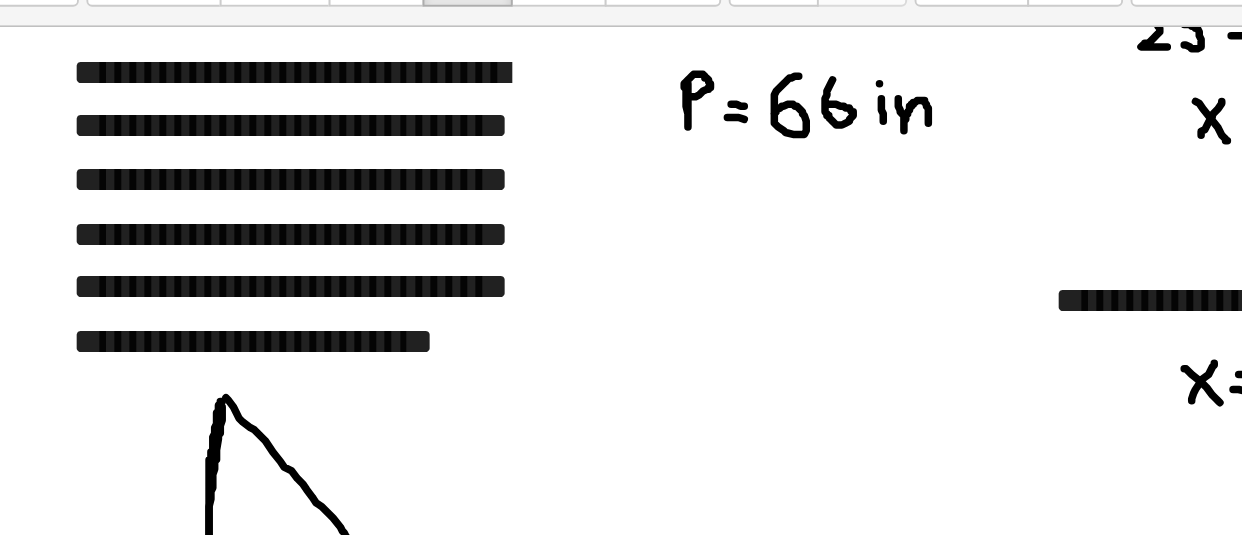 drag, startPoint x: 498, startPoint y: 177, endPoint x: 514, endPoint y: 193, distance: 22.627417 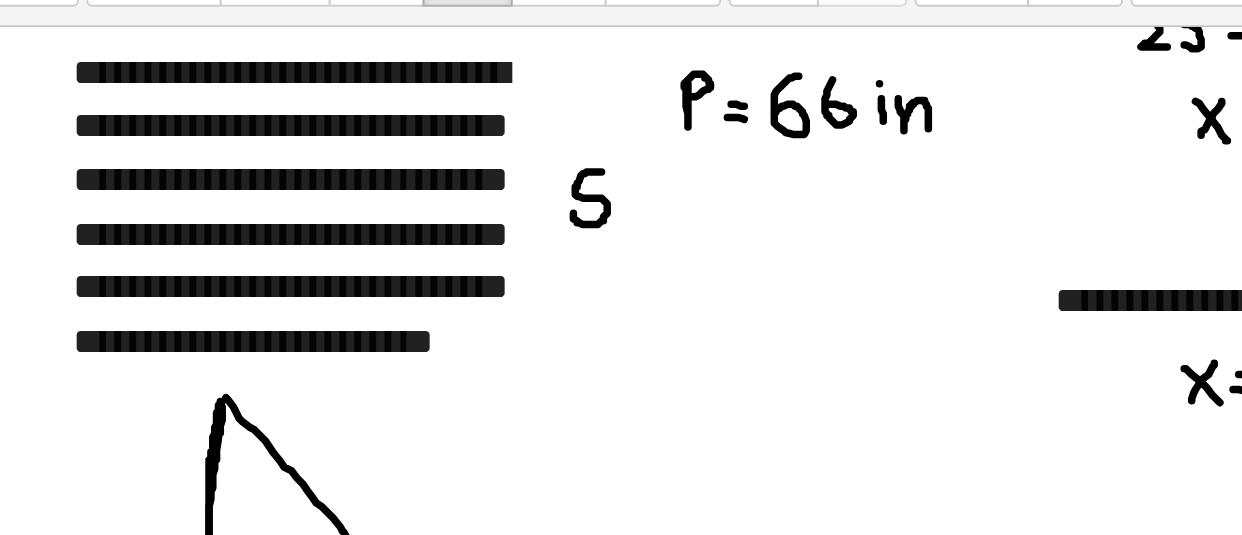 drag, startPoint x: 340, startPoint y: 216, endPoint x: 325, endPoint y: 238, distance: 26.627054 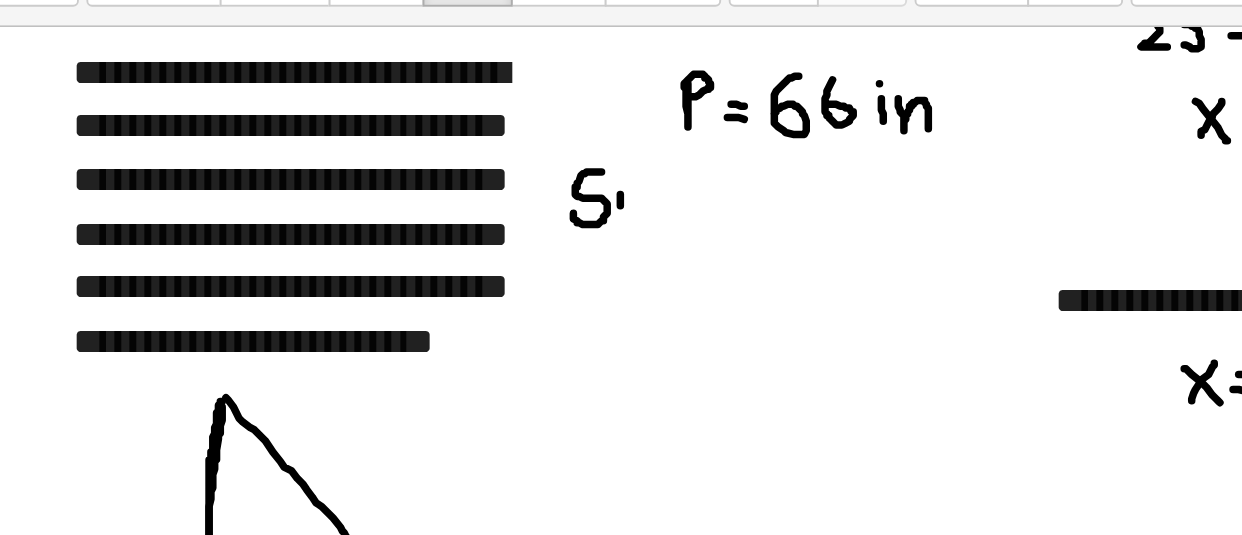drag, startPoint x: 350, startPoint y: 228, endPoint x: 351, endPoint y: 245, distance: 17.029387 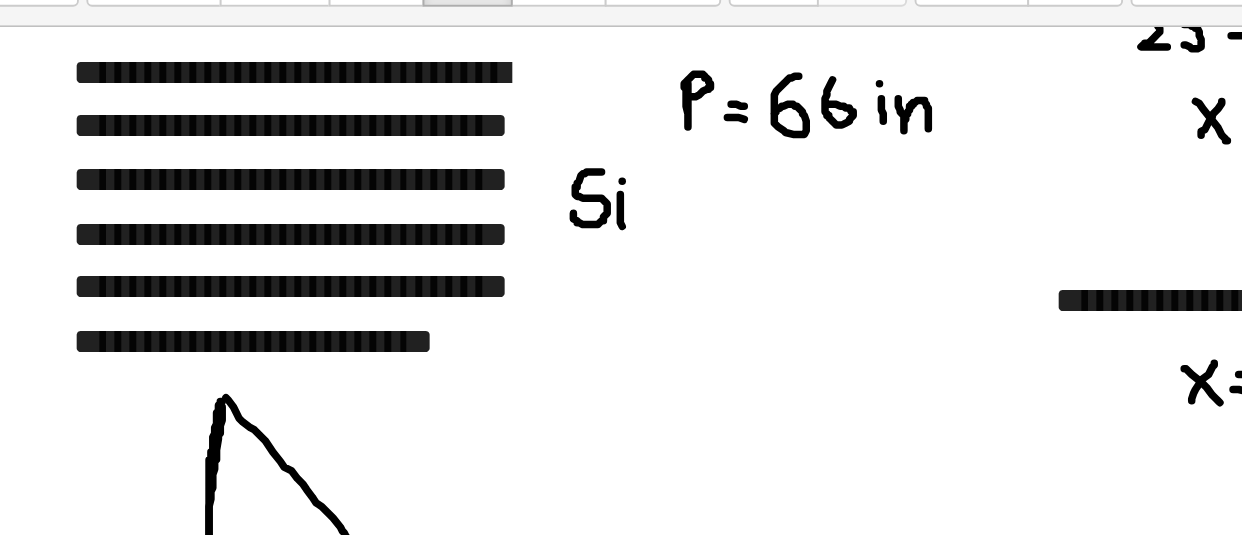 click at bounding box center [627, 765] 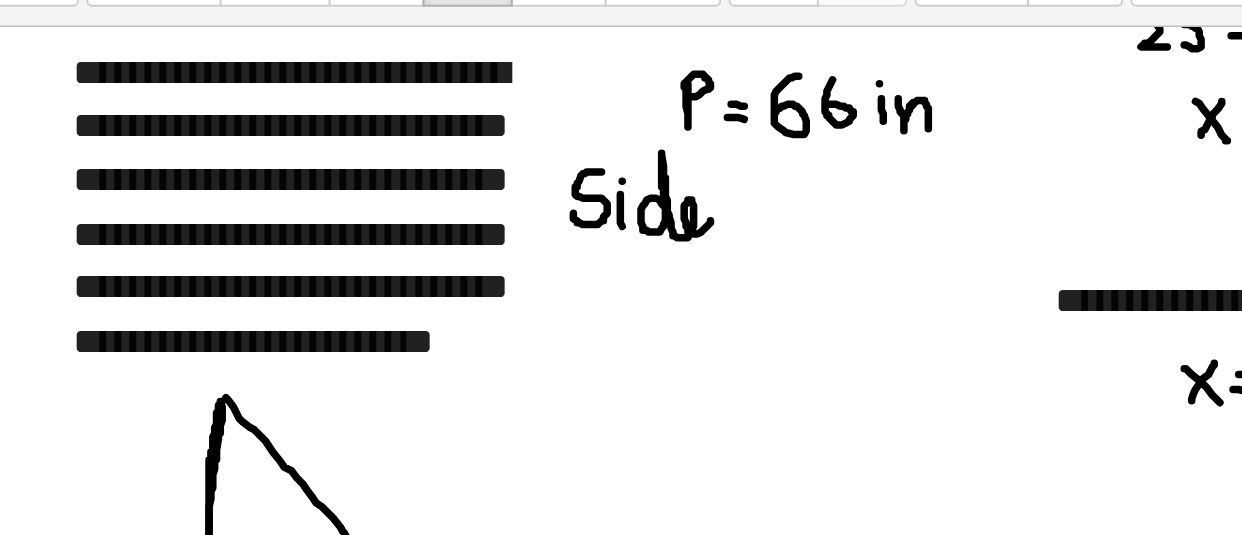 drag, startPoint x: 374, startPoint y: 235, endPoint x: 398, endPoint y: 242, distance: 25 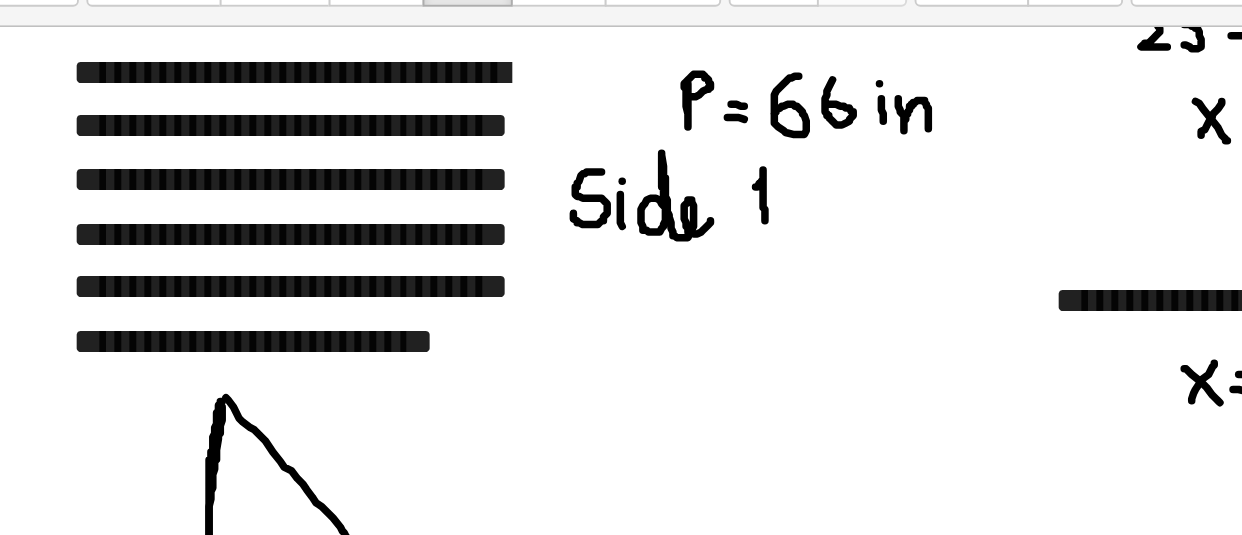 drag, startPoint x: 422, startPoint y: 224, endPoint x: 427, endPoint y: 247, distance: 23.537205 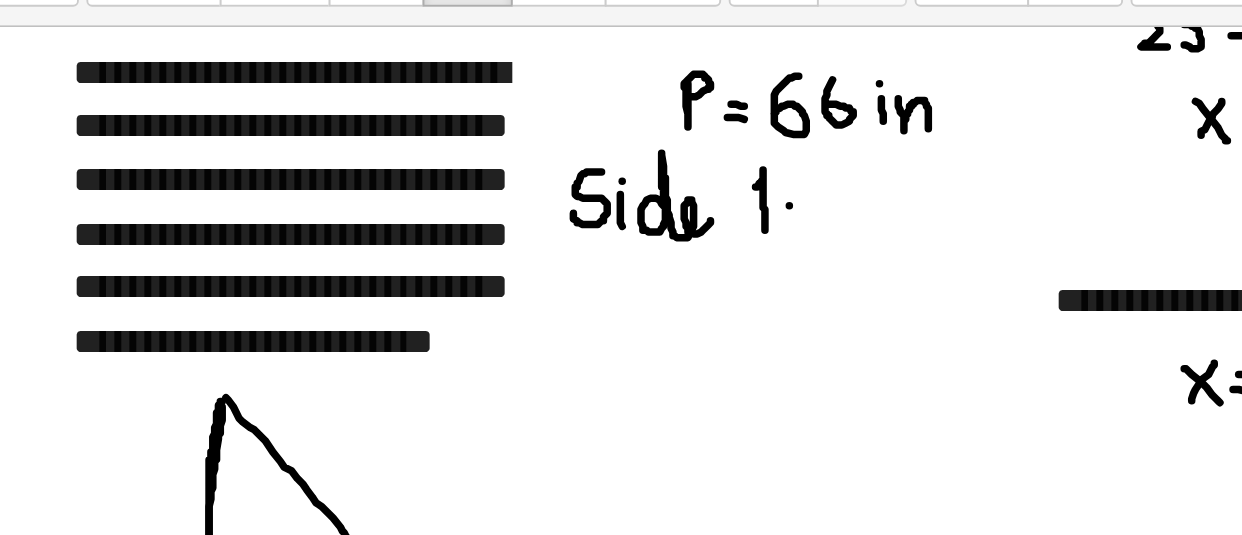click at bounding box center (627, 765) 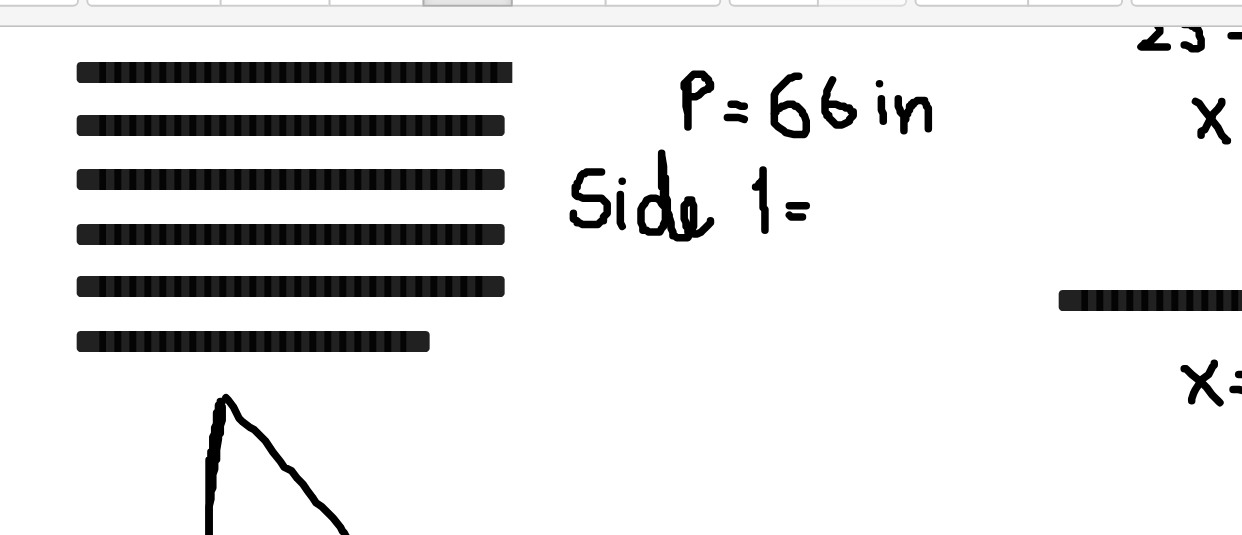 click at bounding box center [627, 765] 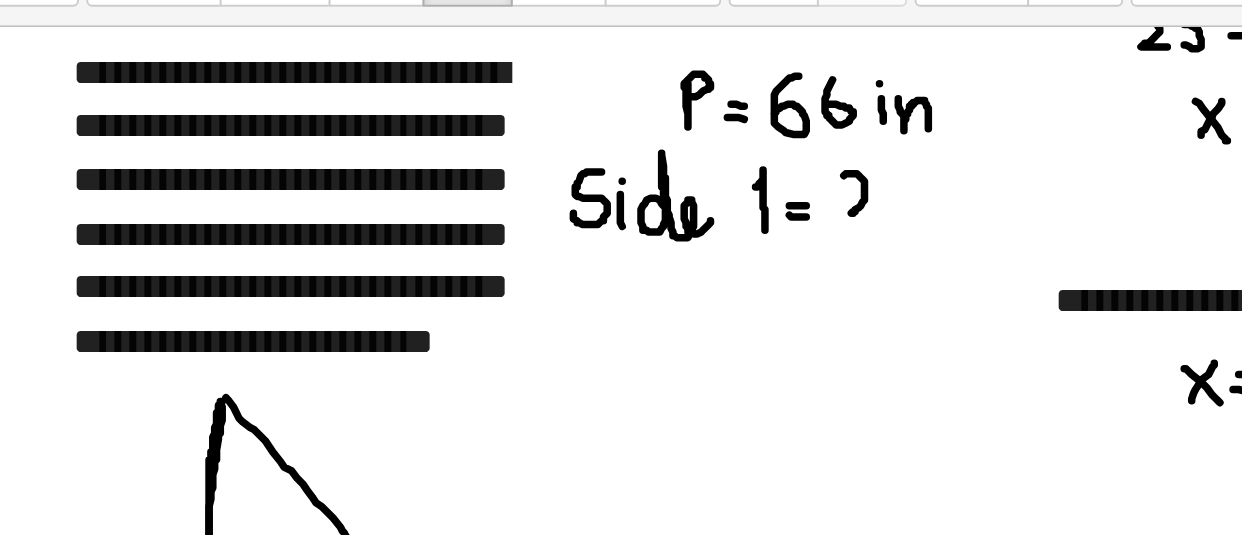 drag, startPoint x: 469, startPoint y: 218, endPoint x: 492, endPoint y: 238, distance: 30.479502 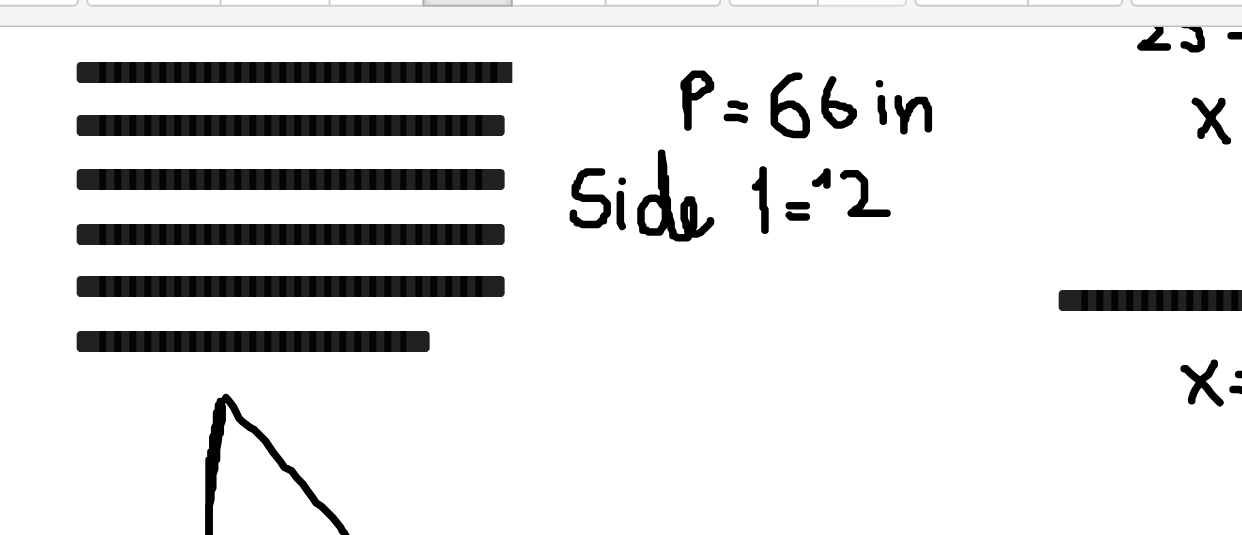 drag, startPoint x: 454, startPoint y: 222, endPoint x: 460, endPoint y: 246, distance: 24.738634 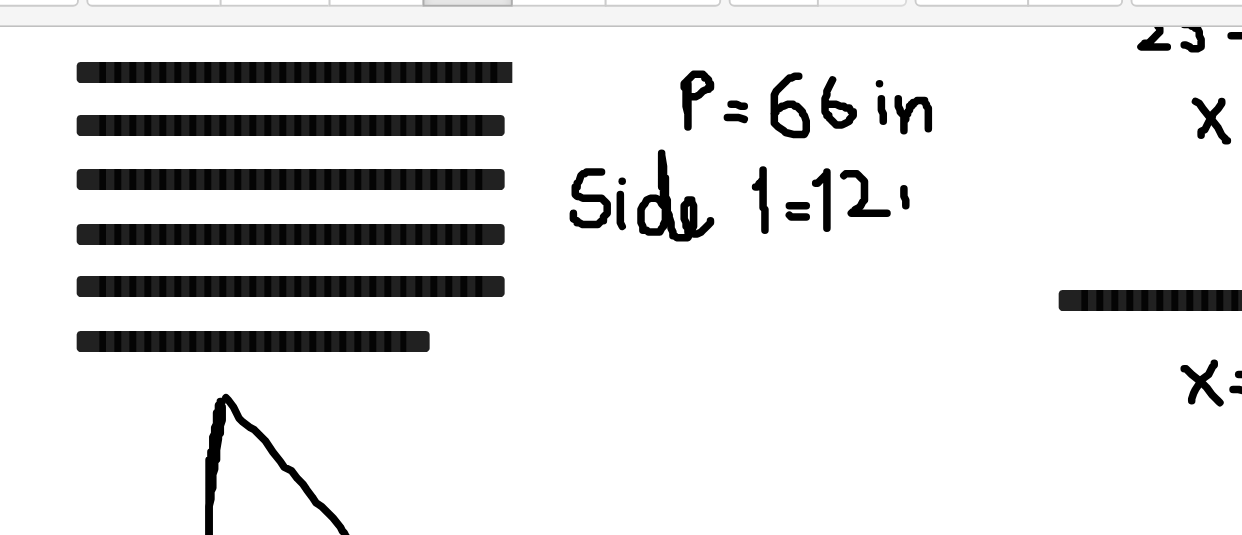 drag, startPoint x: 501, startPoint y: 225, endPoint x: 502, endPoint y: 235, distance: 10.049875 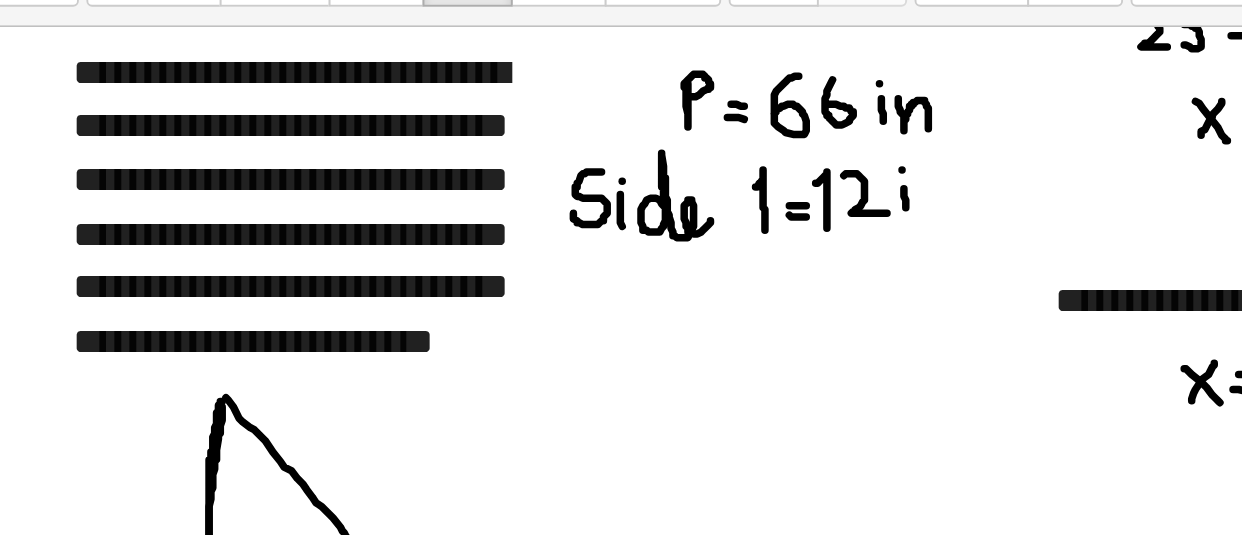 click at bounding box center (627, 765) 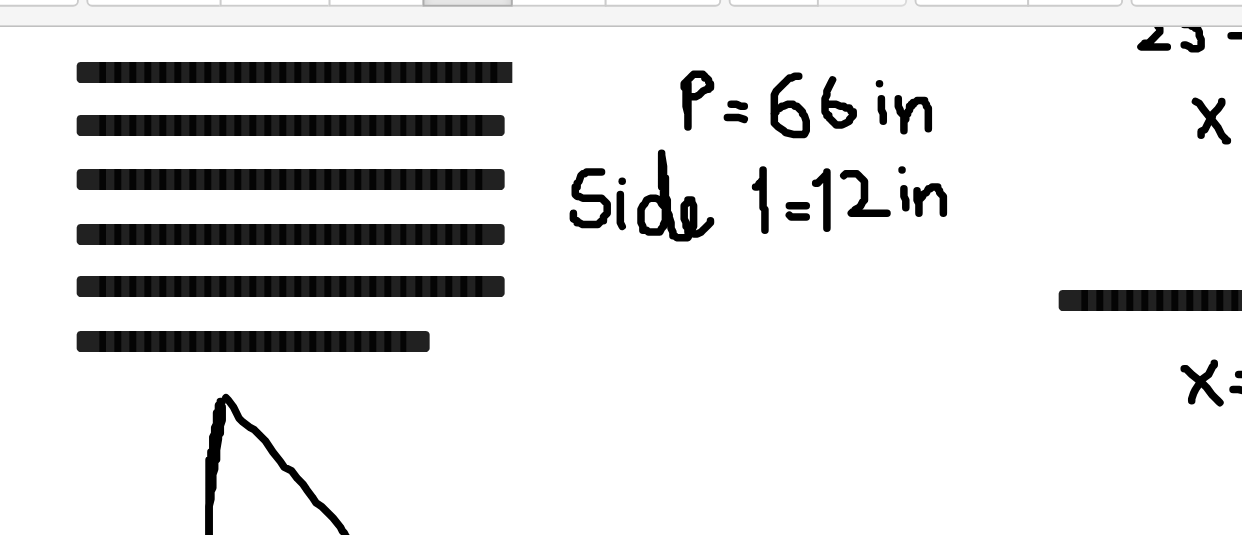 drag, startPoint x: 508, startPoint y: 226, endPoint x: 522, endPoint y: 239, distance: 19.104973 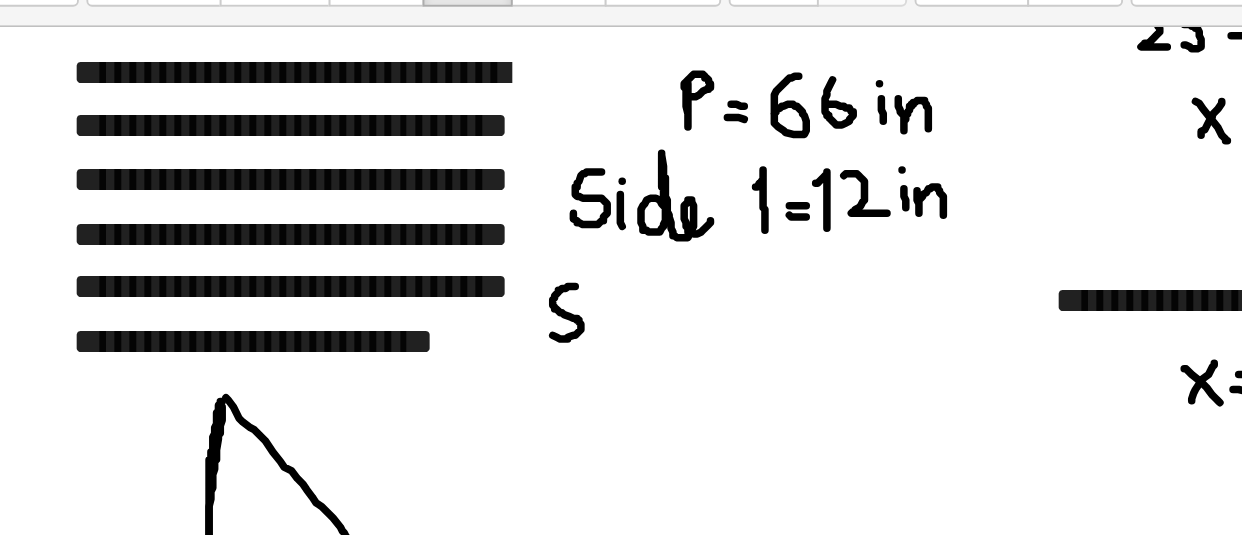 drag, startPoint x: 326, startPoint y: 277, endPoint x: 312, endPoint y: 300, distance: 26.925823 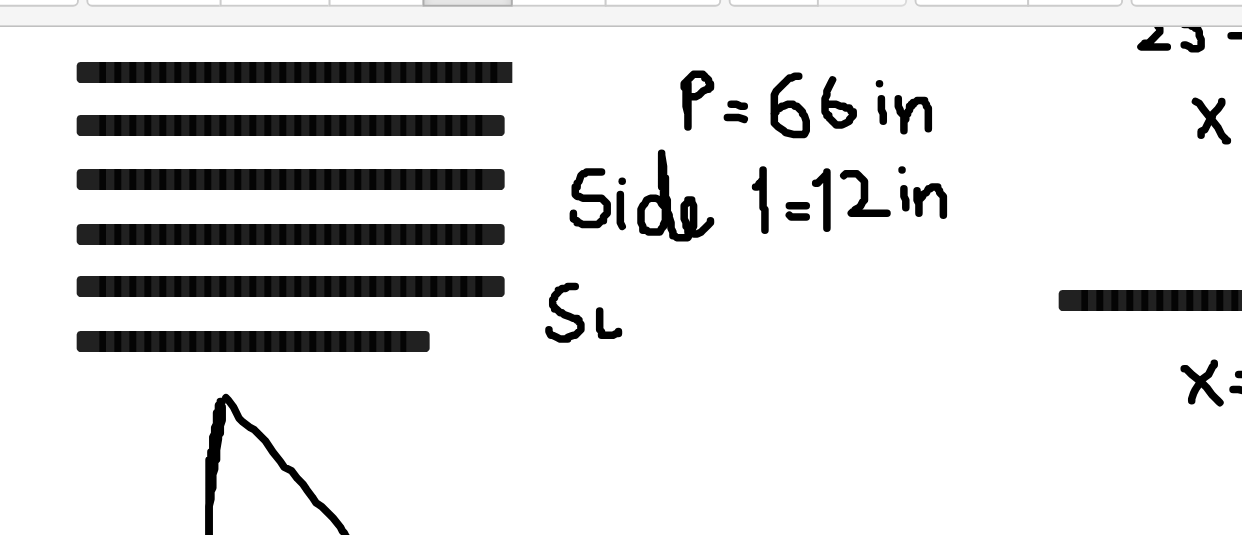drag, startPoint x: 339, startPoint y: 290, endPoint x: 350, endPoint y: 301, distance: 15.556349 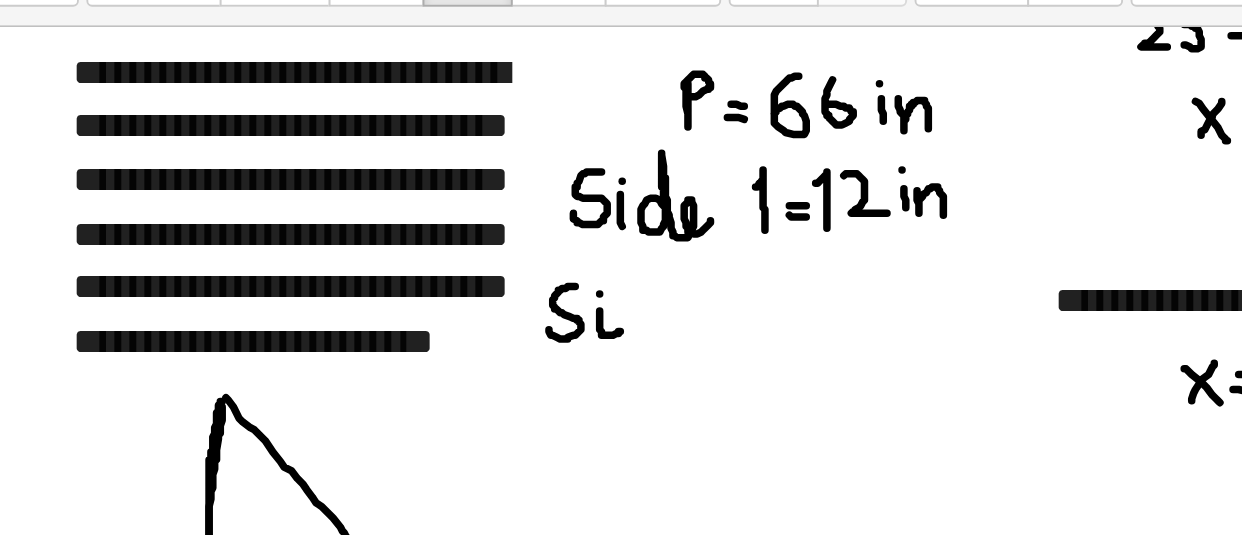 click at bounding box center [627, 765] 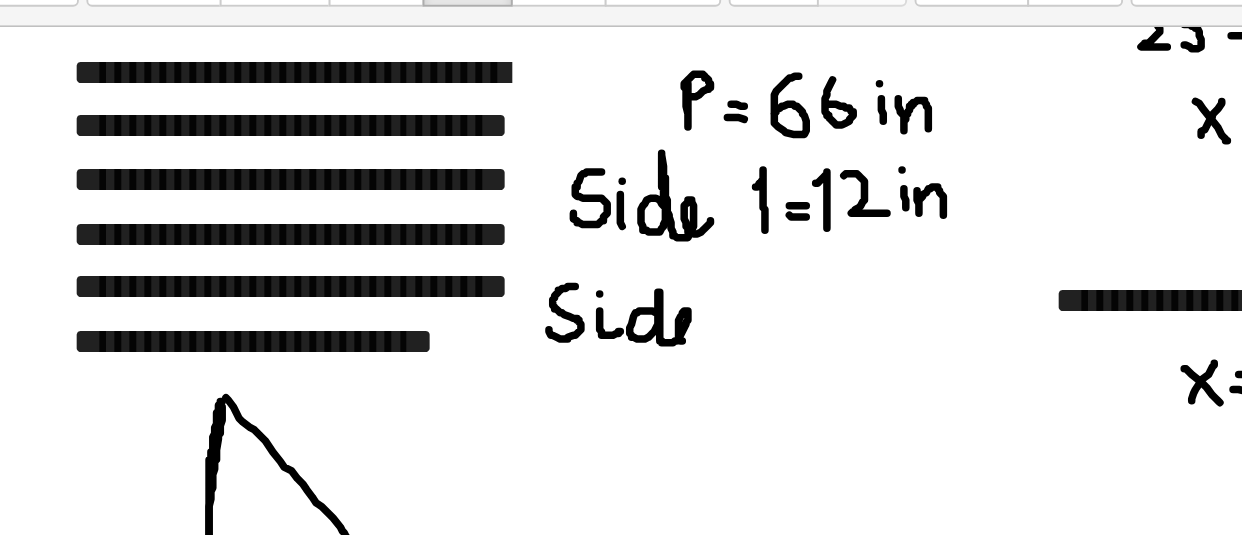 drag, startPoint x: 369, startPoint y: 291, endPoint x: 394, endPoint y: 300, distance: 26.57066 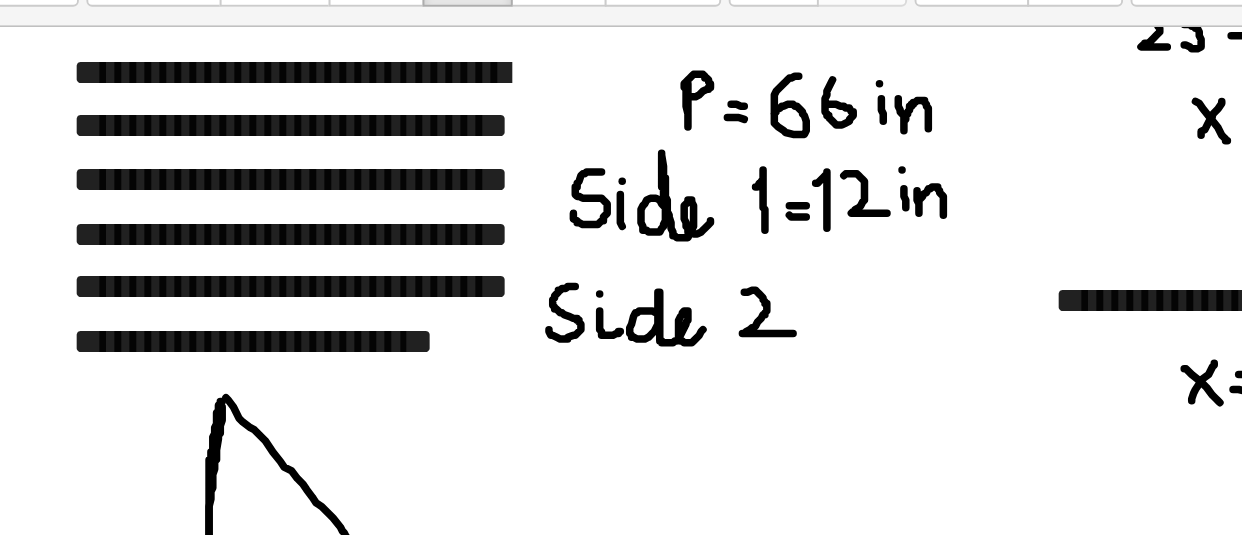 drag, startPoint x: 416, startPoint y: 280, endPoint x: 442, endPoint y: 302, distance: 34.058773 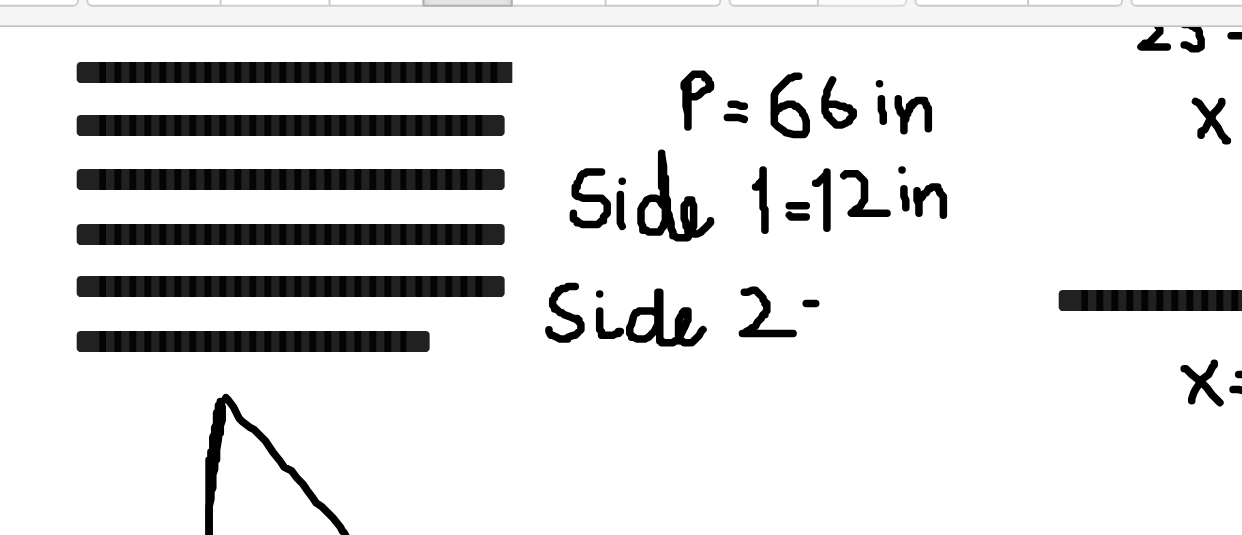 click at bounding box center (627, 765) 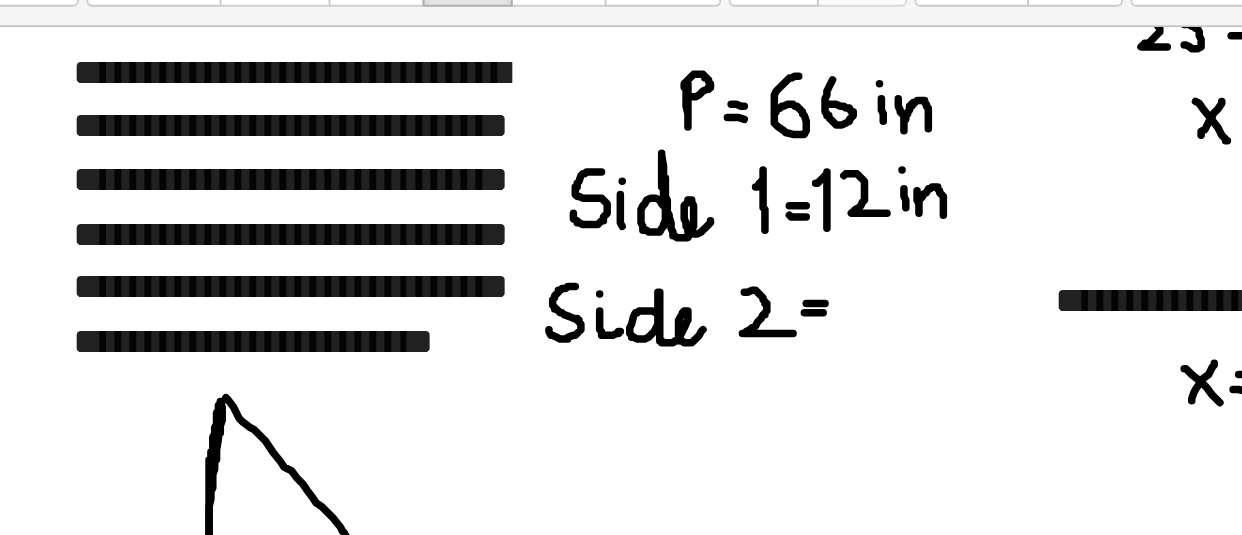 click at bounding box center (627, 765) 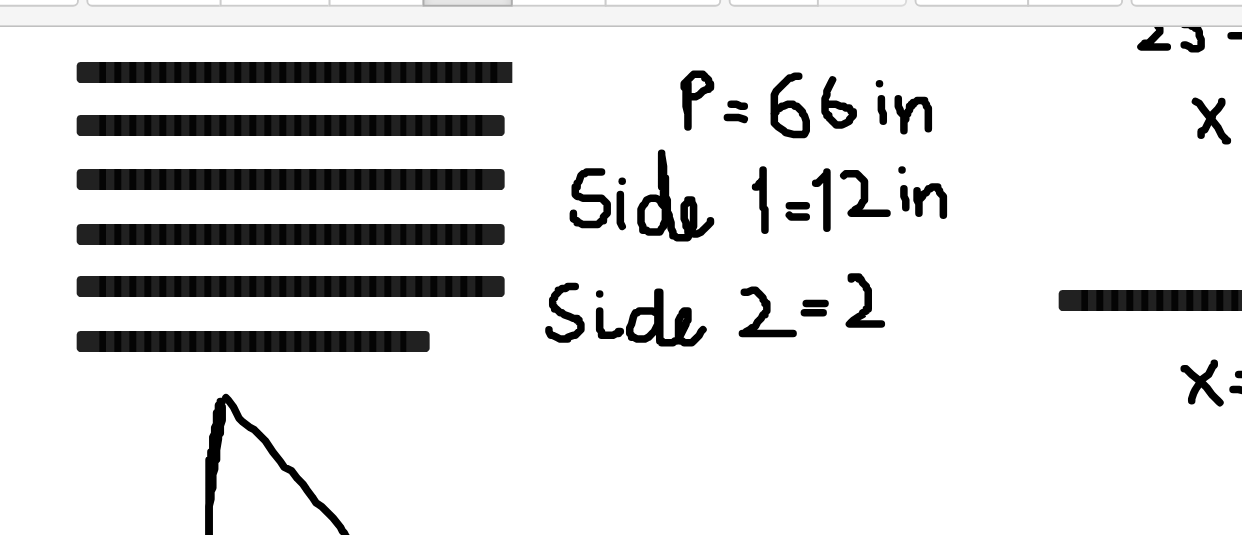 drag, startPoint x: 473, startPoint y: 273, endPoint x: 489, endPoint y: 297, distance: 28.84441 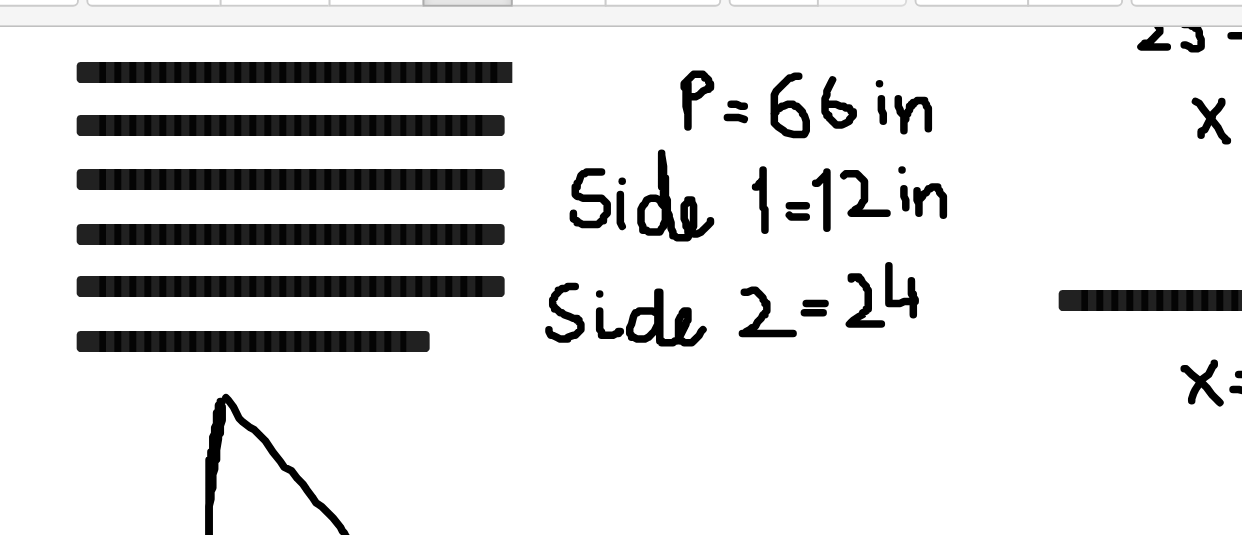 drag, startPoint x: 493, startPoint y: 266, endPoint x: 506, endPoint y: 296, distance: 32.695564 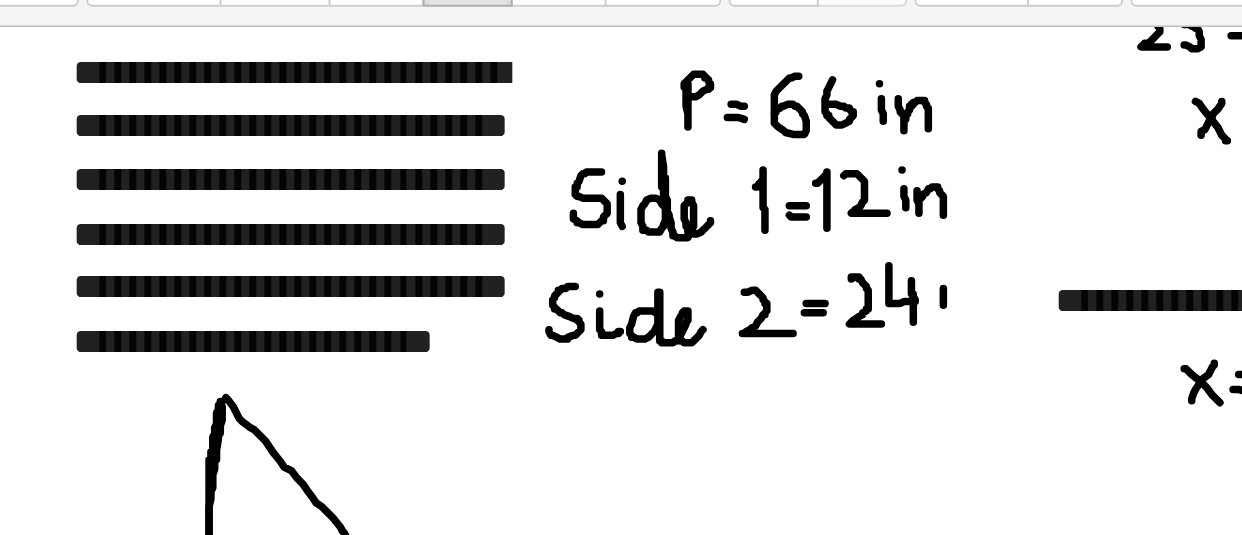 drag, startPoint x: 522, startPoint y: 278, endPoint x: 523, endPoint y: 293, distance: 15.033297 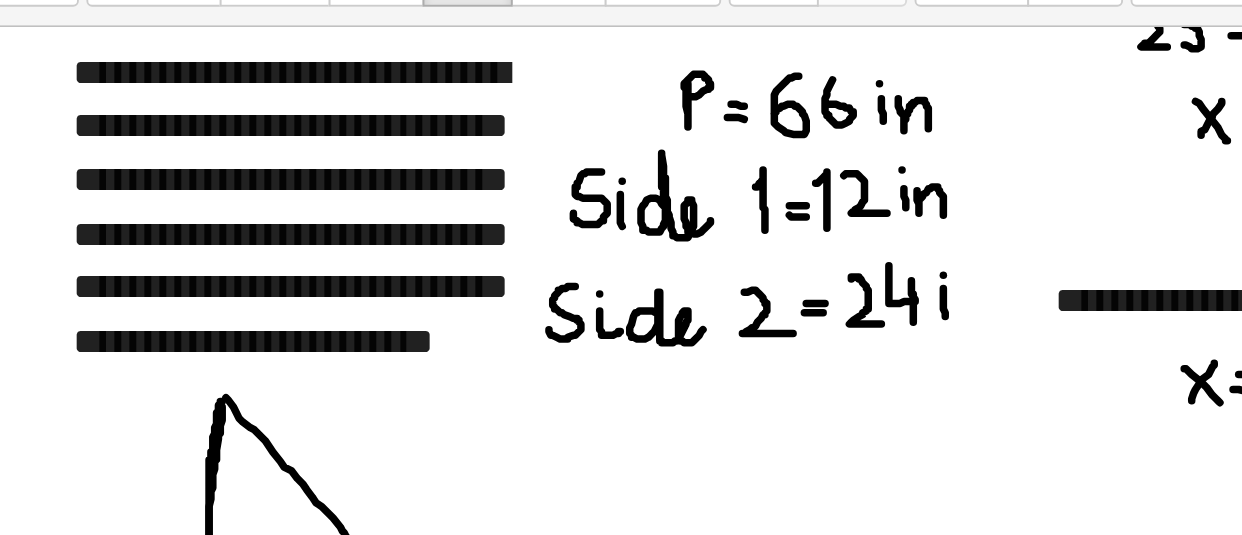 click at bounding box center (627, 765) 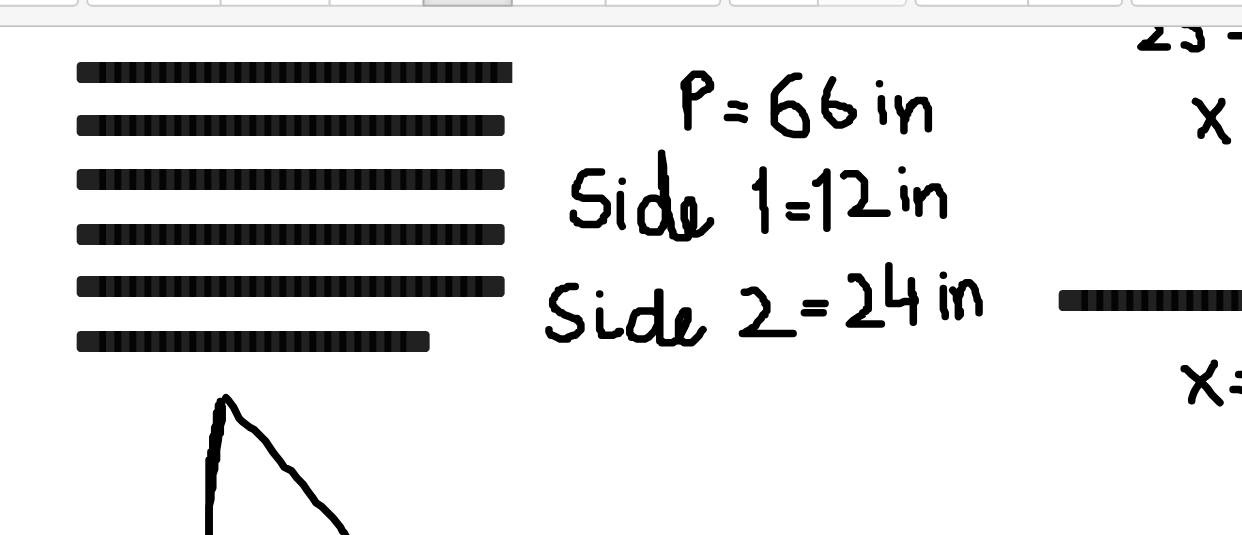 drag, startPoint x: 527, startPoint y: 279, endPoint x: 541, endPoint y: 291, distance: 18.439089 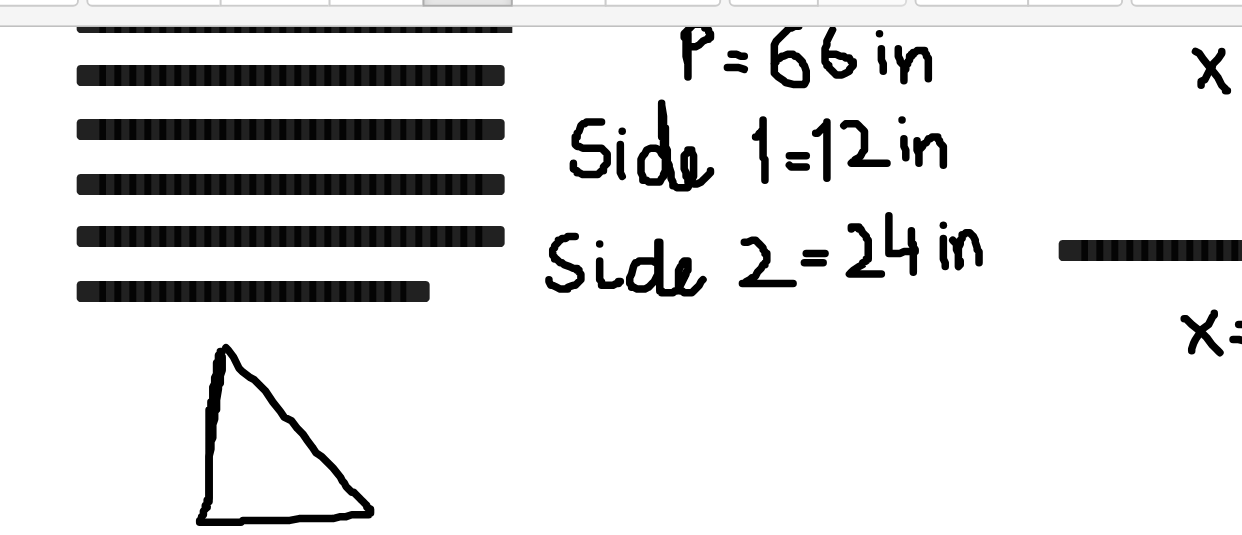 scroll, scrollTop: 709, scrollLeft: 15, axis: both 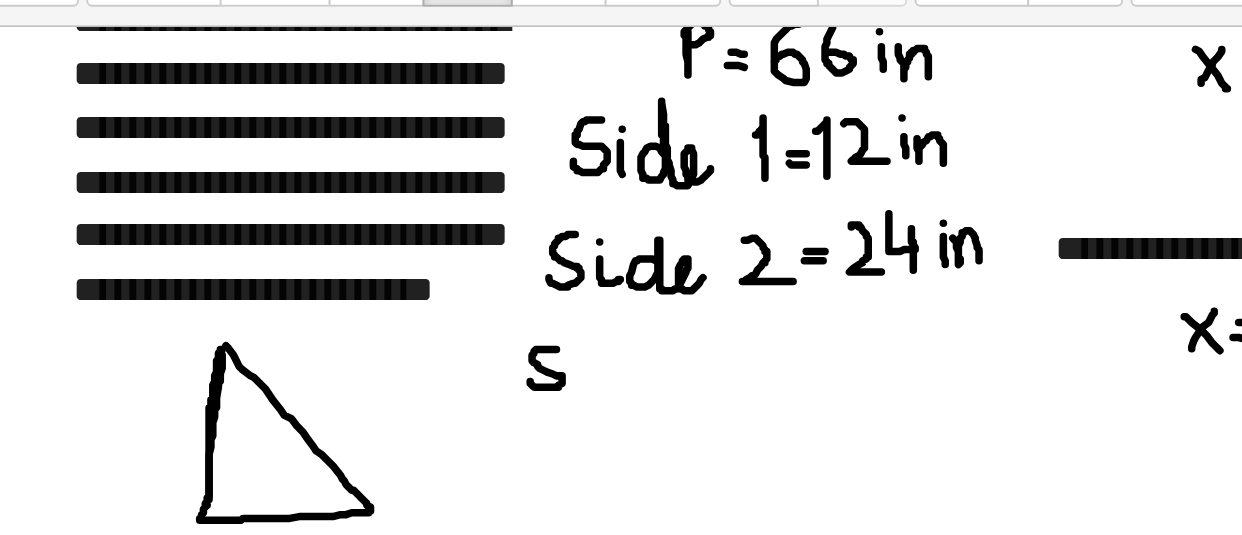 drag, startPoint x: 316, startPoint y: 311, endPoint x: 302, endPoint y: 328, distance: 22.022715 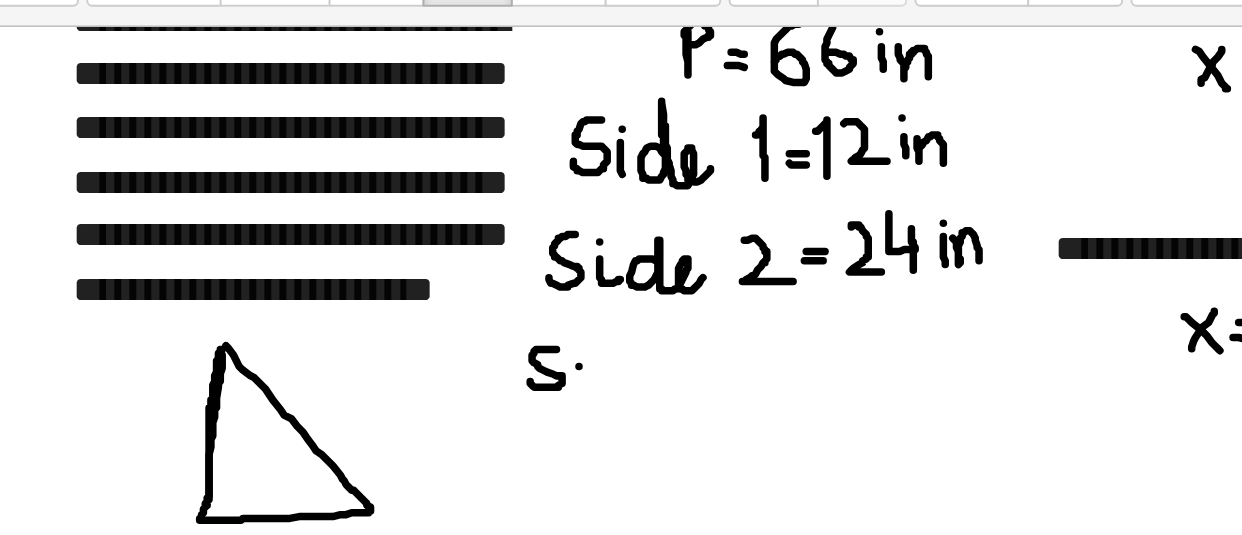 click at bounding box center (627, 737) 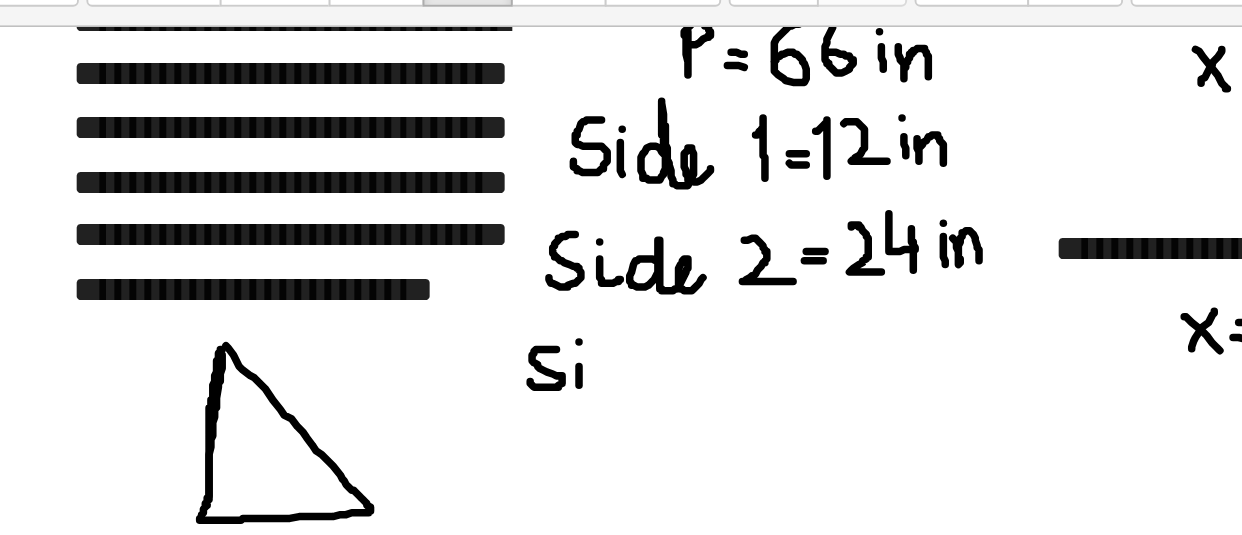 click at bounding box center (627, 737) 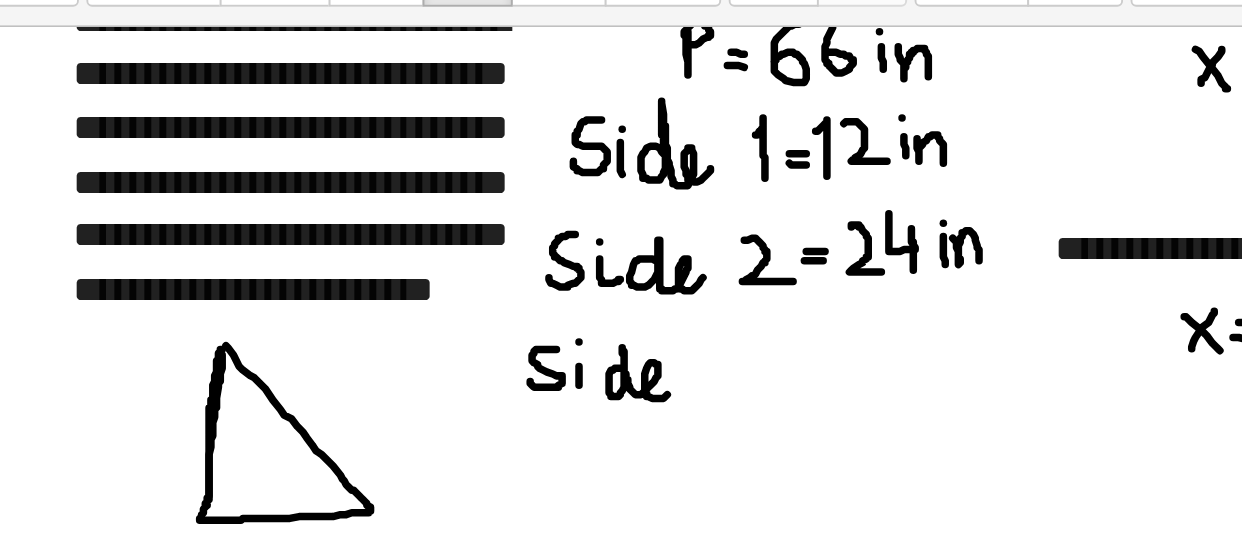 drag, startPoint x: 352, startPoint y: 321, endPoint x: 377, endPoint y: 334, distance: 28.178005 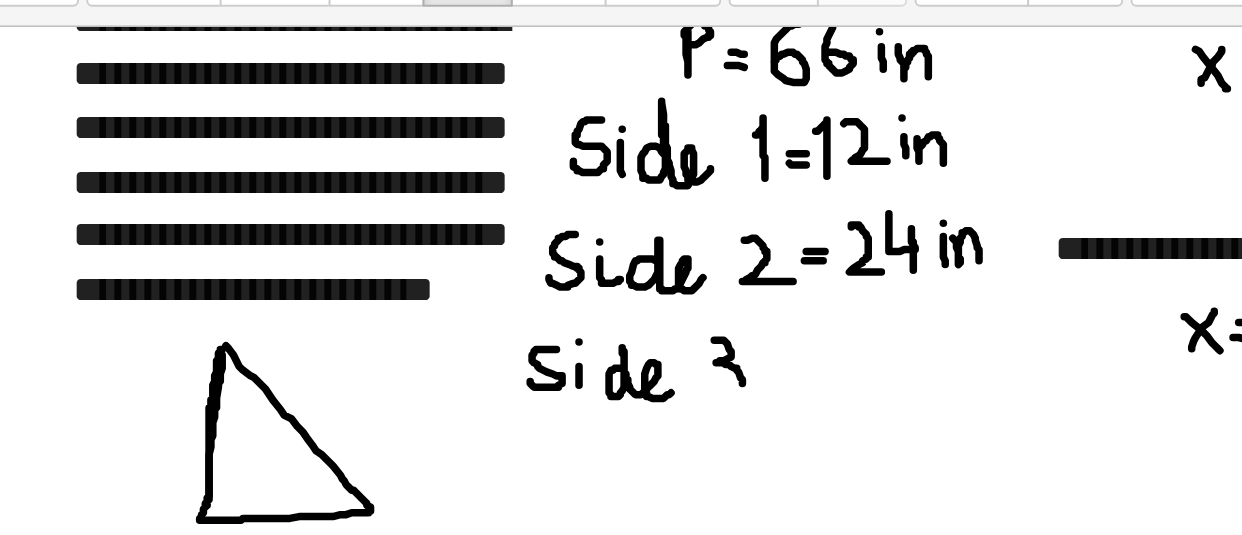 drag, startPoint x: 400, startPoint y: 306, endPoint x: 400, endPoint y: 331, distance: 25 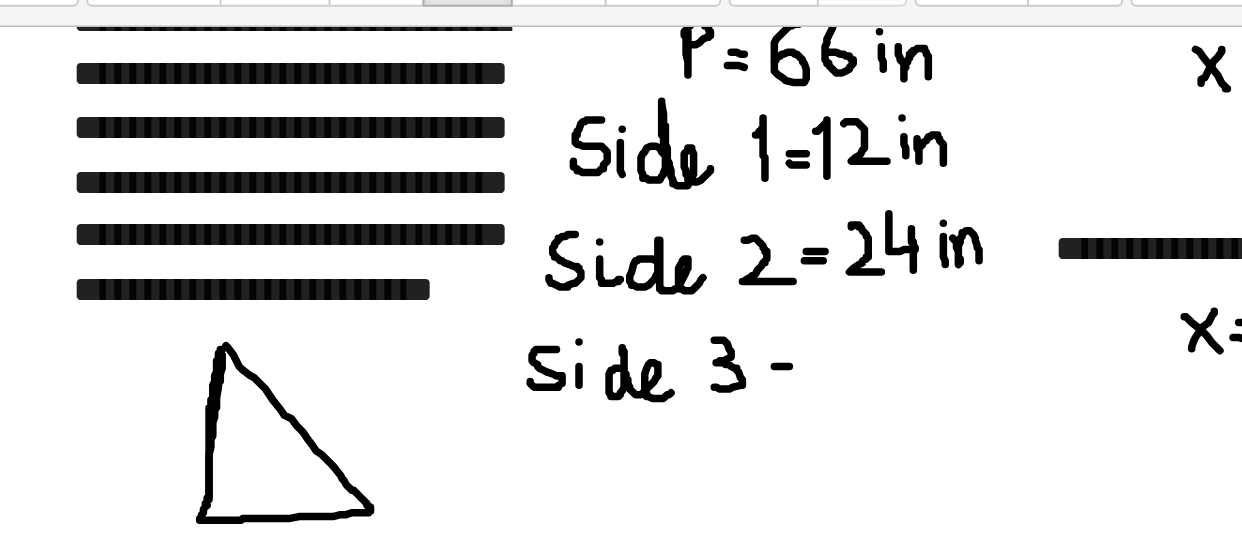 click at bounding box center (627, 737) 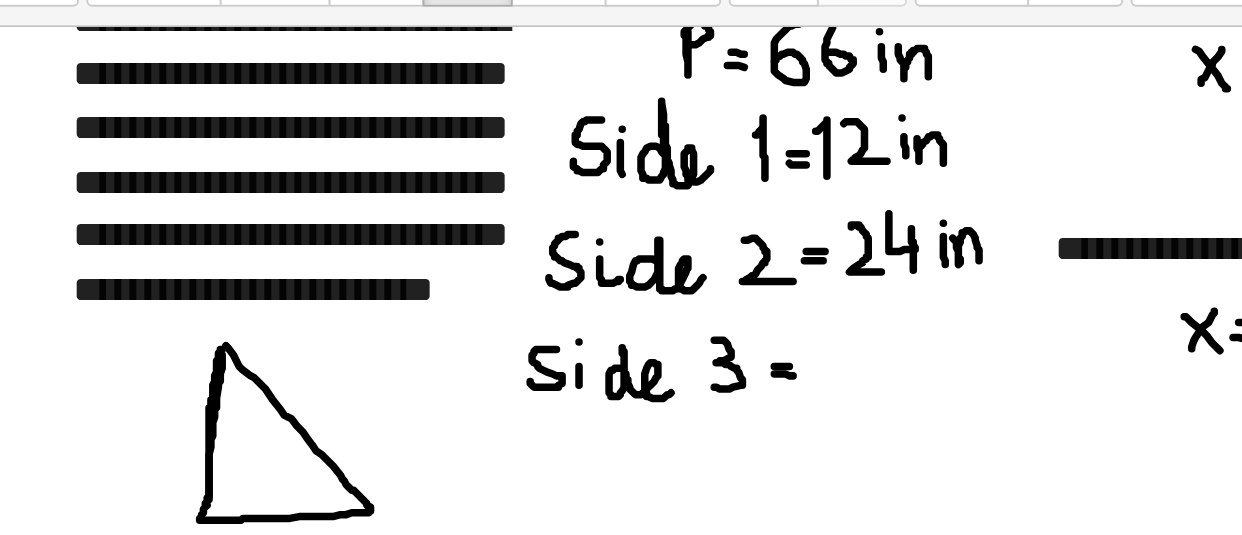 drag, startPoint x: 432, startPoint y: 324, endPoint x: 442, endPoint y: 325, distance: 10.049875 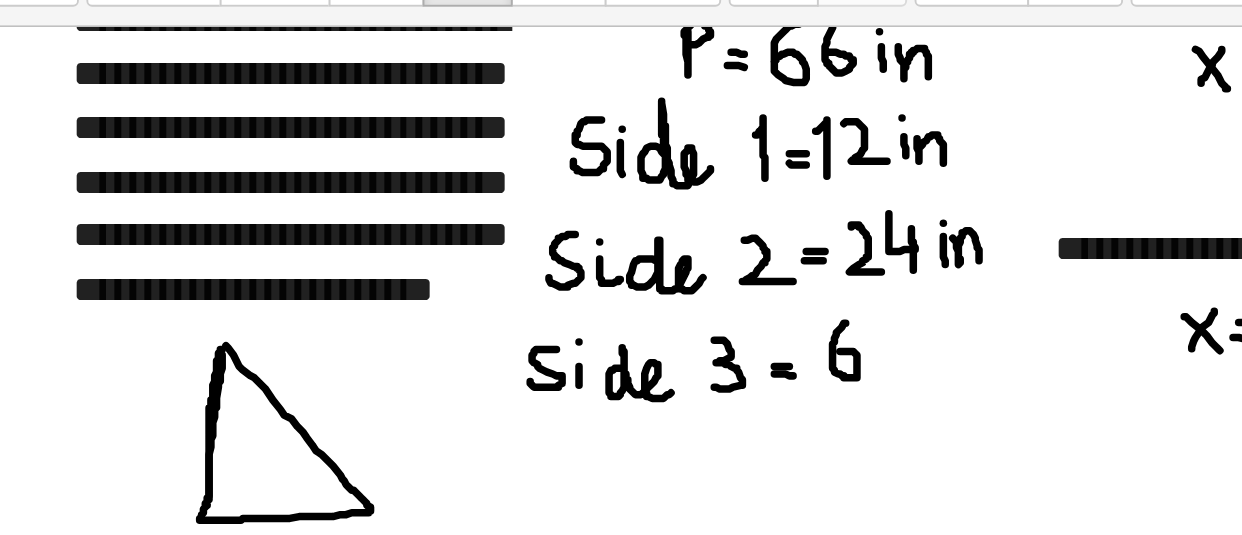 drag, startPoint x: 470, startPoint y: 297, endPoint x: 461, endPoint y: 316, distance: 21.023796 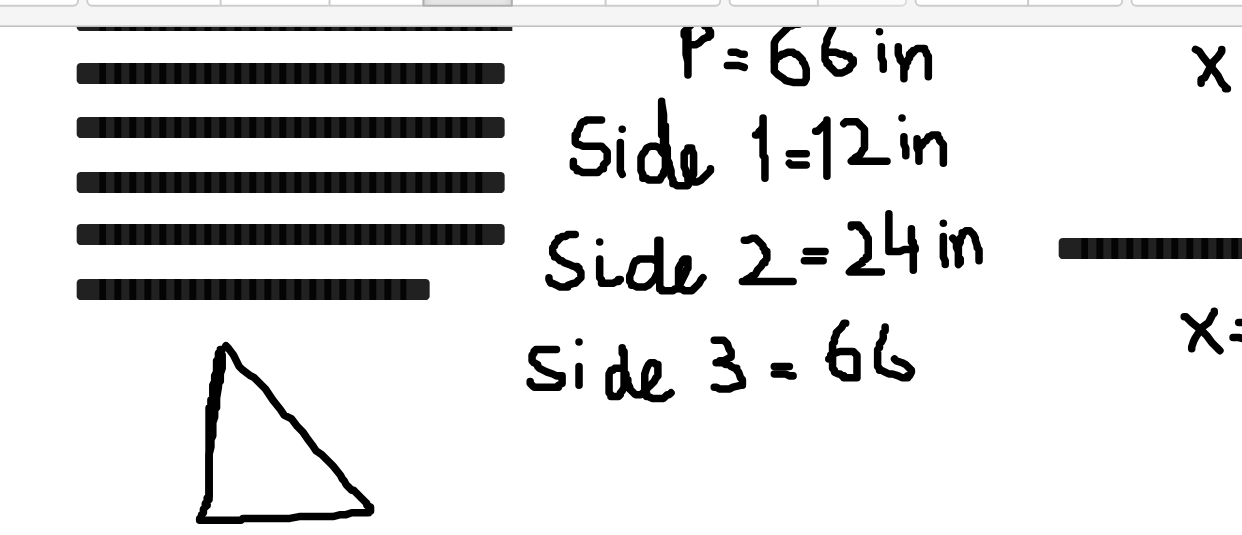 drag, startPoint x: 491, startPoint y: 299, endPoint x: 488, endPoint y: 315, distance: 16.27882 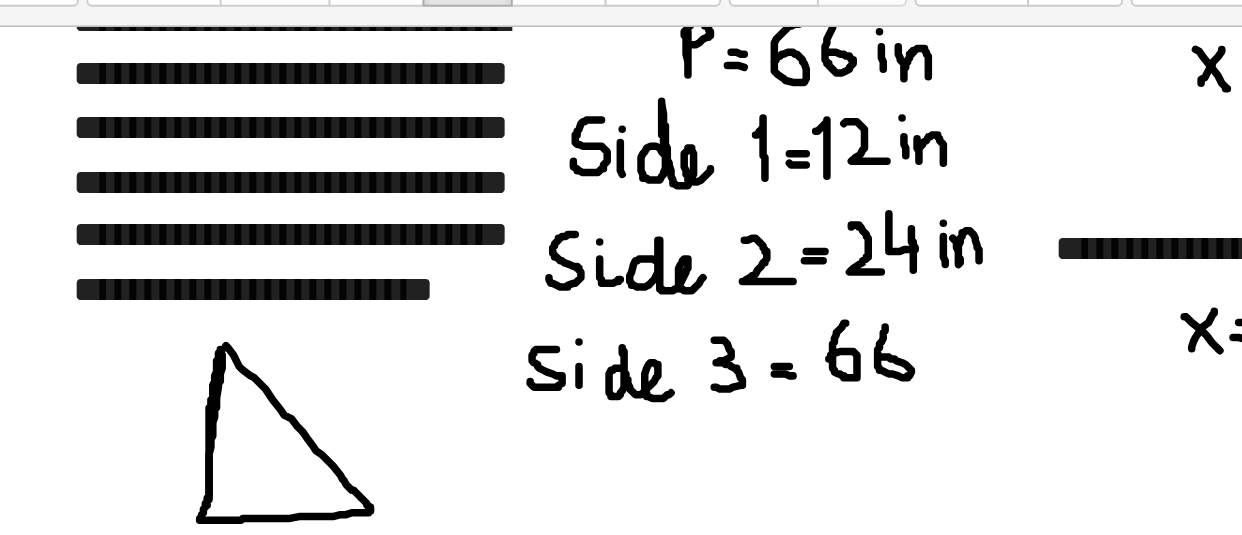 scroll, scrollTop: 709, scrollLeft: 44, axis: both 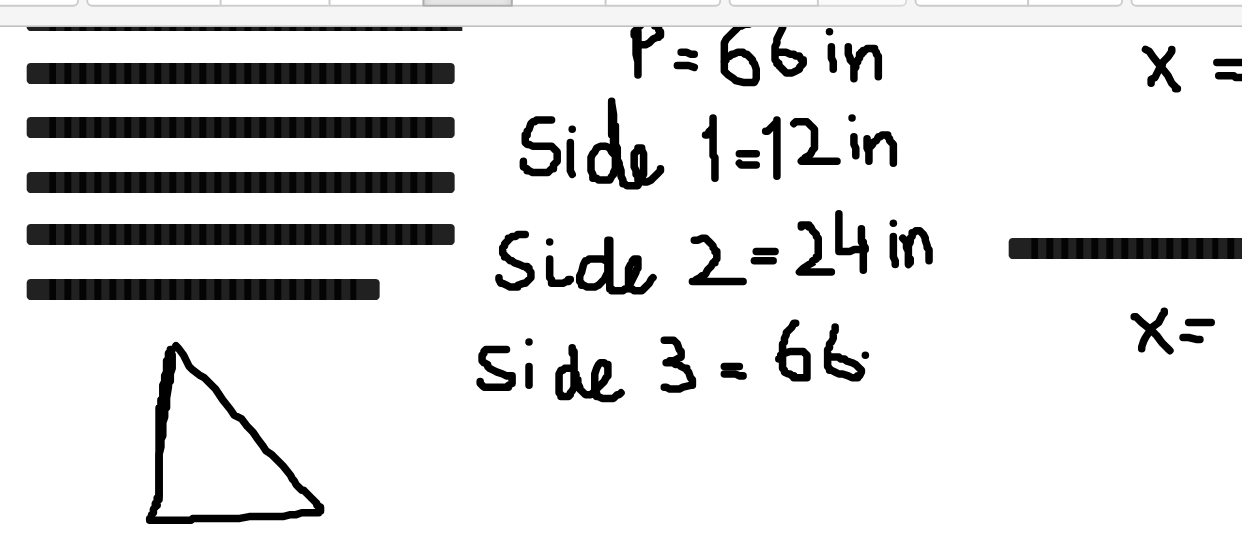 click at bounding box center [600, 737] 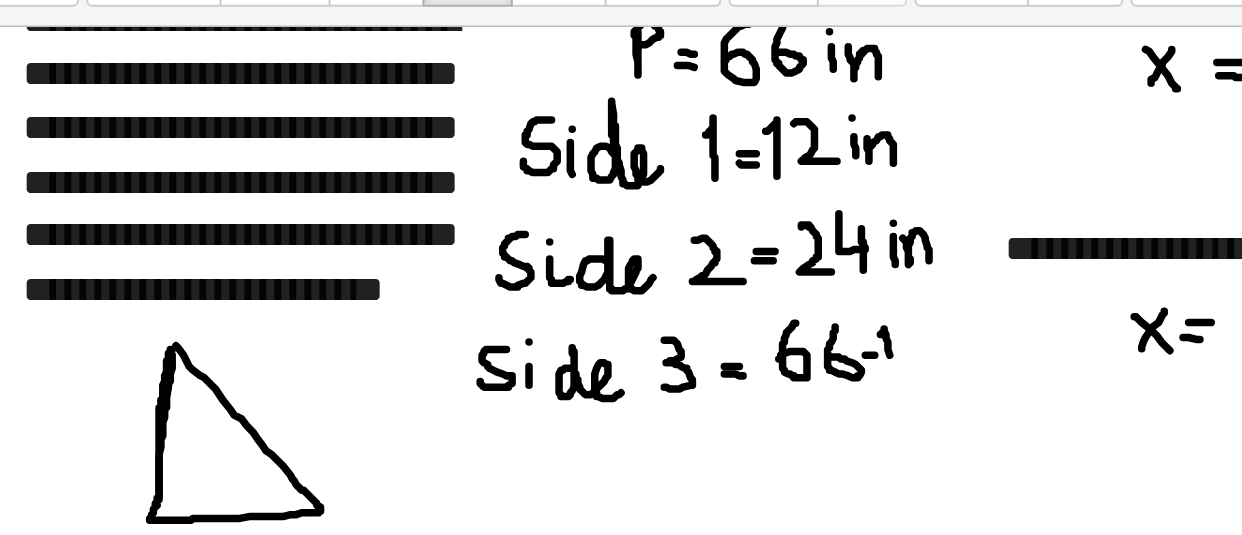 drag, startPoint x: 486, startPoint y: 303, endPoint x: 491, endPoint y: 324, distance: 21.587032 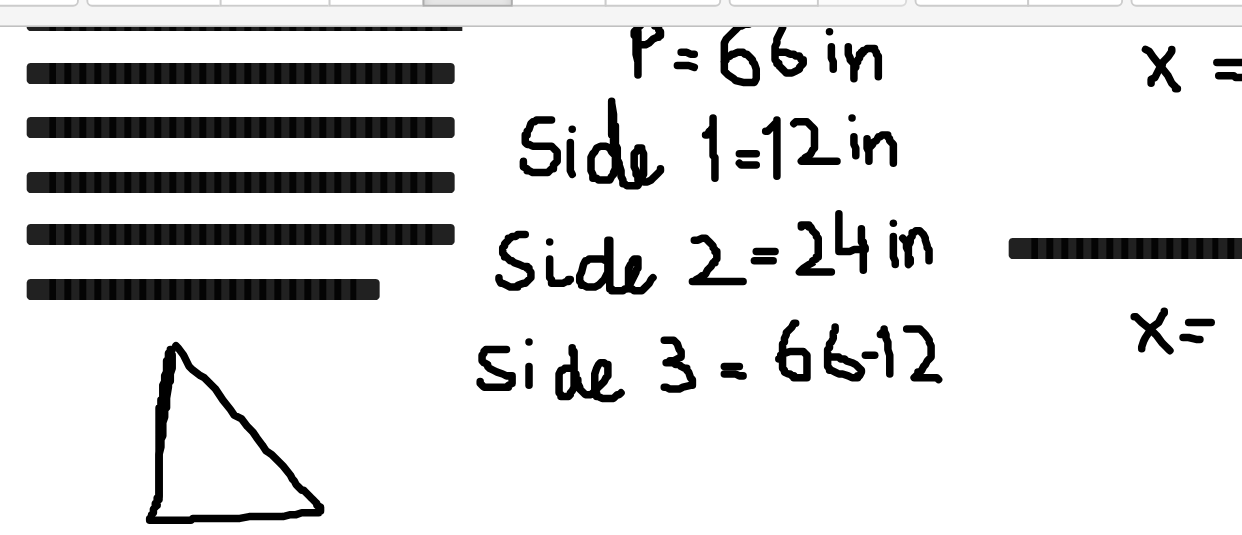 drag, startPoint x: 500, startPoint y: 300, endPoint x: 522, endPoint y: 327, distance: 34.828148 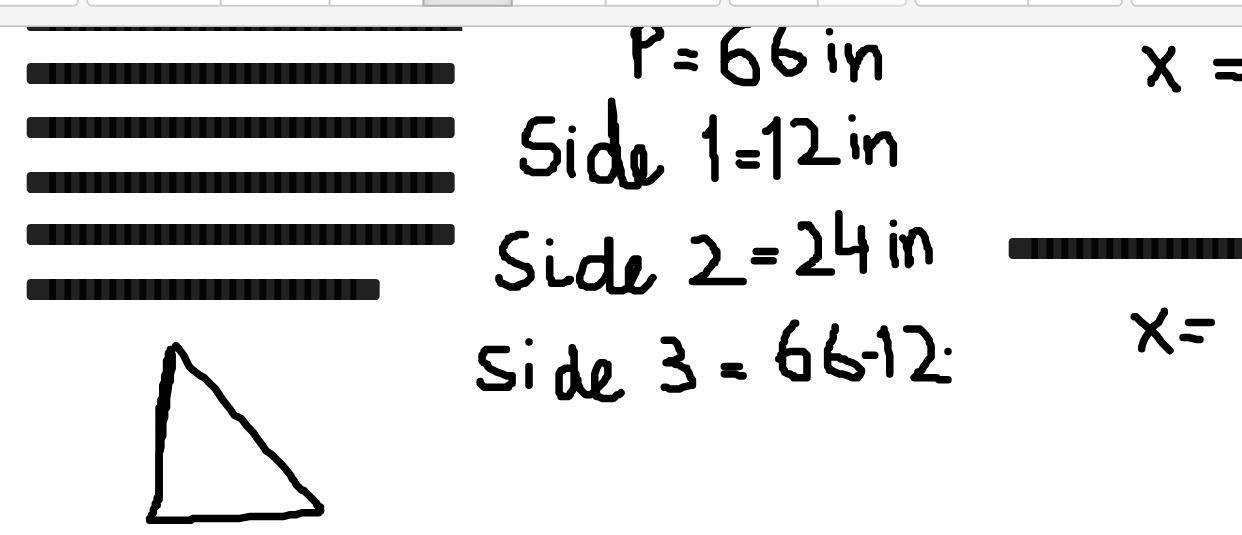 click at bounding box center [600, 737] 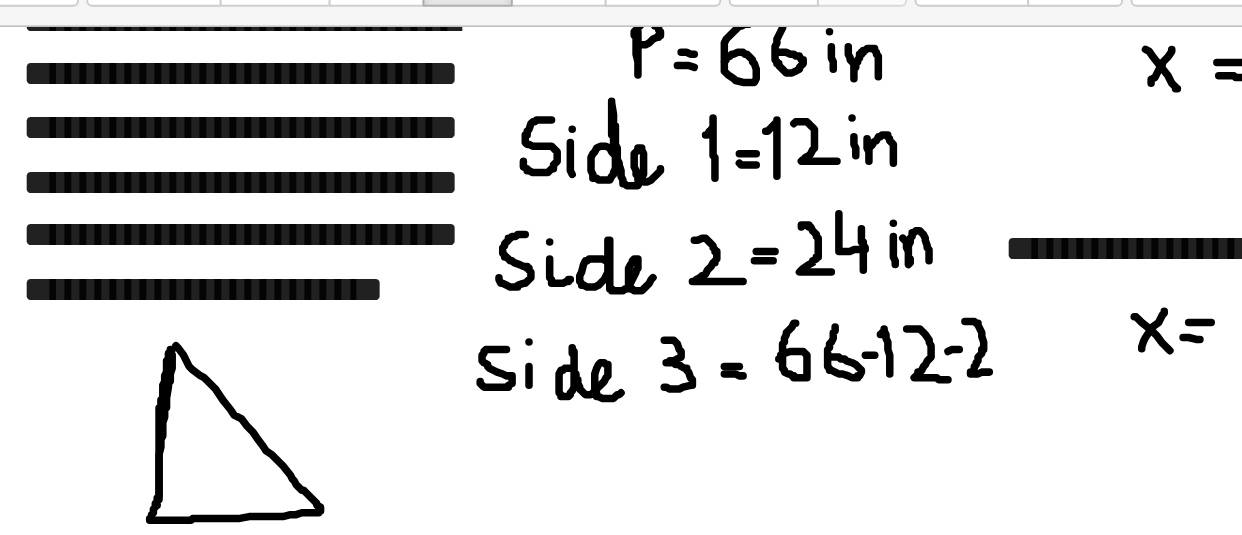 drag, startPoint x: 531, startPoint y: 296, endPoint x: 544, endPoint y: 323, distance: 29.966648 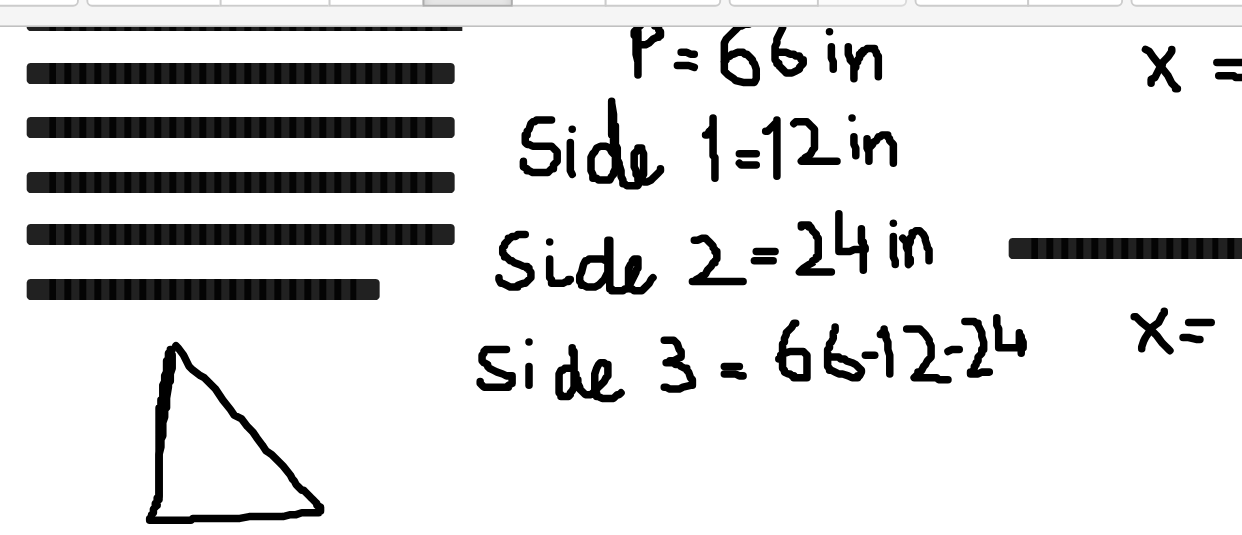 drag, startPoint x: 548, startPoint y: 294, endPoint x: 562, endPoint y: 320, distance: 29.529646 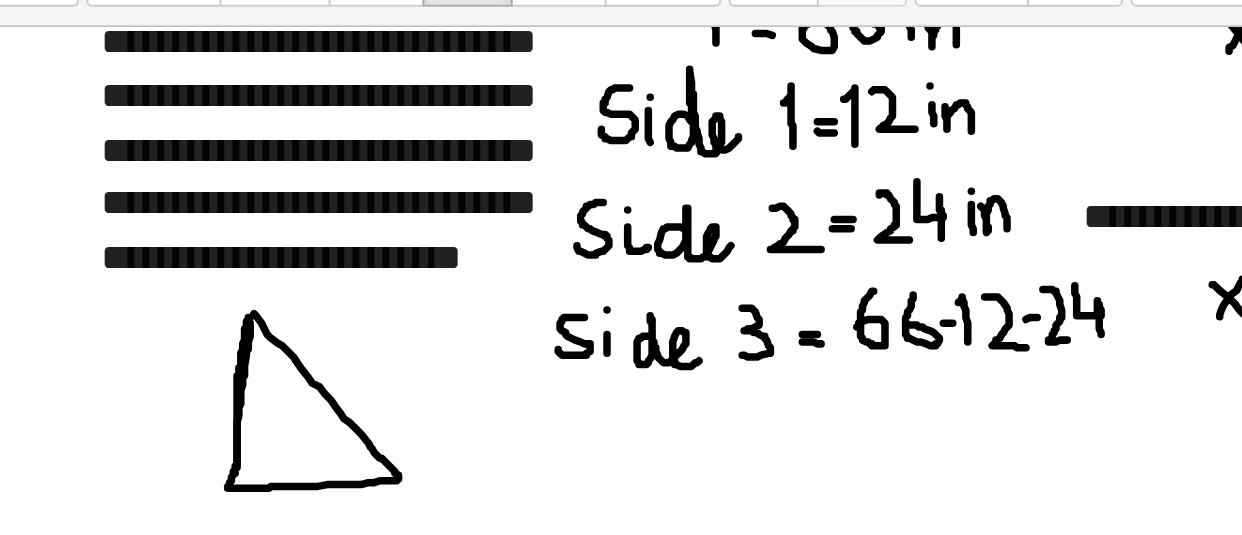 scroll, scrollTop: 732, scrollLeft: 0, axis: vertical 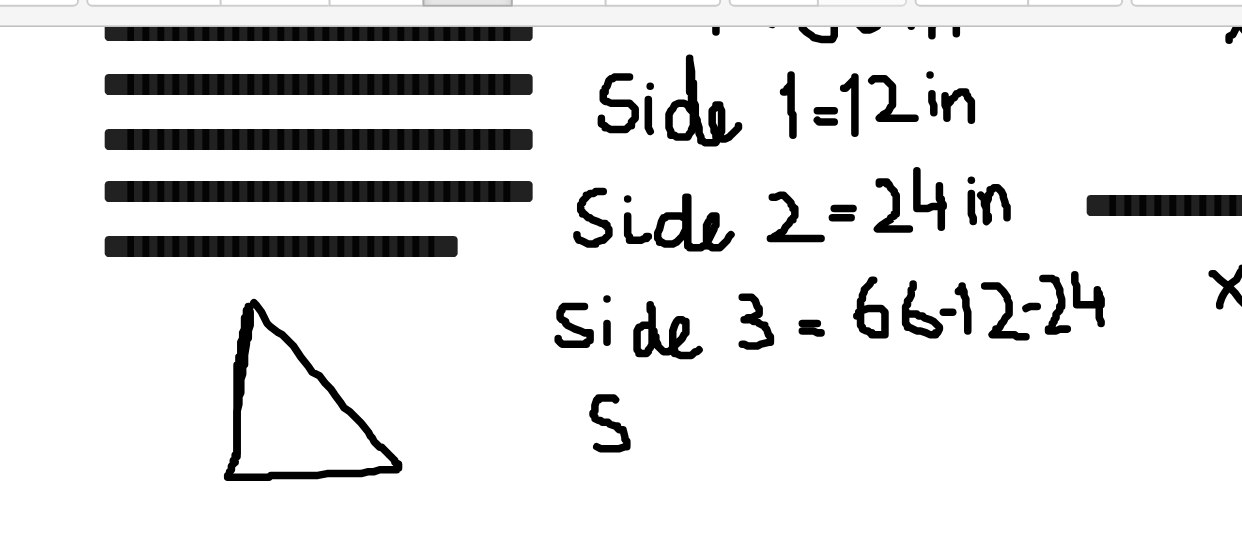 drag, startPoint x: 348, startPoint y: 337, endPoint x: 337, endPoint y: 361, distance: 26.400757 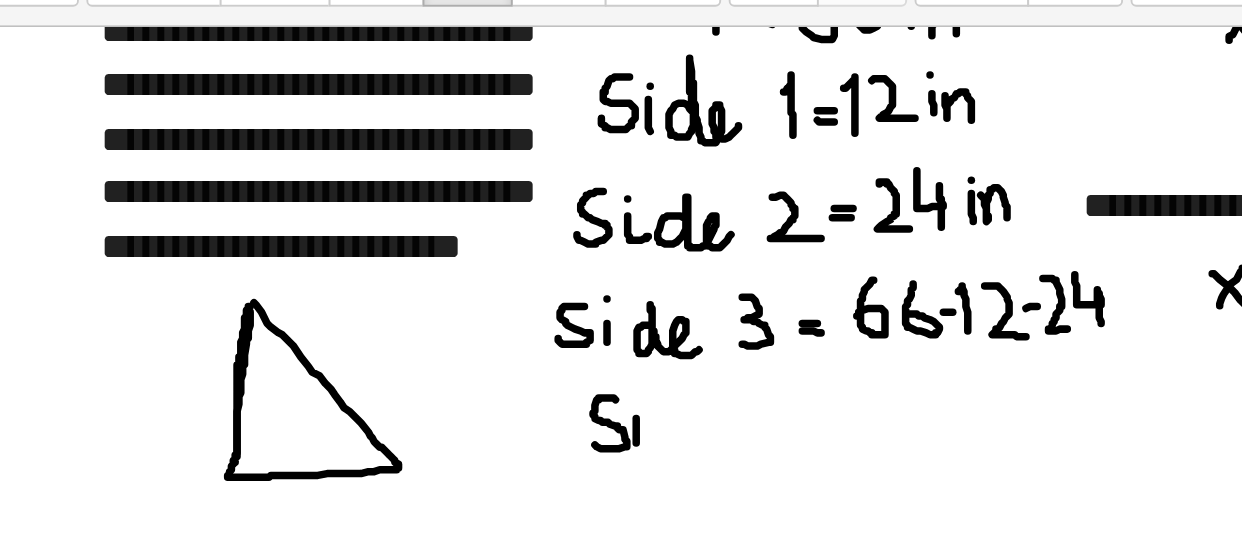 drag, startPoint x: 359, startPoint y: 347, endPoint x: 359, endPoint y: 336, distance: 11 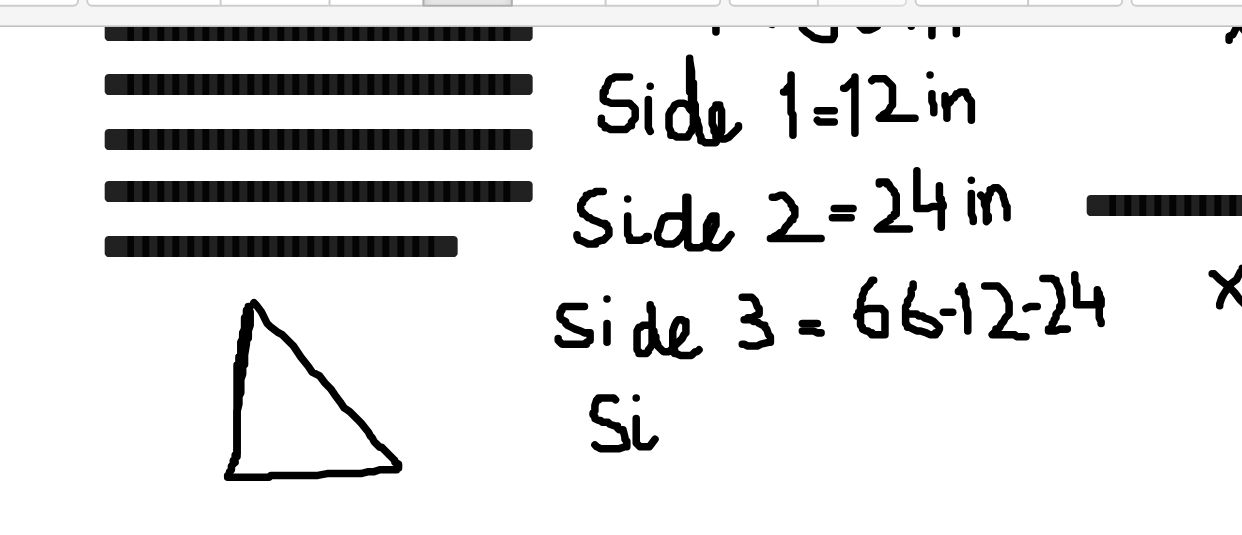 click at bounding box center [642, 714] 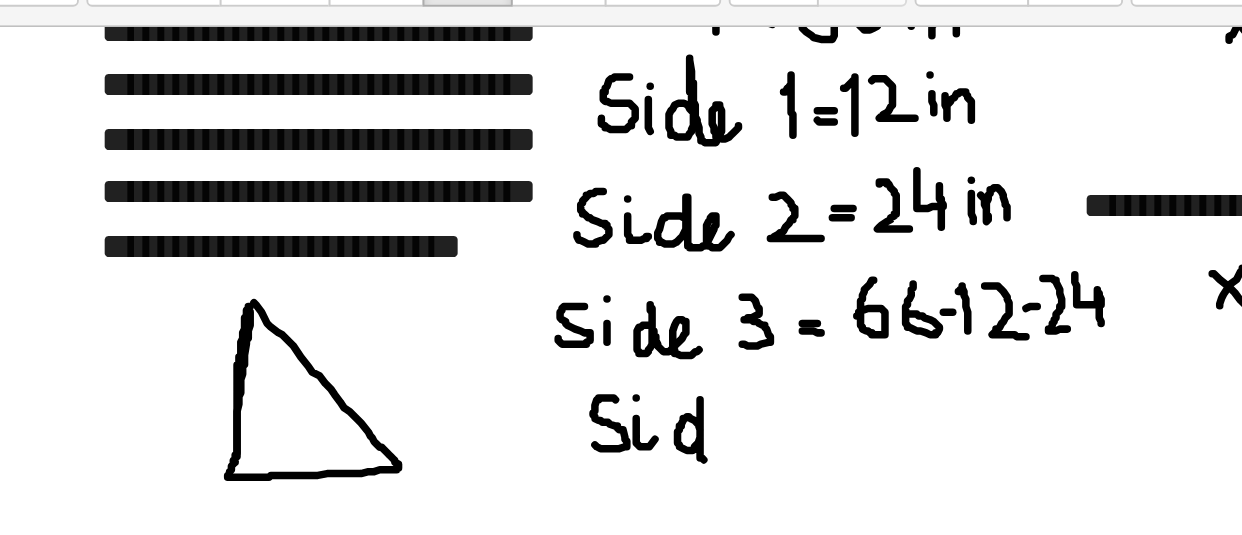 drag, startPoint x: 393, startPoint y: 353, endPoint x: 404, endPoint y: 355, distance: 11.18034 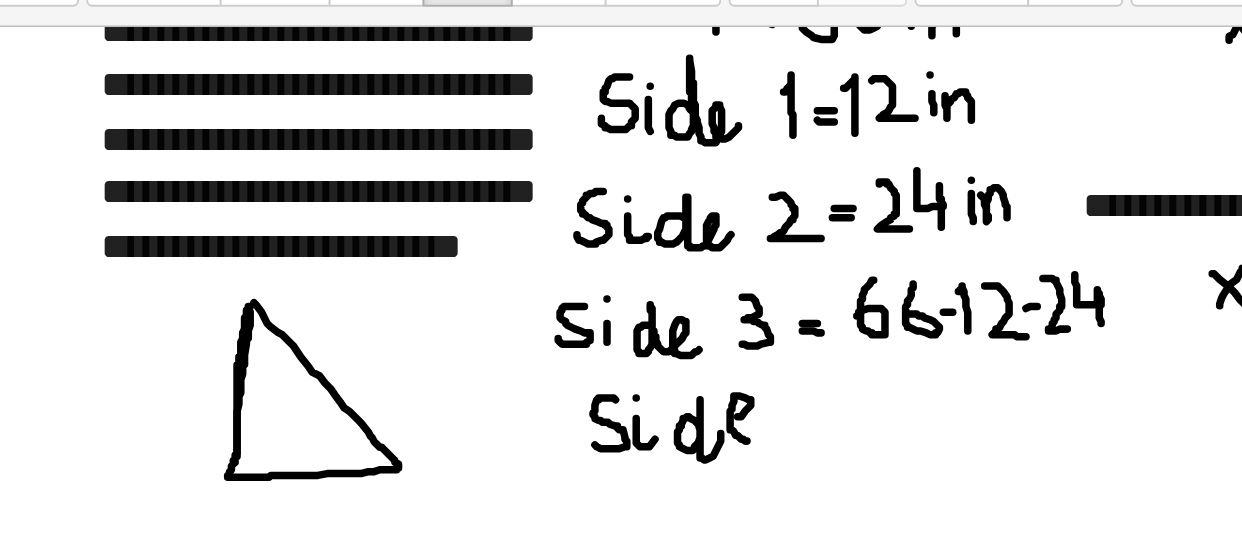 drag, startPoint x: 413, startPoint y: 346, endPoint x: 427, endPoint y: 350, distance: 14.56022 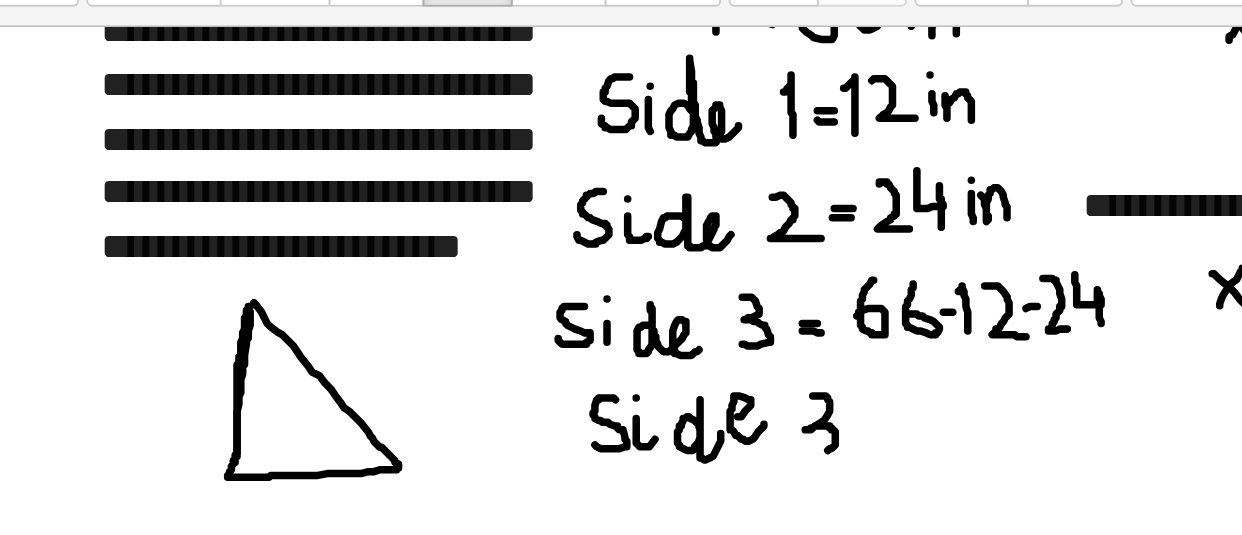 drag, startPoint x: 453, startPoint y: 335, endPoint x: 450, endPoint y: 364, distance: 29.15476 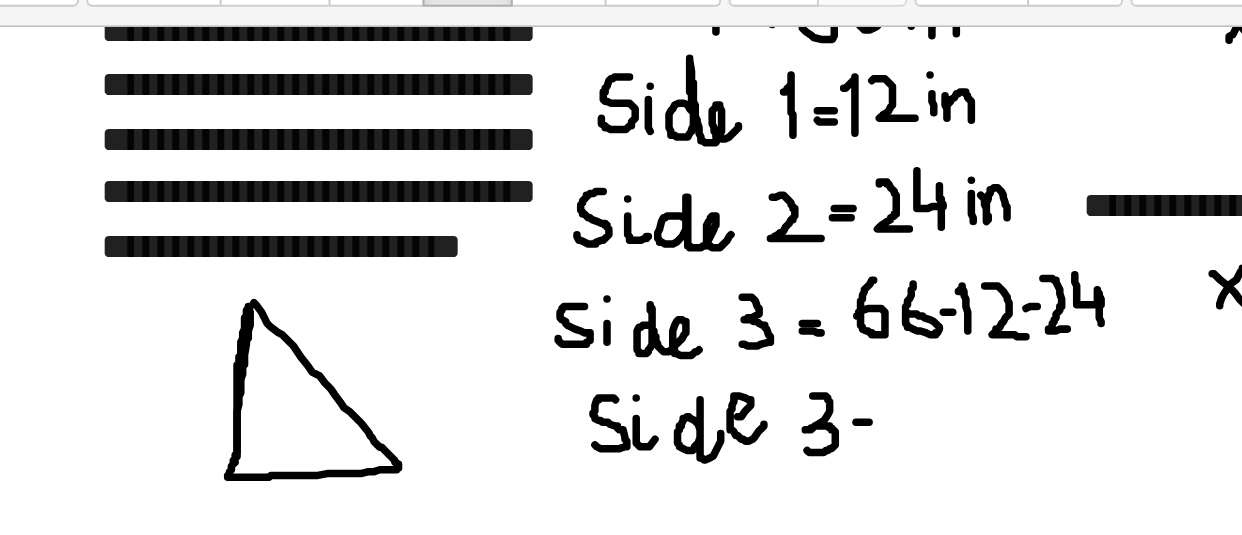 click at bounding box center (642, 714) 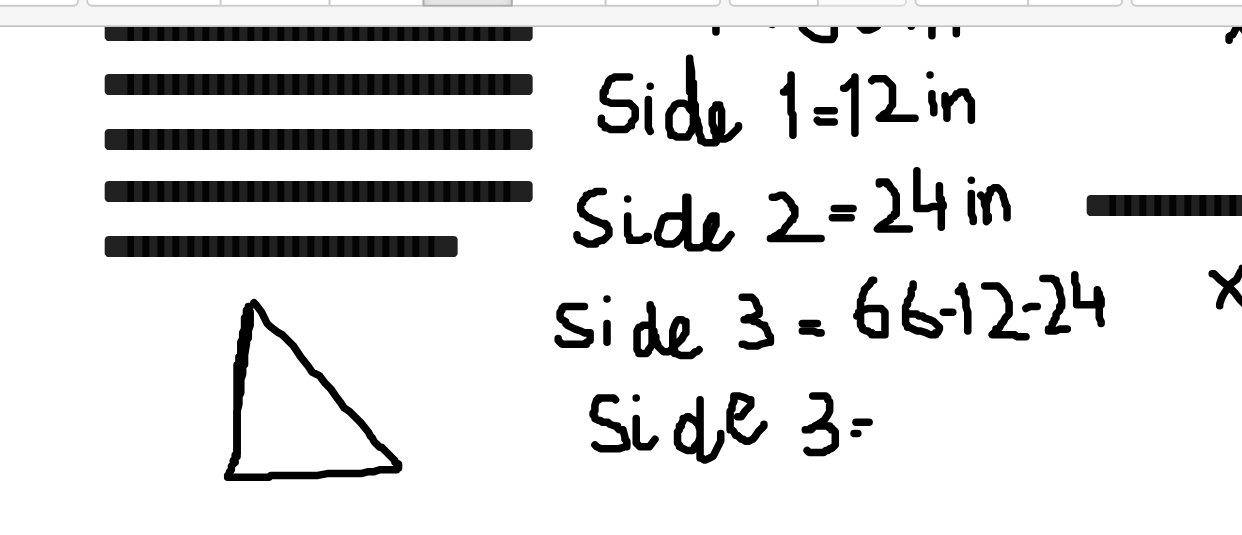click at bounding box center [642, 714] 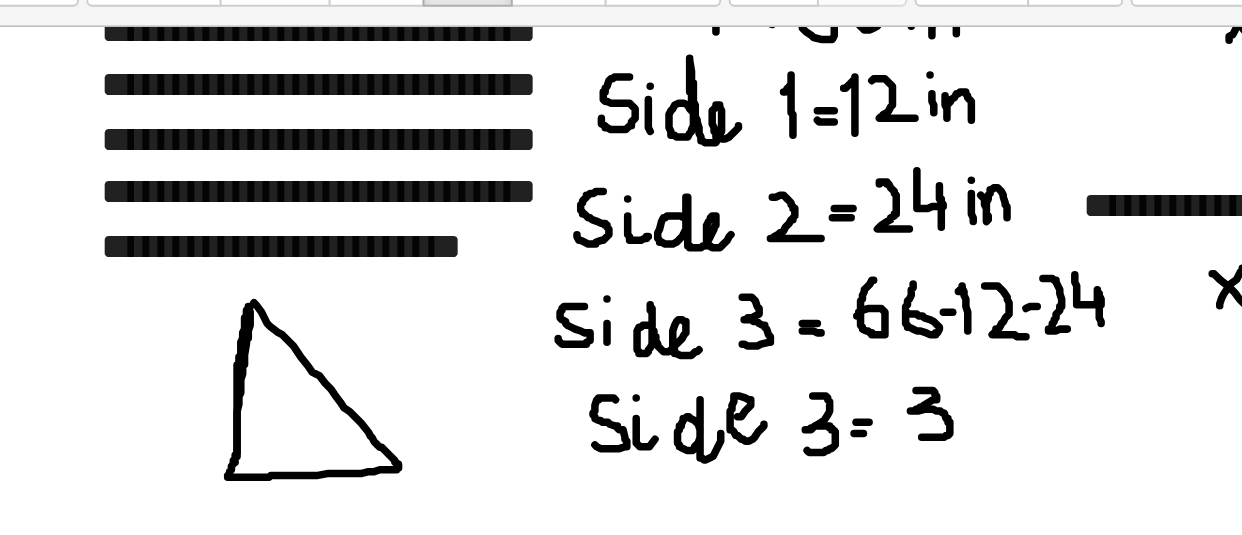 drag, startPoint x: 508, startPoint y: 332, endPoint x: 509, endPoint y: 356, distance: 24.020824 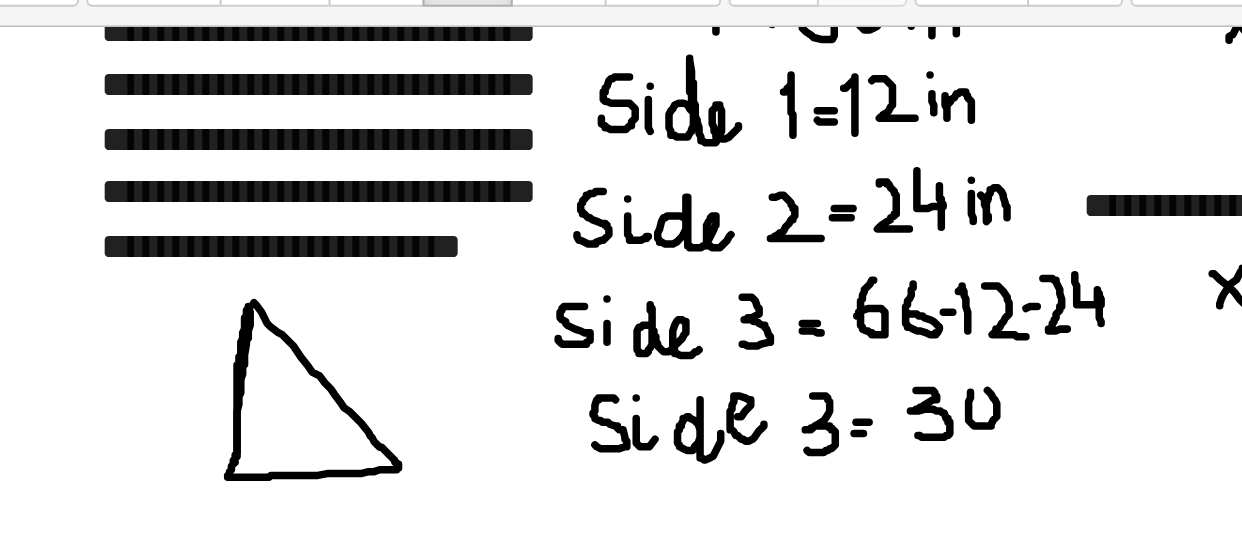 click at bounding box center [642, 714] 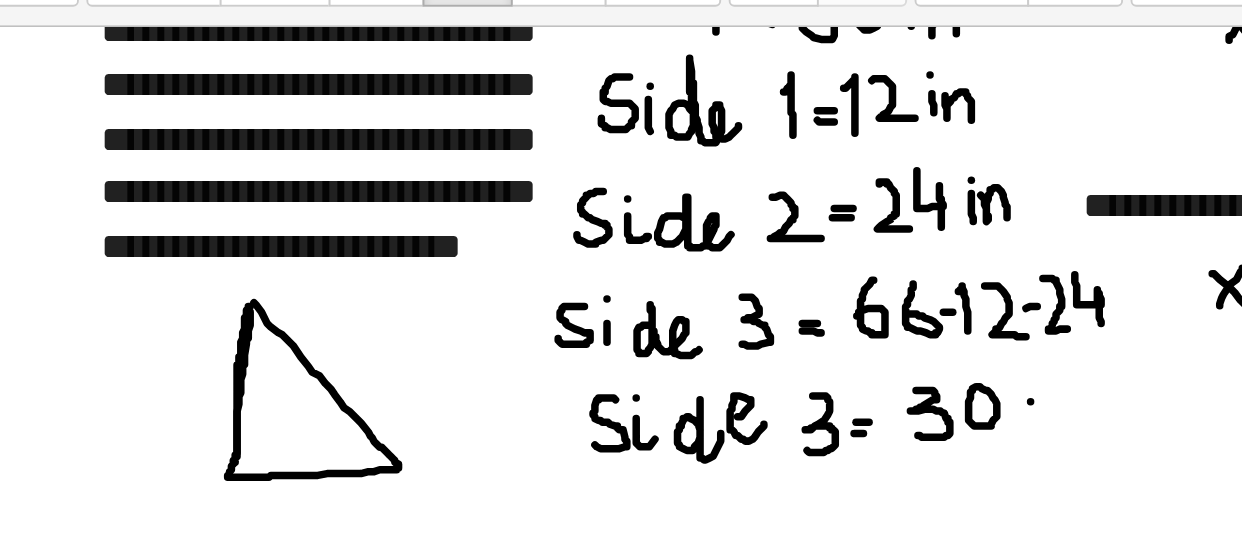 drag, startPoint x: 569, startPoint y: 338, endPoint x: 570, endPoint y: 351, distance: 13.038404 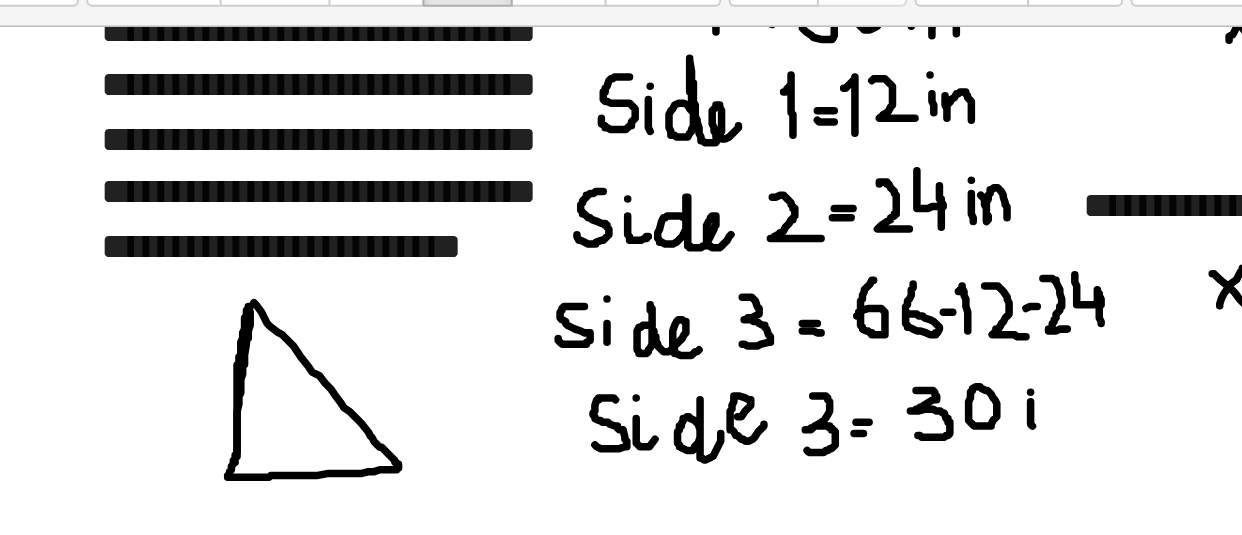 click at bounding box center (642, 714) 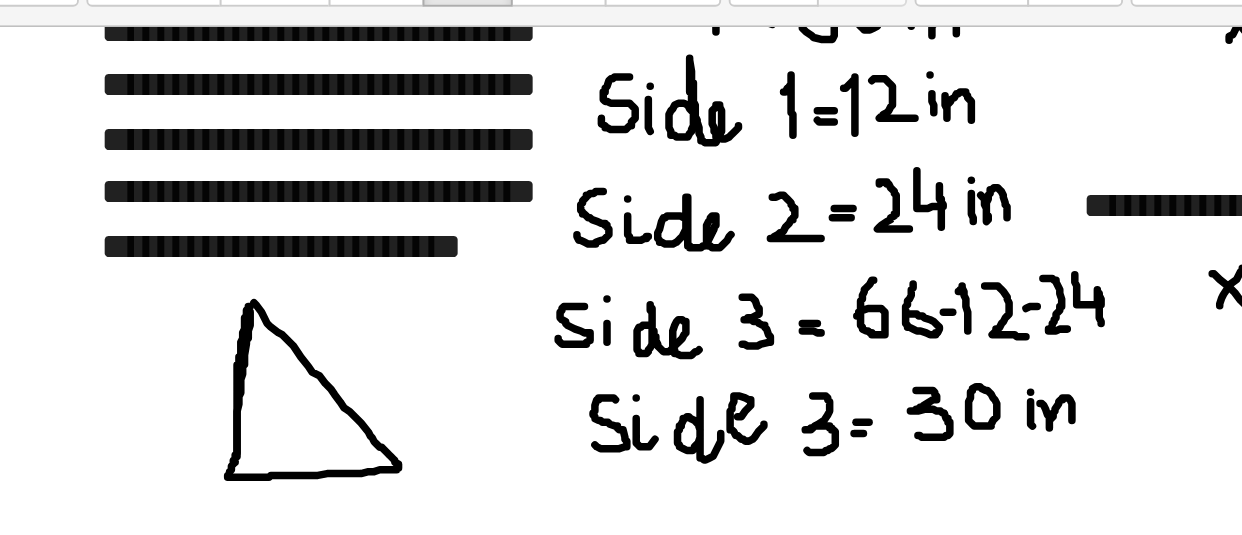 drag, startPoint x: 574, startPoint y: 339, endPoint x: 591, endPoint y: 349, distance: 19.723083 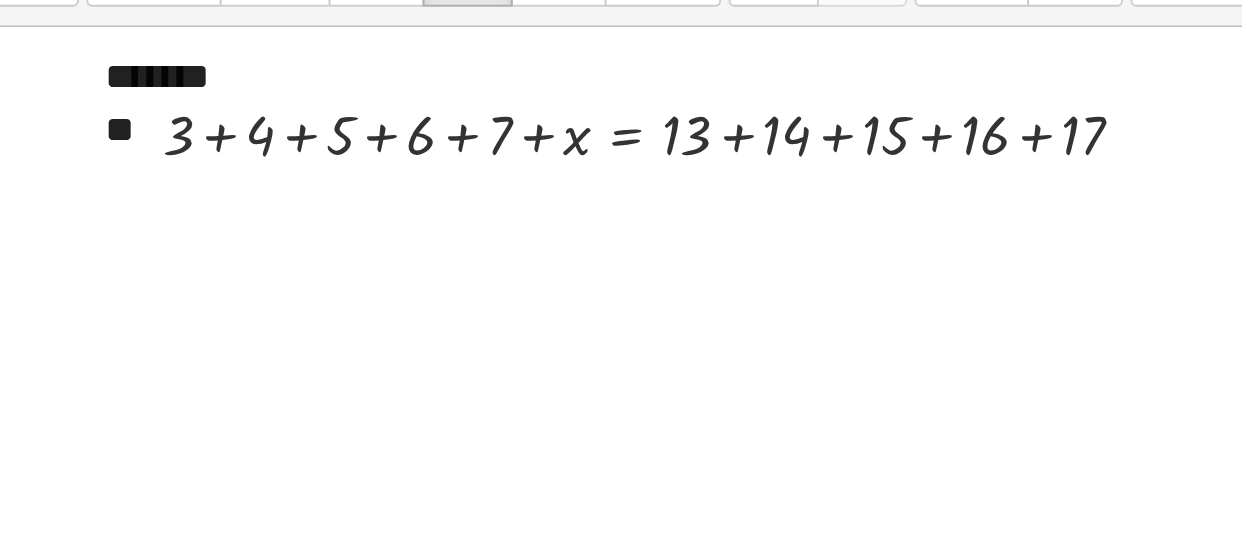 scroll, scrollTop: 1068, scrollLeft: 0, axis: vertical 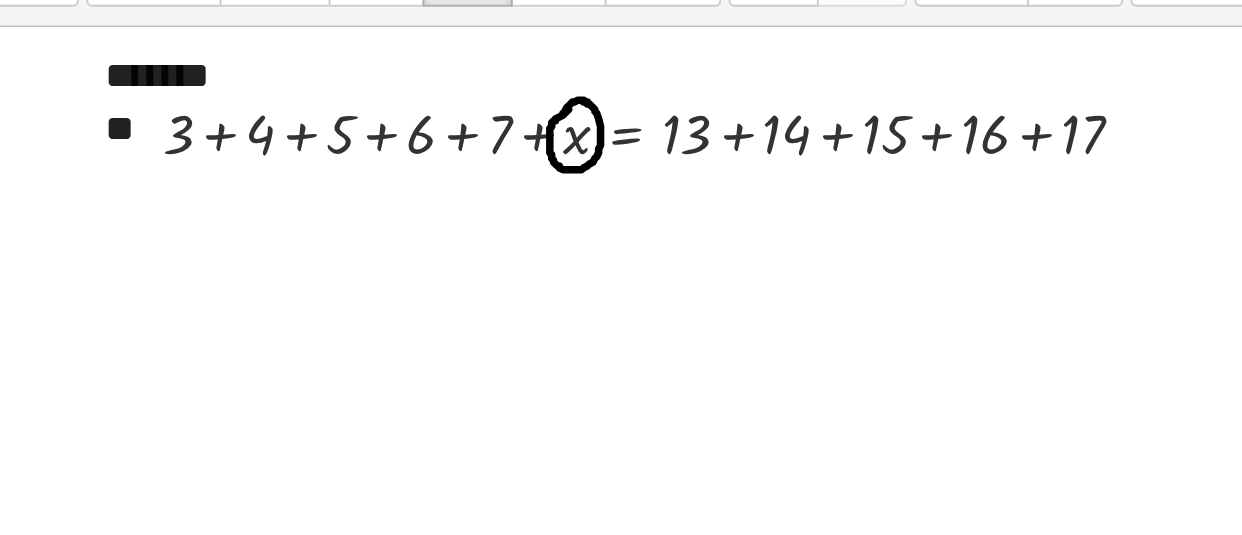 click at bounding box center (642, 378) 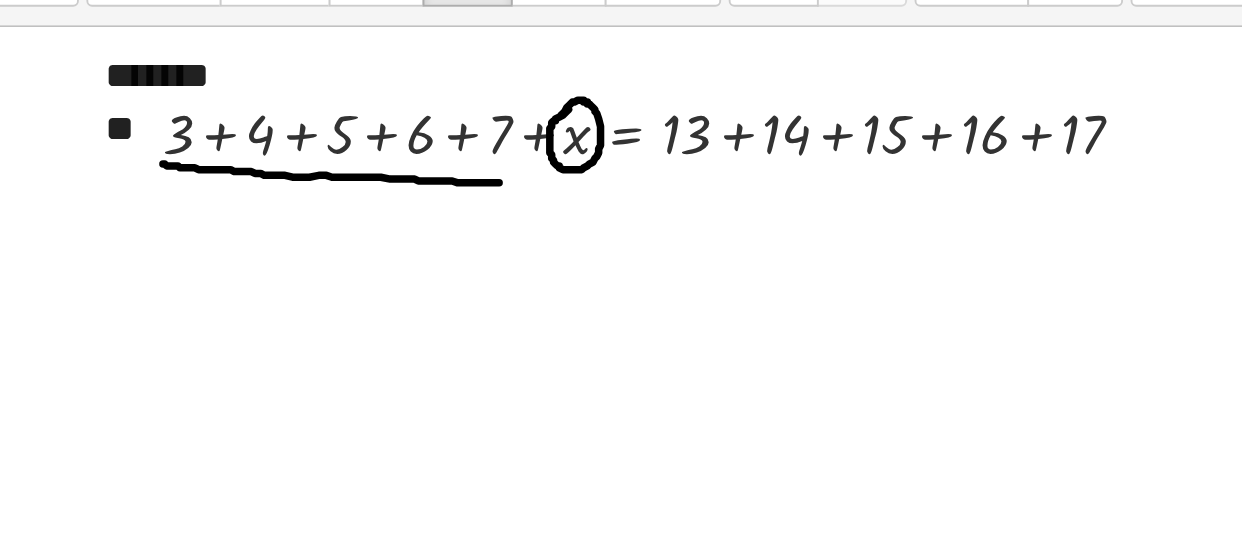 drag, startPoint x: 107, startPoint y: 212, endPoint x: 287, endPoint y: 222, distance: 180.27756 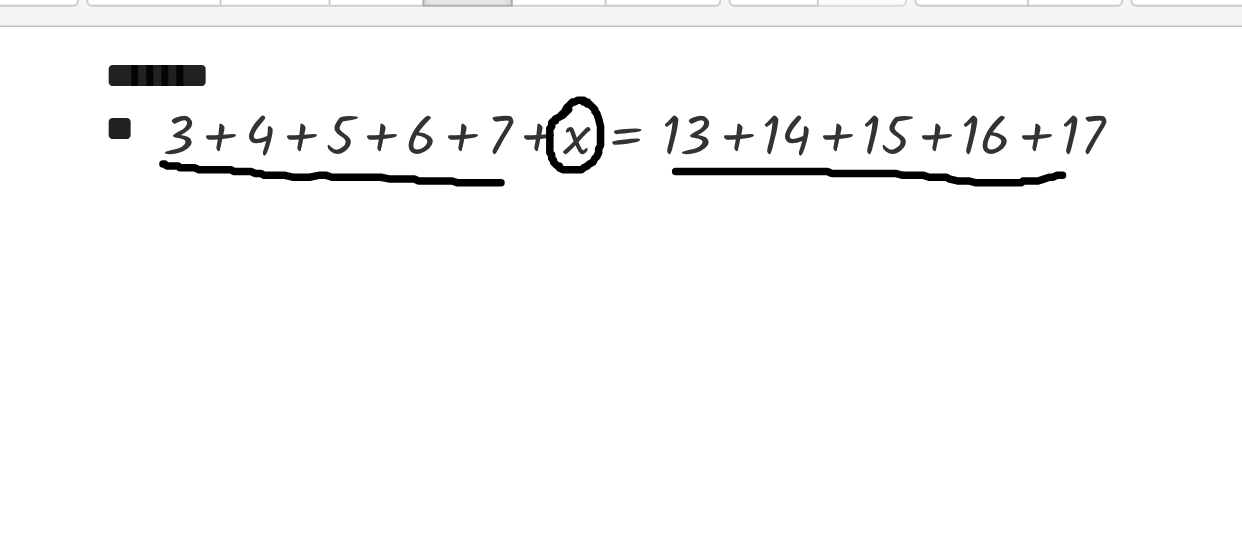 drag, startPoint x: 380, startPoint y: 216, endPoint x: 586, endPoint y: 218, distance: 206.0097 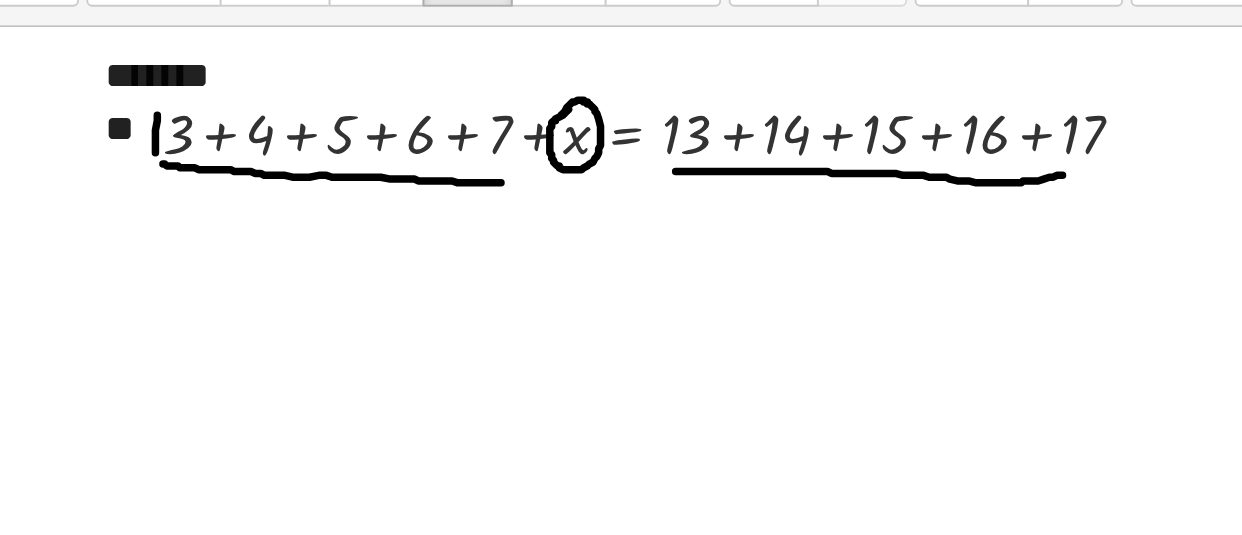 drag, startPoint x: 104, startPoint y: 186, endPoint x: 103, endPoint y: 208, distance: 22.022715 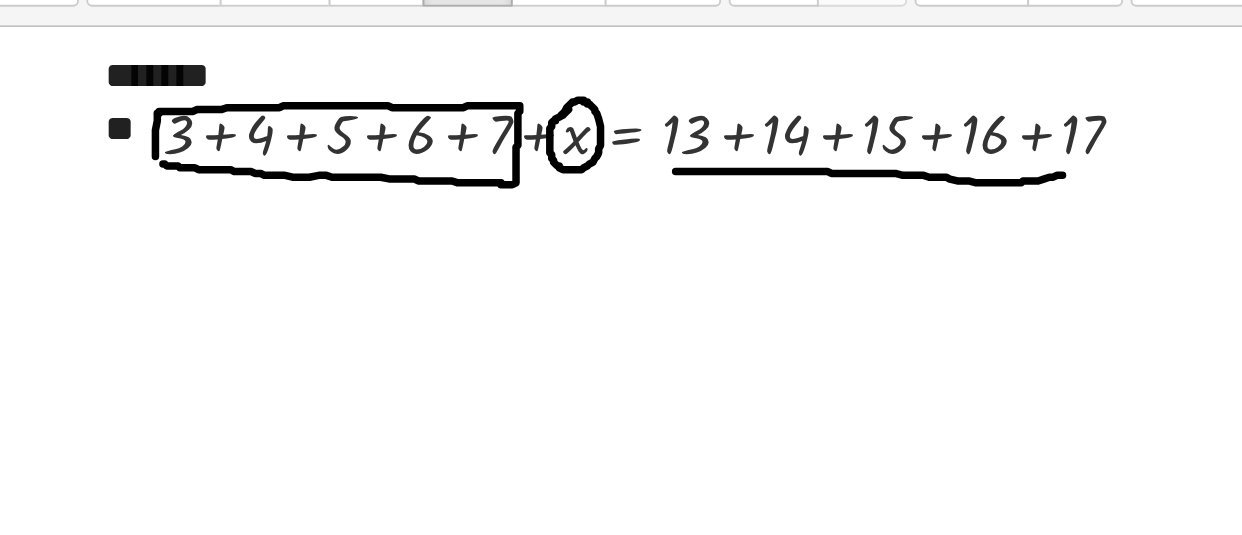drag, startPoint x: 104, startPoint y: 185, endPoint x: 285, endPoint y: 223, distance: 184.94594 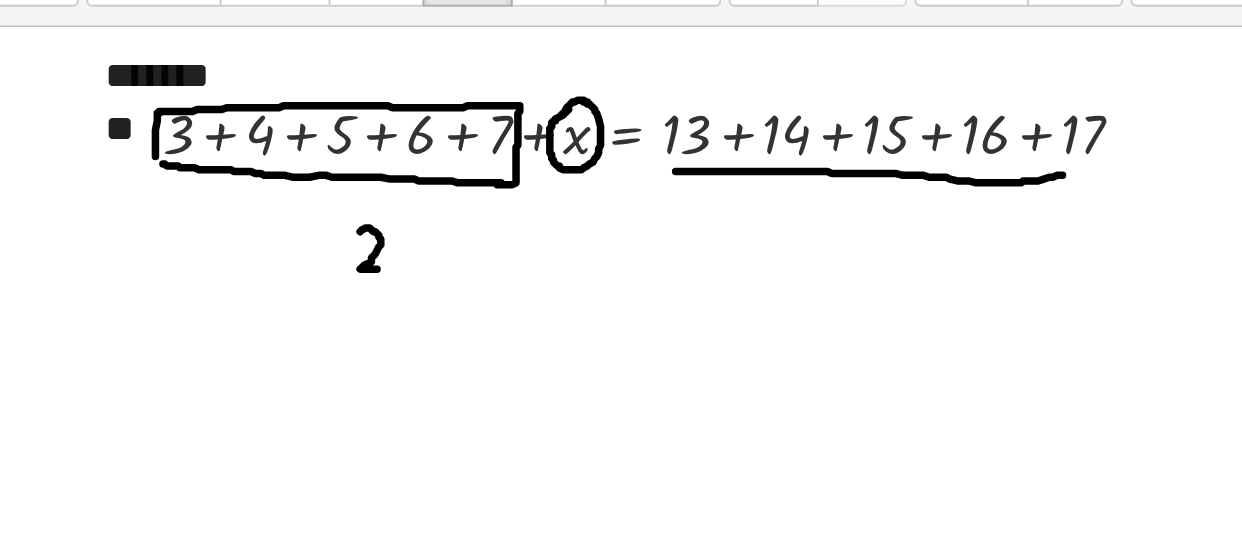drag, startPoint x: 212, startPoint y: 248, endPoint x: 233, endPoint y: 268, distance: 29 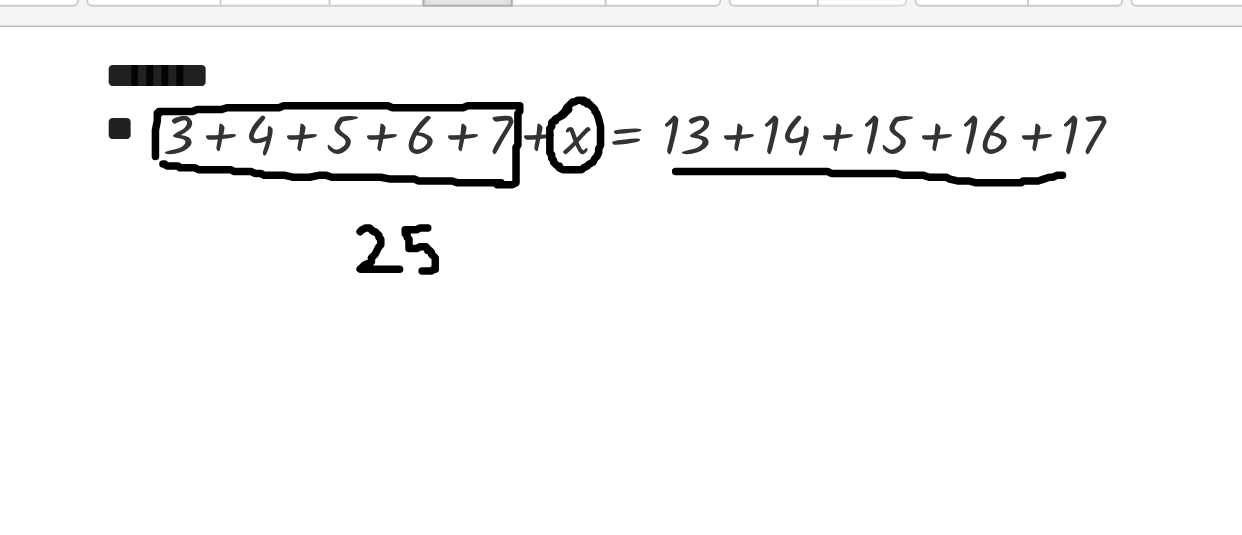 drag, startPoint x: 248, startPoint y: 246, endPoint x: 245, endPoint y: 269, distance: 23.194826 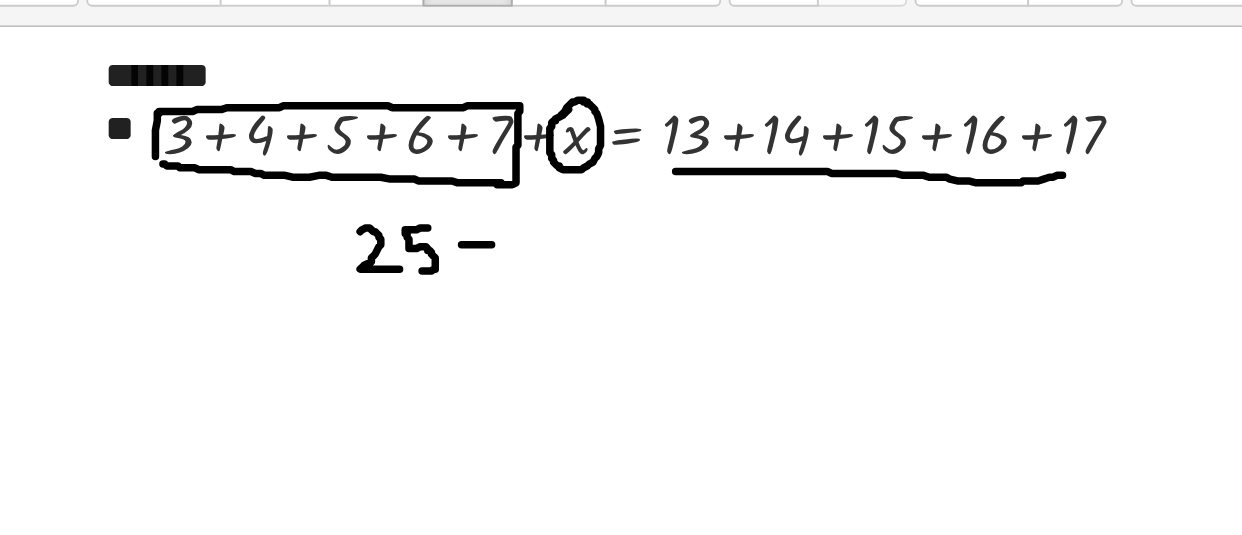 drag, startPoint x: 266, startPoint y: 255, endPoint x: 282, endPoint y: 255, distance: 16 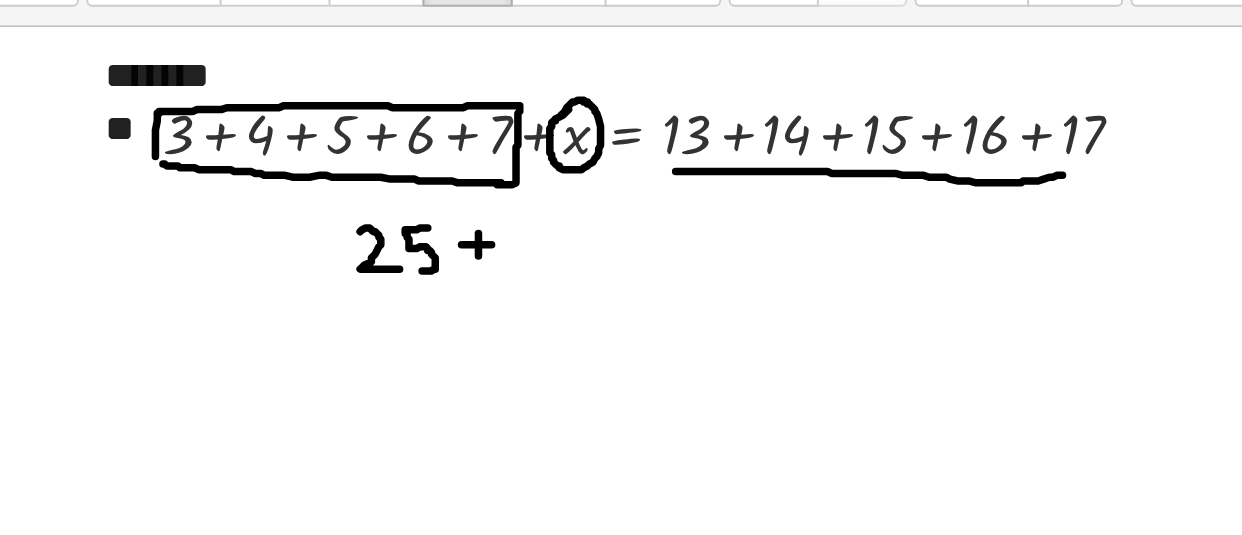 drag, startPoint x: 275, startPoint y: 249, endPoint x: 275, endPoint y: 263, distance: 14 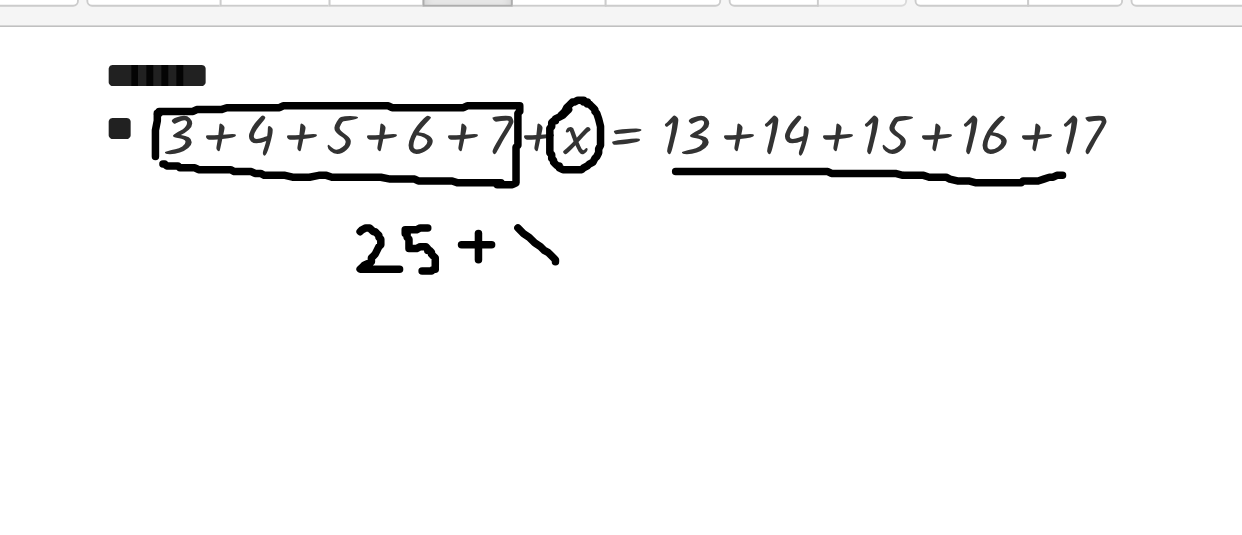 drag, startPoint x: 296, startPoint y: 246, endPoint x: 316, endPoint y: 264, distance: 26.907248 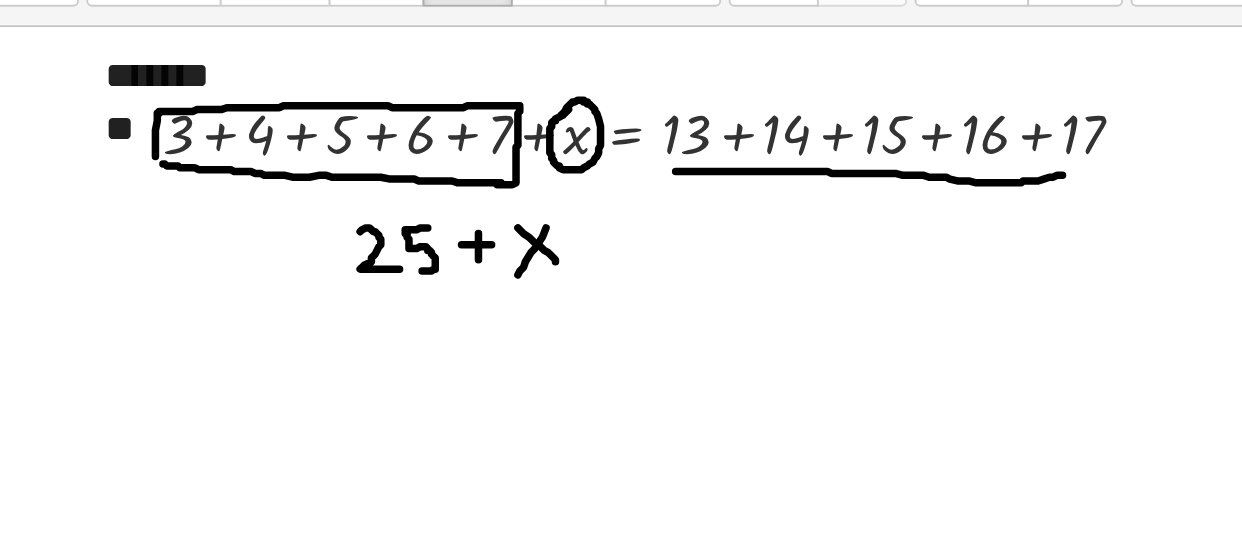 drag, startPoint x: 311, startPoint y: 246, endPoint x: 296, endPoint y: 271, distance: 29.15476 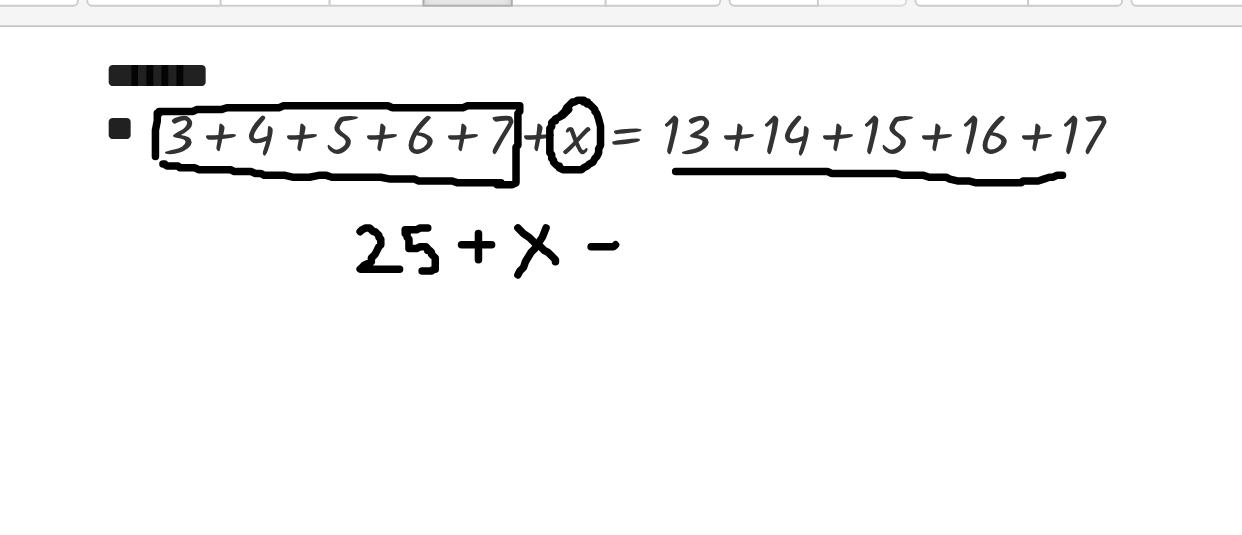 drag, startPoint x: 335, startPoint y: 256, endPoint x: 348, endPoint y: 255, distance: 13.038404 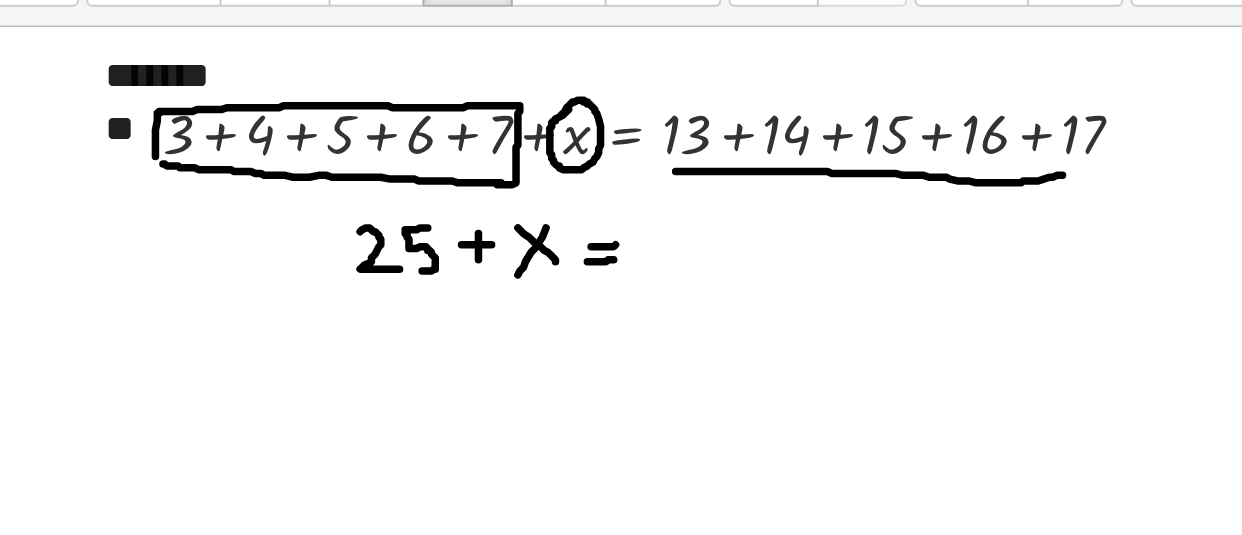 drag, startPoint x: 333, startPoint y: 264, endPoint x: 347, endPoint y: 263, distance: 14.035668 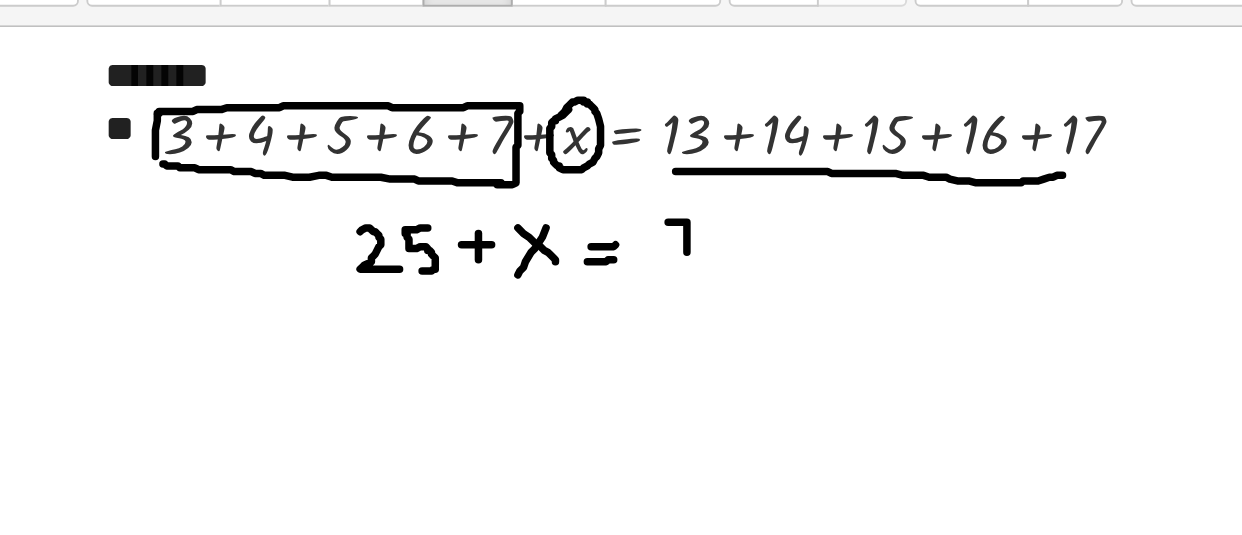 drag, startPoint x: 376, startPoint y: 243, endPoint x: 386, endPoint y: 263, distance: 22.36068 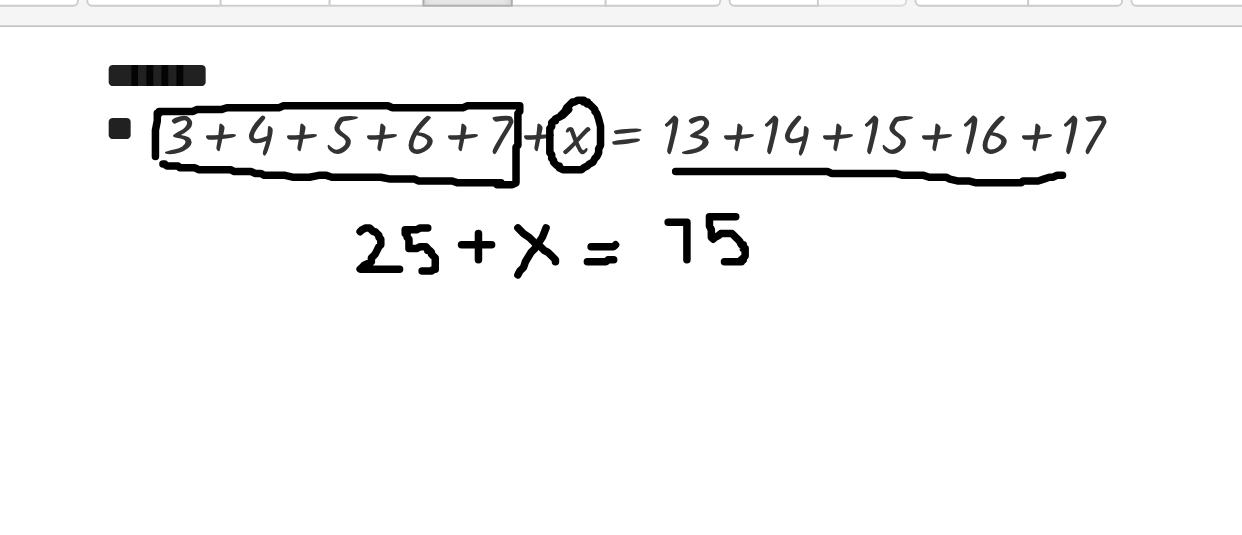 drag, startPoint x: 412, startPoint y: 240, endPoint x: 406, endPoint y: 264, distance: 24.738634 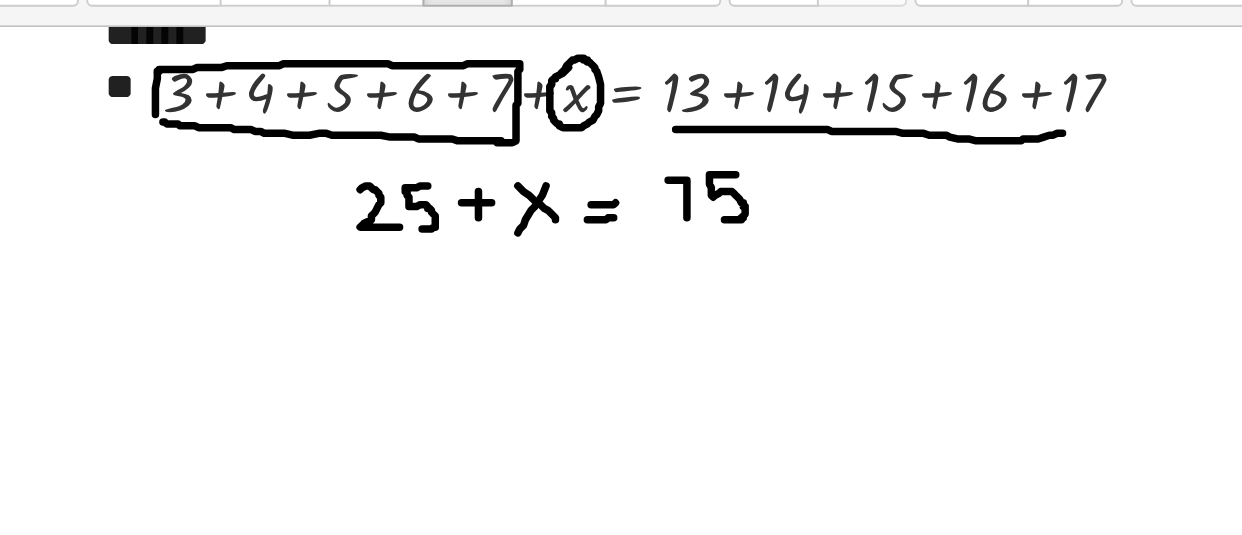 scroll, scrollTop: 1092, scrollLeft: 0, axis: vertical 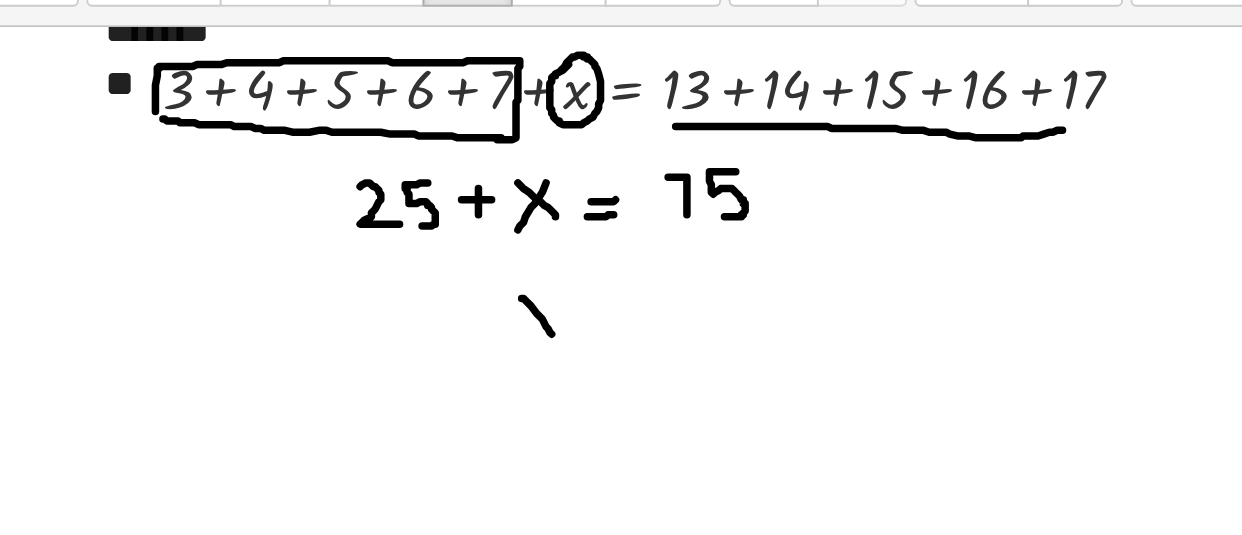 drag, startPoint x: 298, startPoint y: 283, endPoint x: 314, endPoint y: 302, distance: 24.839485 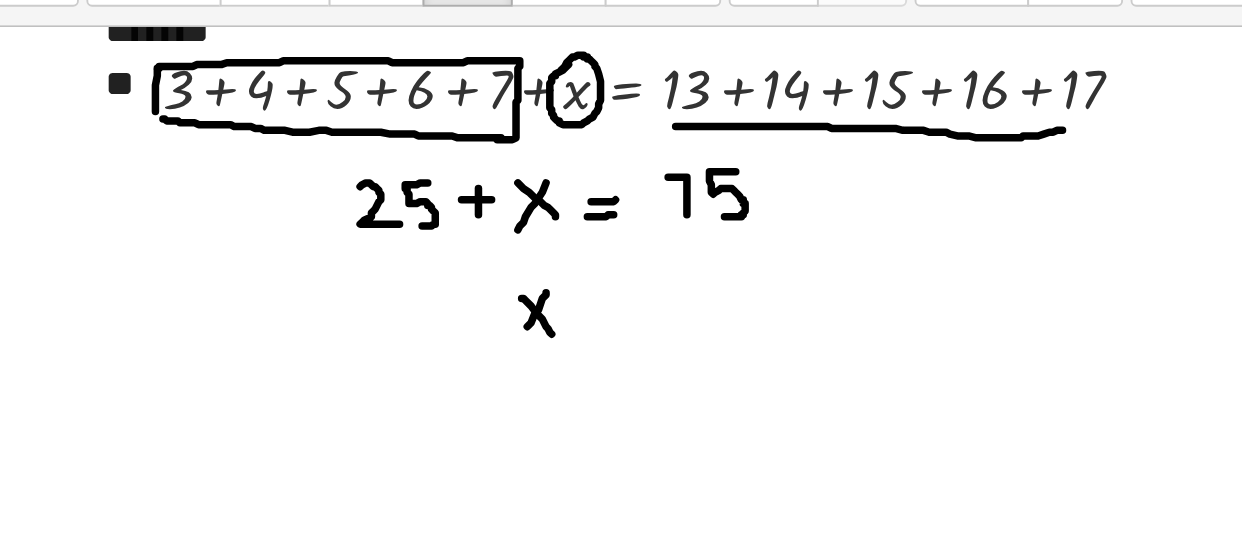 drag, startPoint x: 311, startPoint y: 280, endPoint x: 300, endPoint y: 301, distance: 23.70654 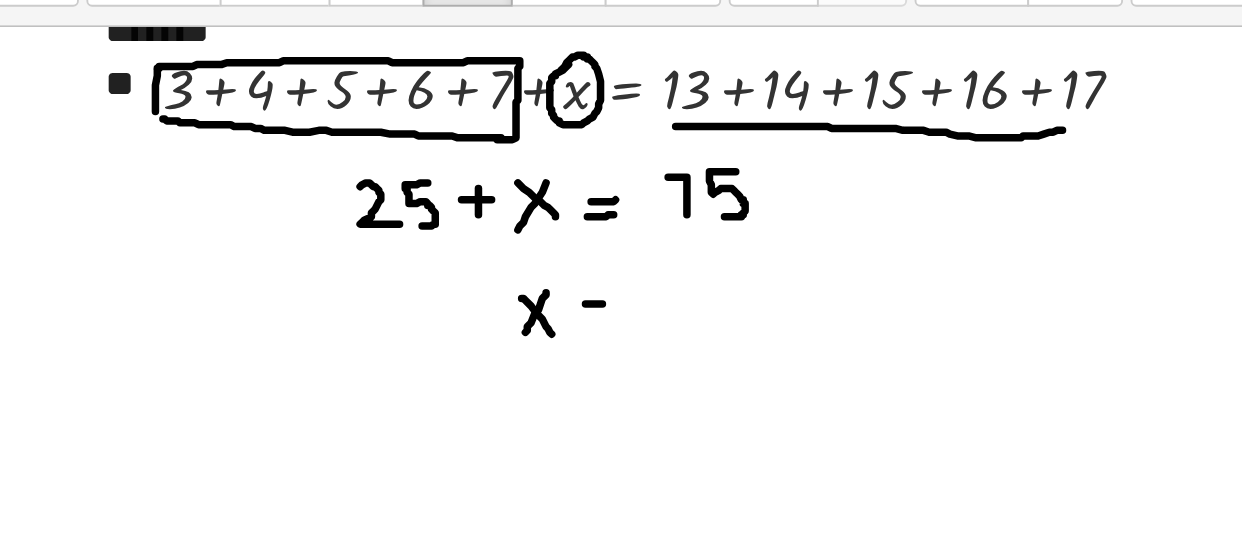 click at bounding box center (642, 354) 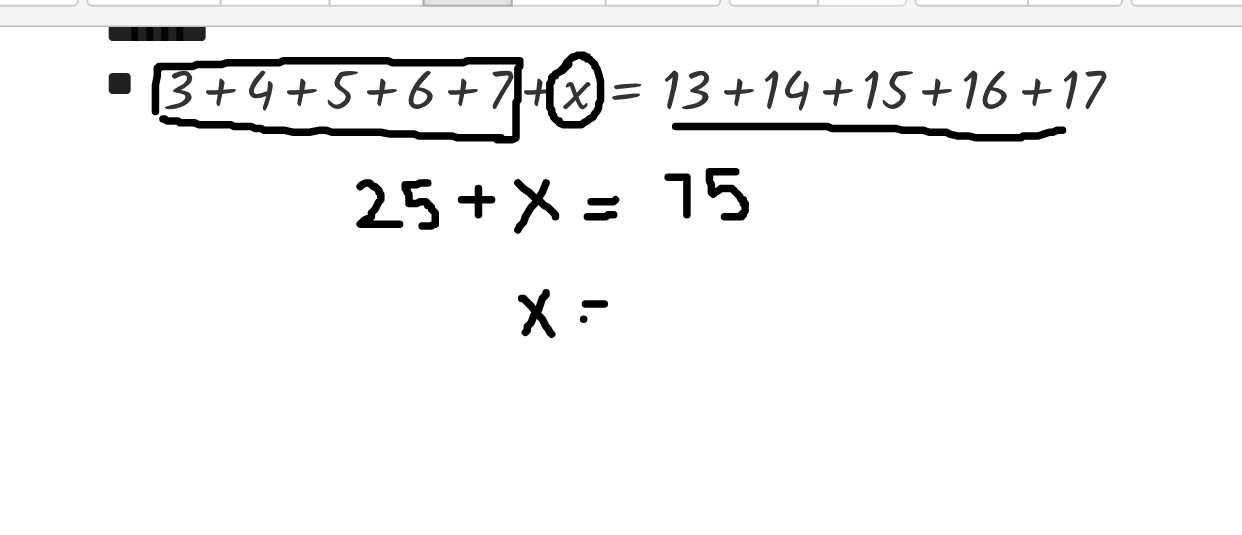 drag, startPoint x: 331, startPoint y: 294, endPoint x: 341, endPoint y: 295, distance: 10.049875 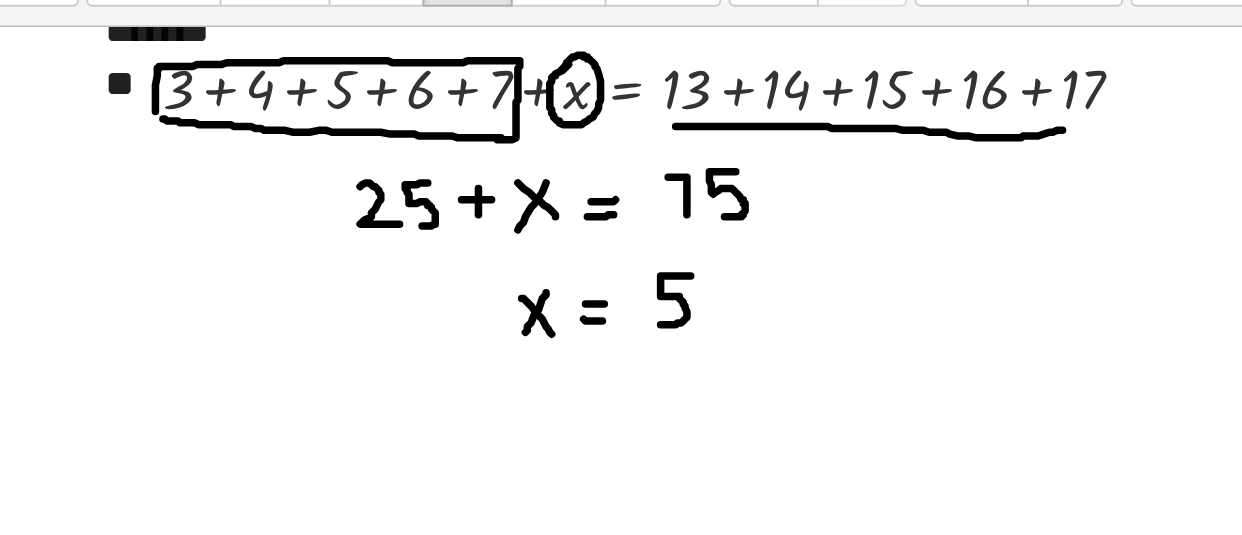 drag, startPoint x: 388, startPoint y: 271, endPoint x: 370, endPoint y: 296, distance: 30.805843 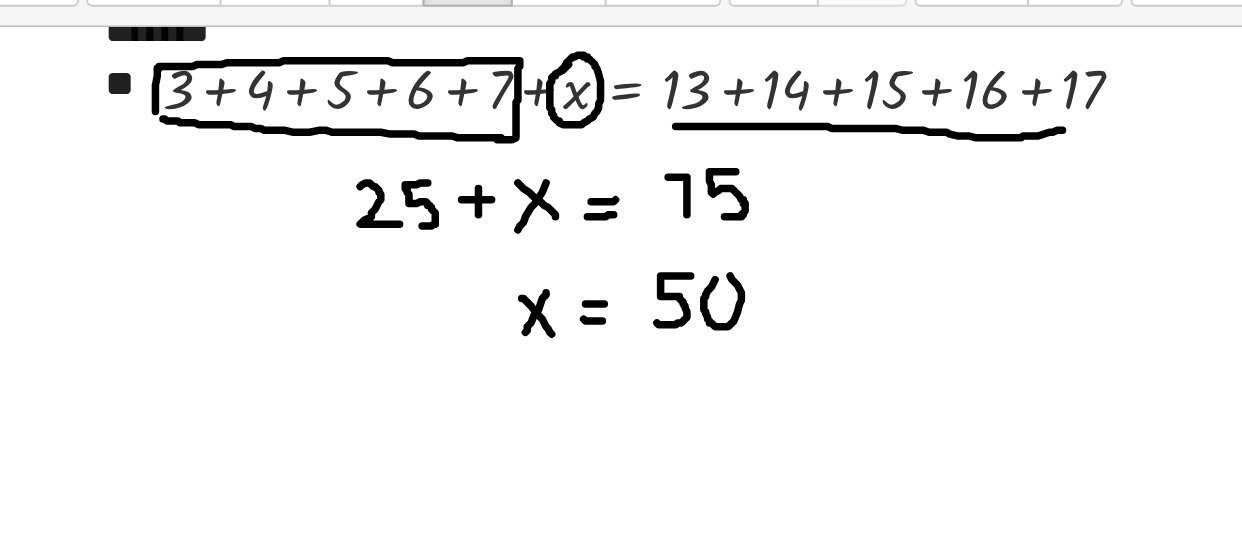 click at bounding box center (642, 354) 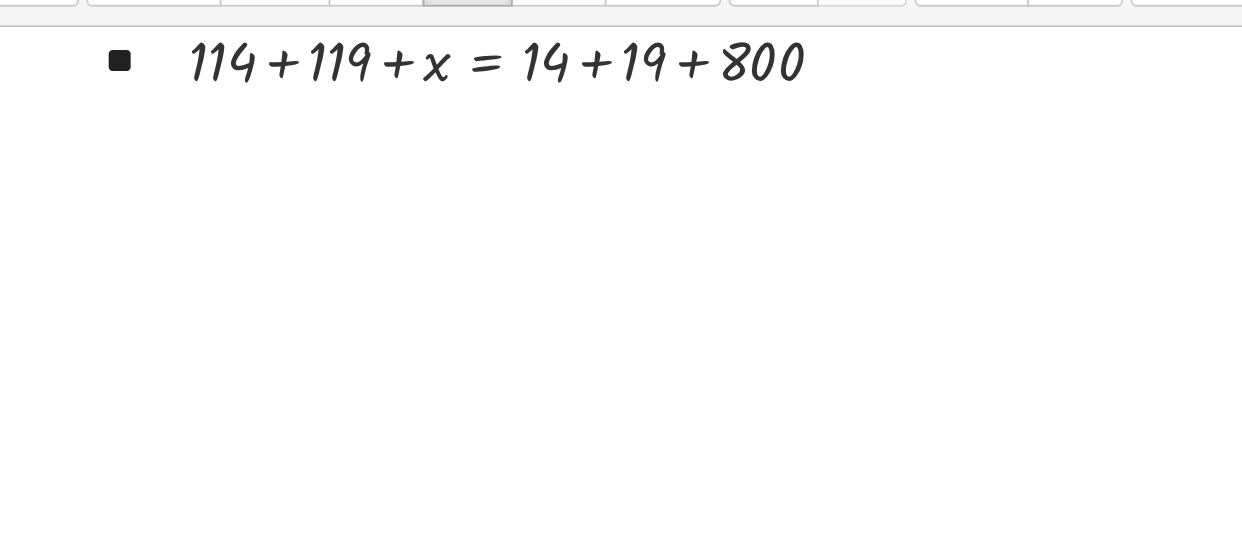 scroll, scrollTop: 1382, scrollLeft: 0, axis: vertical 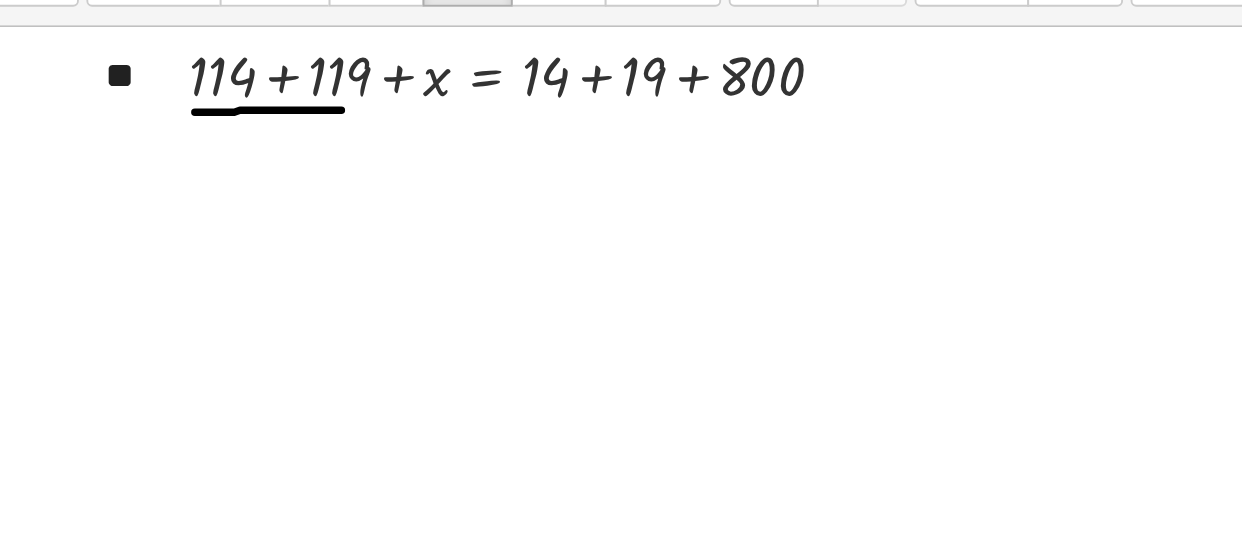 drag, startPoint x: 124, startPoint y: 184, endPoint x: 210, endPoint y: 182, distance: 86.023254 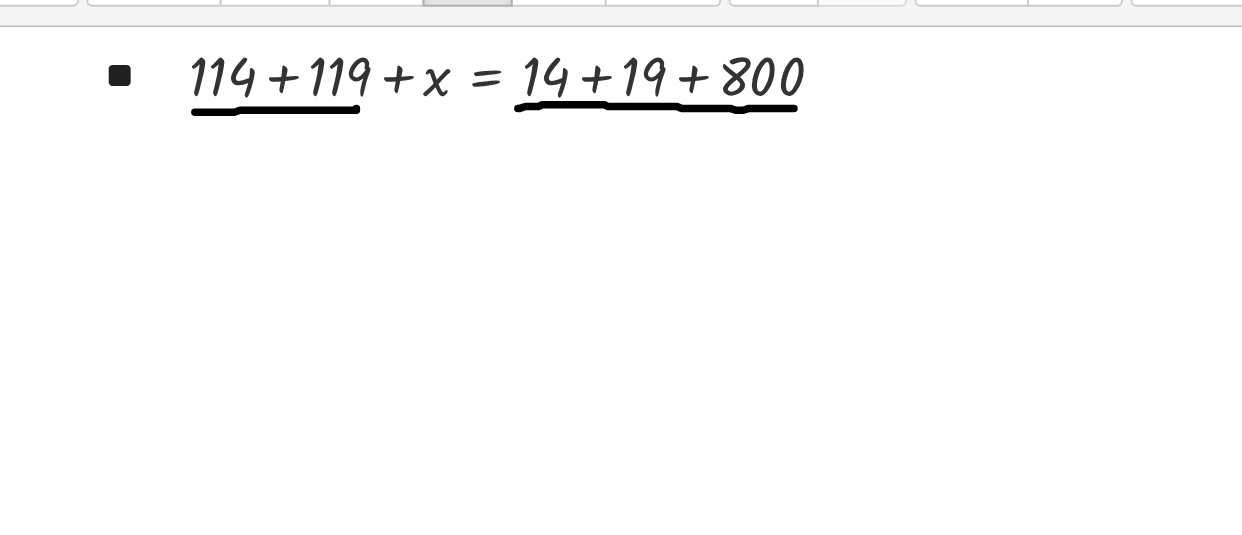 drag, startPoint x: 296, startPoint y: 182, endPoint x: 443, endPoint y: 182, distance: 147 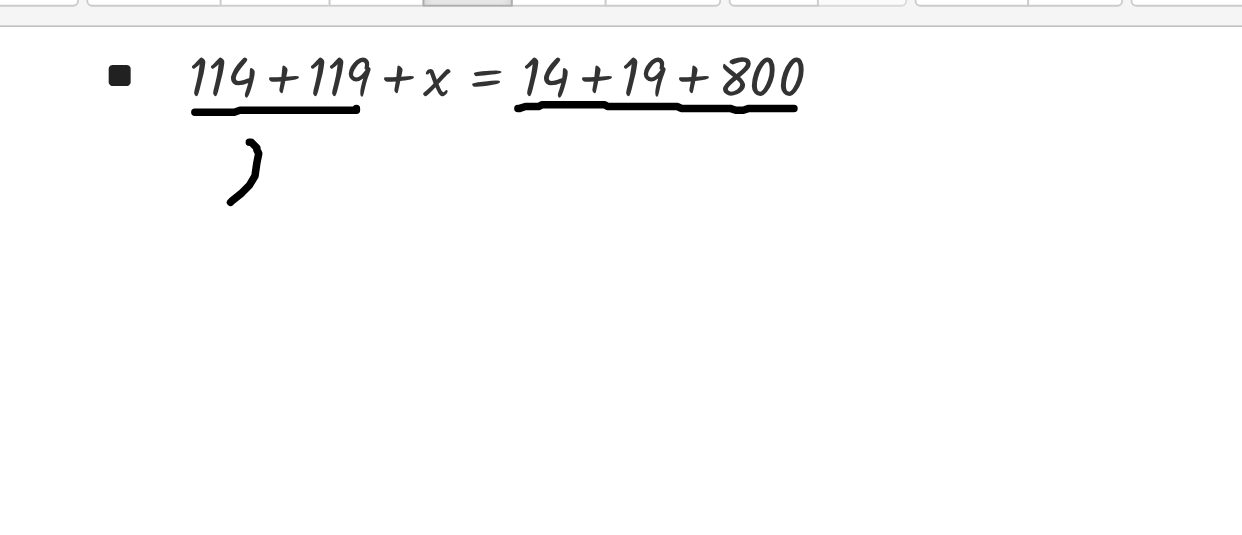 drag, startPoint x: 153, startPoint y: 200, endPoint x: 160, endPoint y: 231, distance: 31.780497 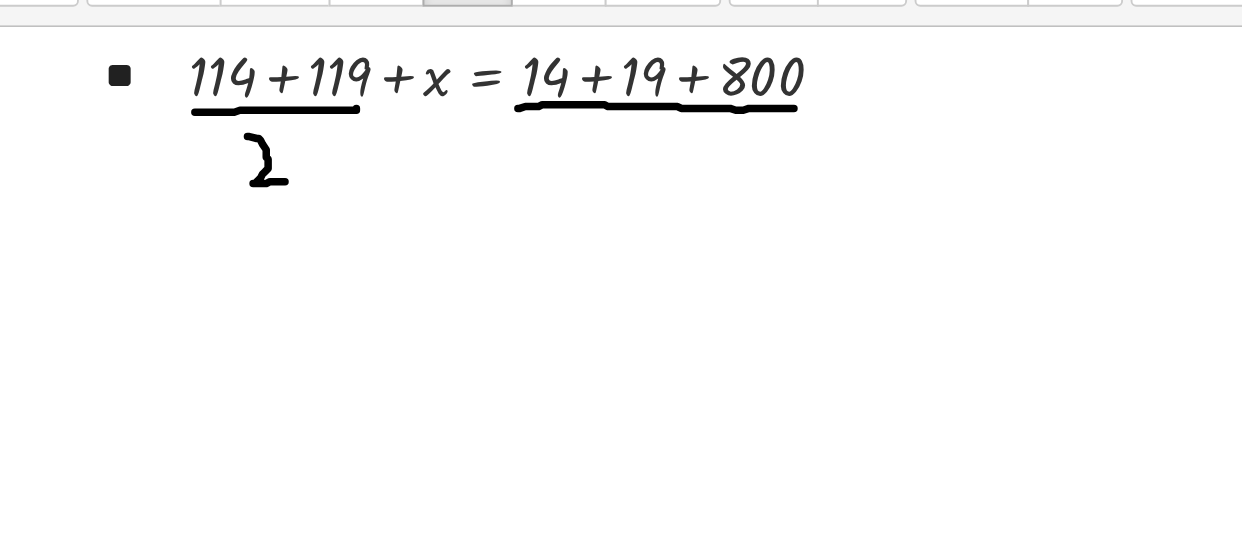 drag, startPoint x: 152, startPoint y: 197, endPoint x: 172, endPoint y: 221, distance: 31.241 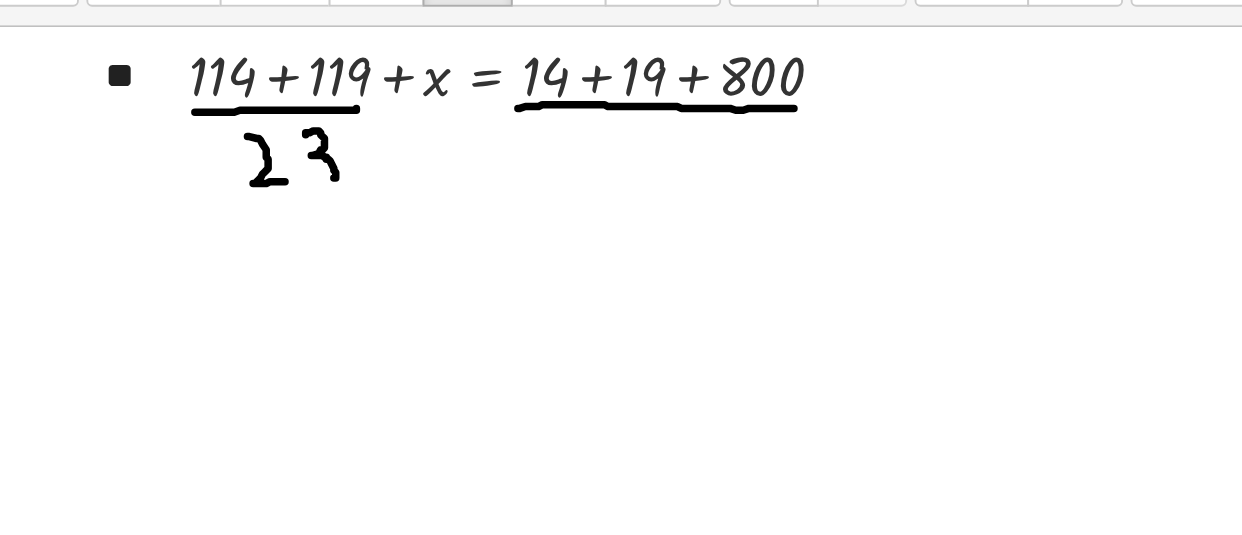 drag, startPoint x: 183, startPoint y: 196, endPoint x: 187, endPoint y: 220, distance: 24.33105 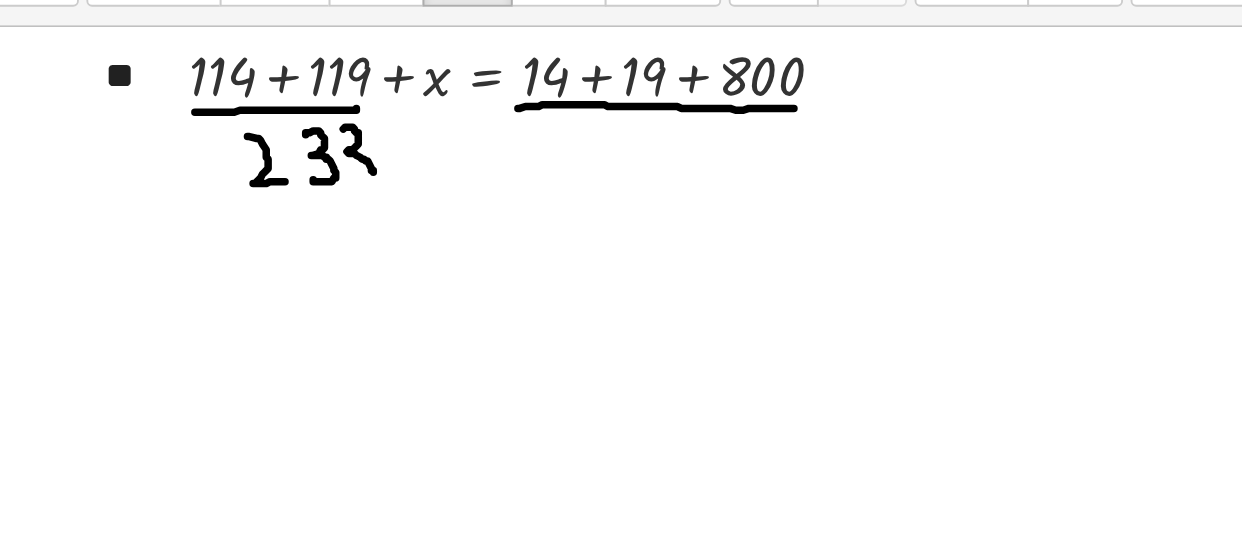 drag, startPoint x: 203, startPoint y: 193, endPoint x: 204, endPoint y: 221, distance: 28.01785 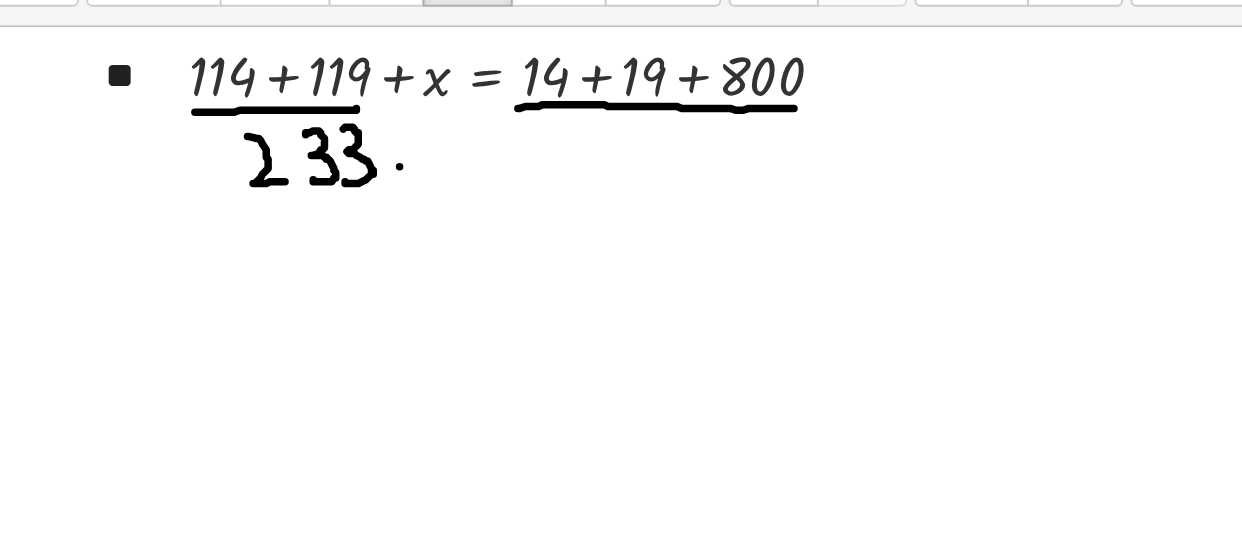drag, startPoint x: 233, startPoint y: 213, endPoint x: 256, endPoint y: 213, distance: 23 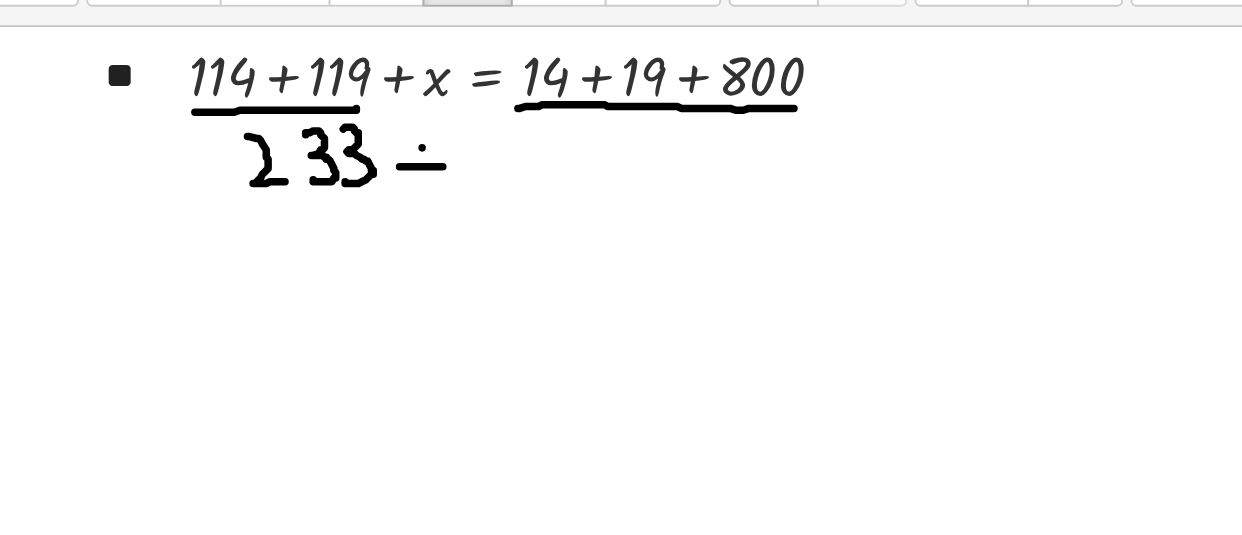 drag, startPoint x: 245, startPoint y: 203, endPoint x: 247, endPoint y: 228, distance: 25.079872 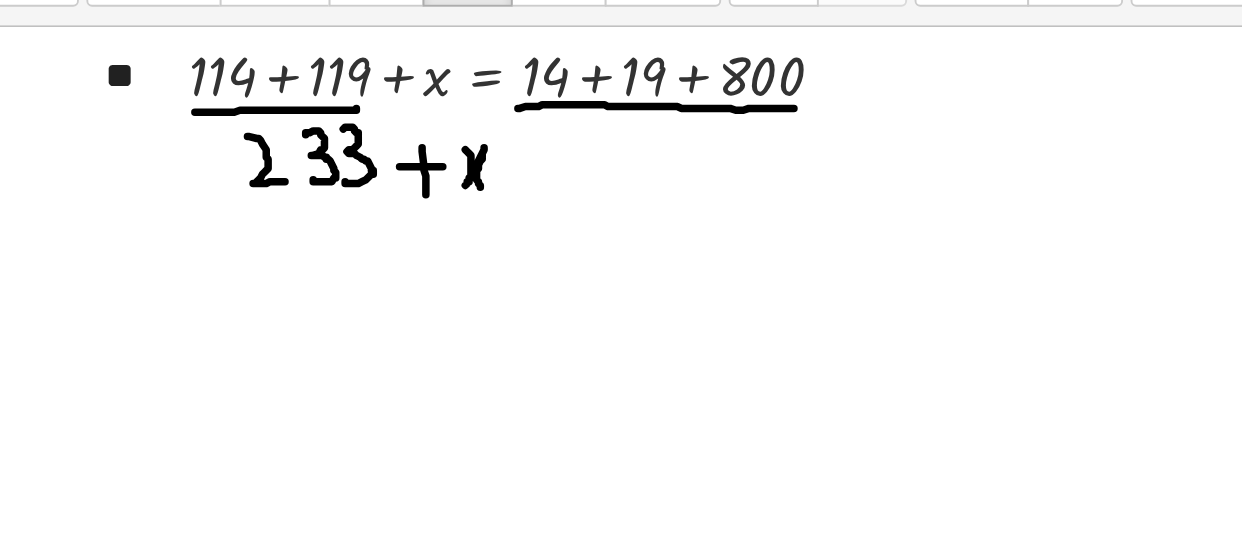 drag, startPoint x: 268, startPoint y: 204, endPoint x: 283, endPoint y: 225, distance: 25.806976 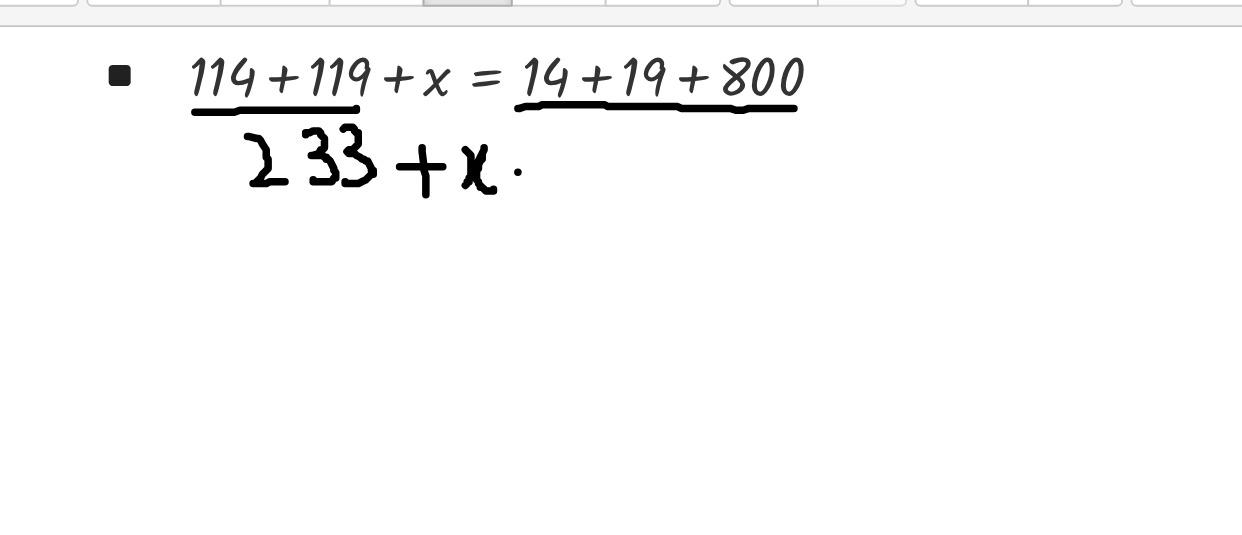 drag, startPoint x: 296, startPoint y: 216, endPoint x: 307, endPoint y: 216, distance: 11 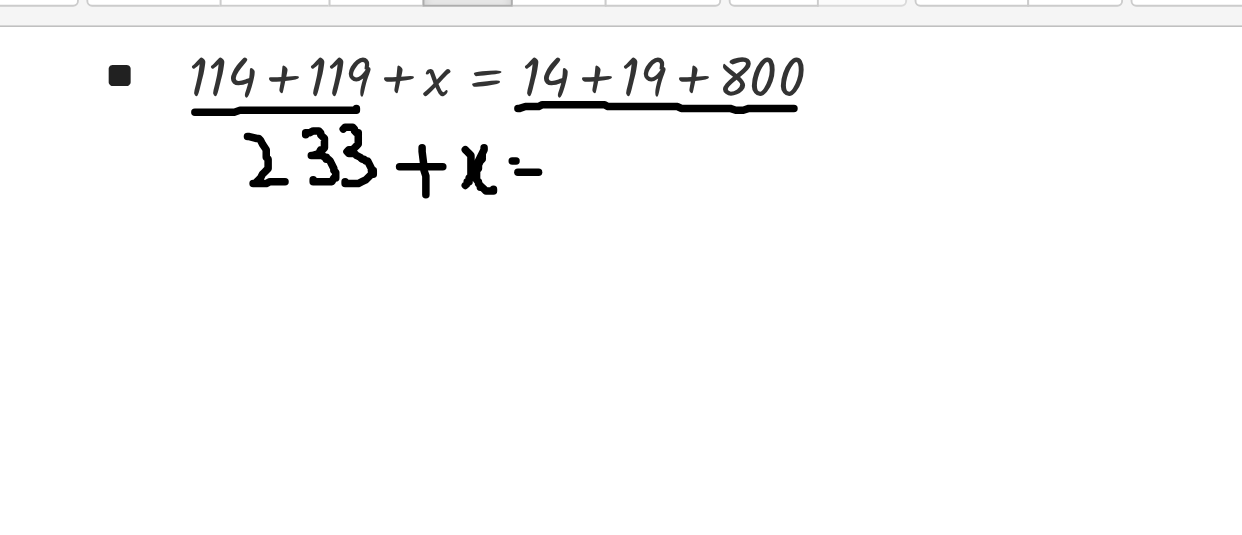 click at bounding box center [642, 64] 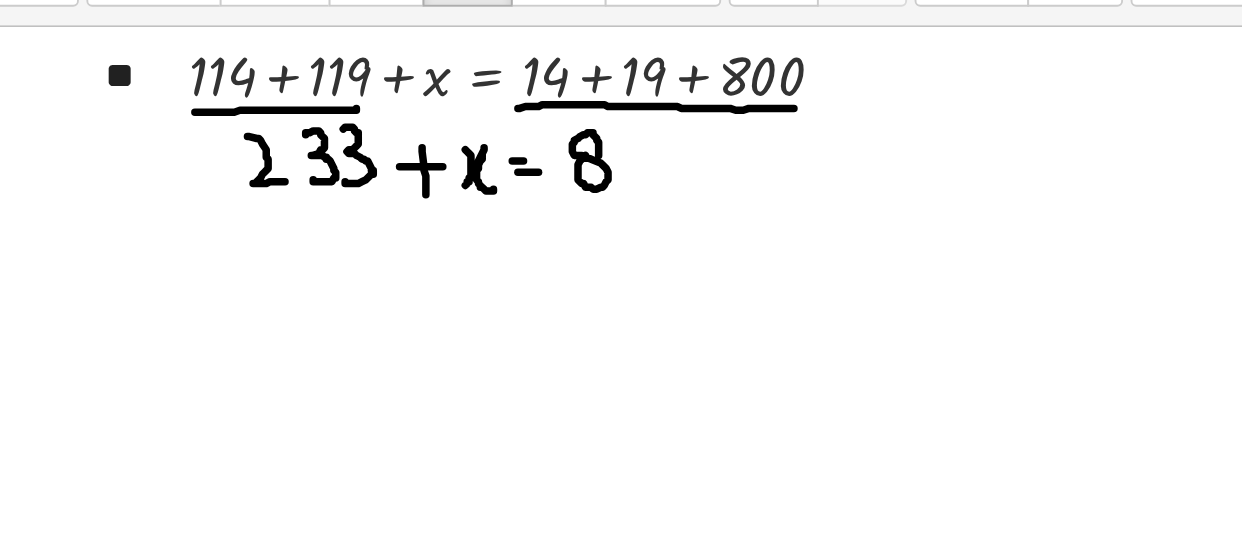 click at bounding box center [642, 64] 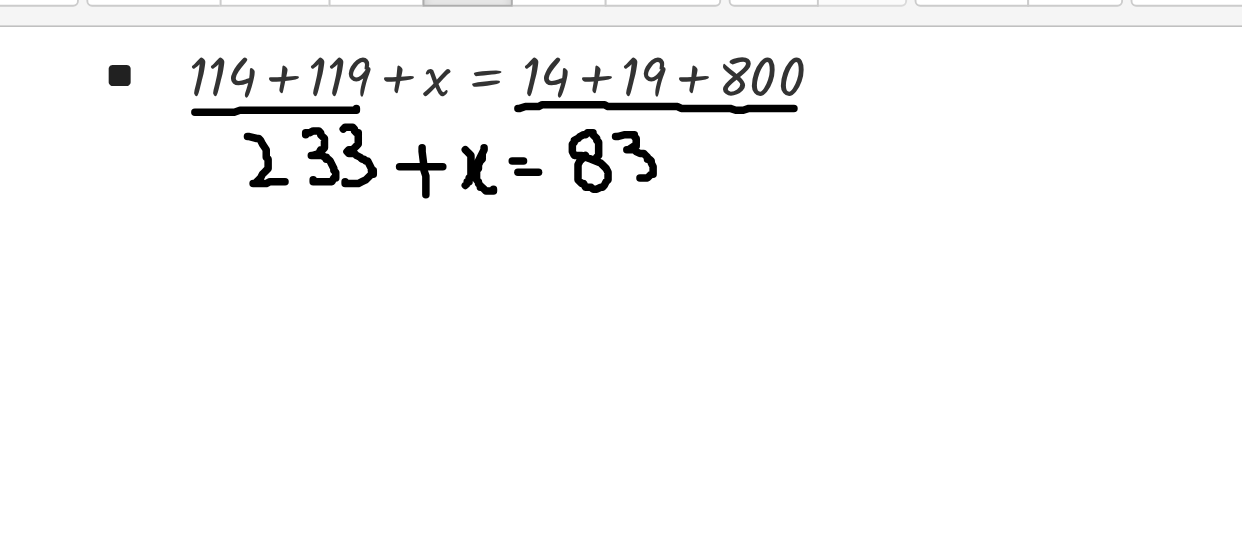 drag, startPoint x: 348, startPoint y: 197, endPoint x: 354, endPoint y: 219, distance: 22.803509 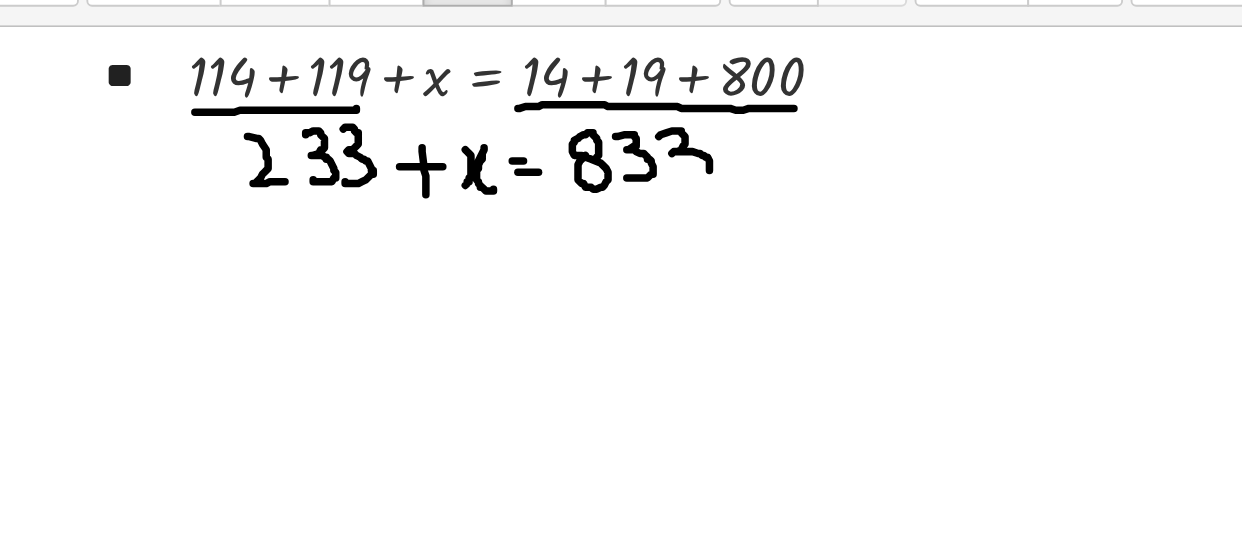 drag, startPoint x: 371, startPoint y: 197, endPoint x: 383, endPoint y: 219, distance: 25.059929 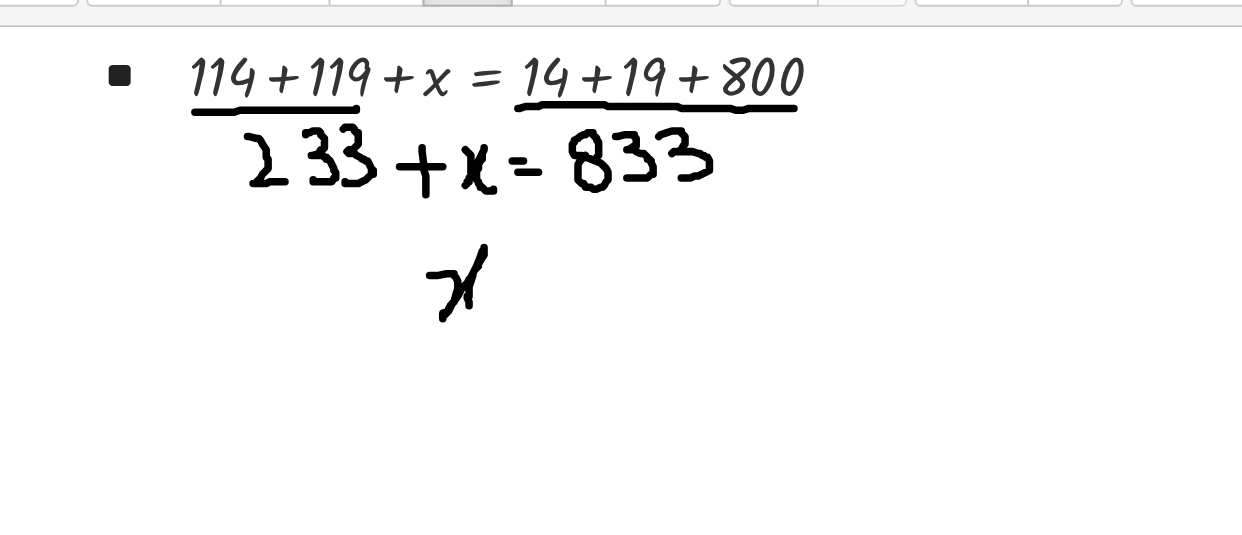 drag, startPoint x: 249, startPoint y: 271, endPoint x: 283, endPoint y: 288, distance: 38.013157 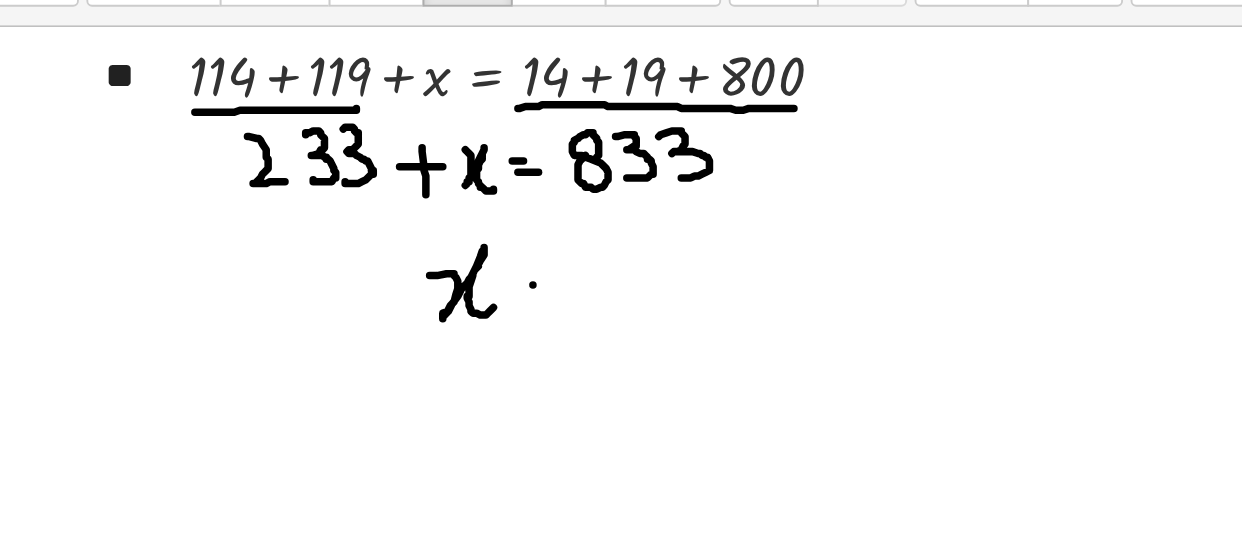 drag, startPoint x: 304, startPoint y: 276, endPoint x: 319, endPoint y: 276, distance: 15 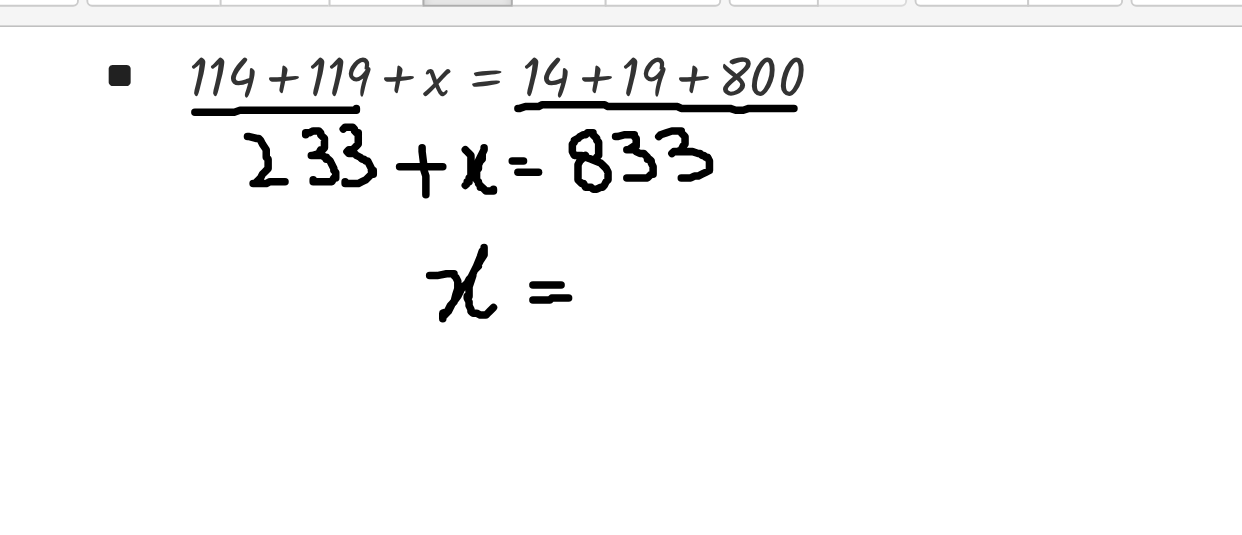 drag, startPoint x: 304, startPoint y: 284, endPoint x: 323, endPoint y: 283, distance: 19.026299 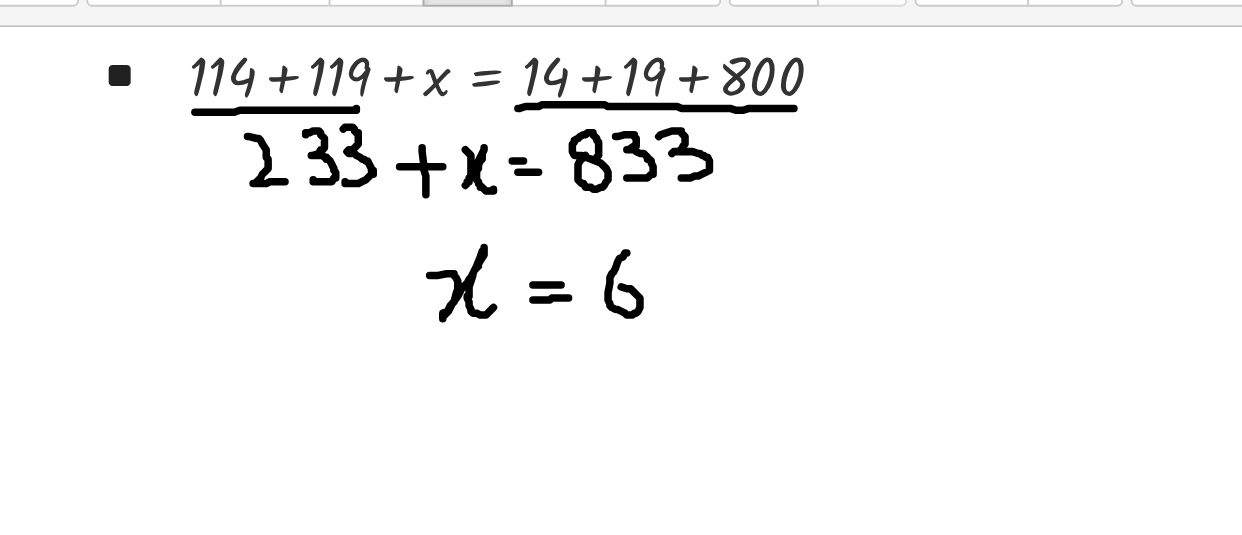 drag, startPoint x: 354, startPoint y: 259, endPoint x: 345, endPoint y: 282, distance: 24.698177 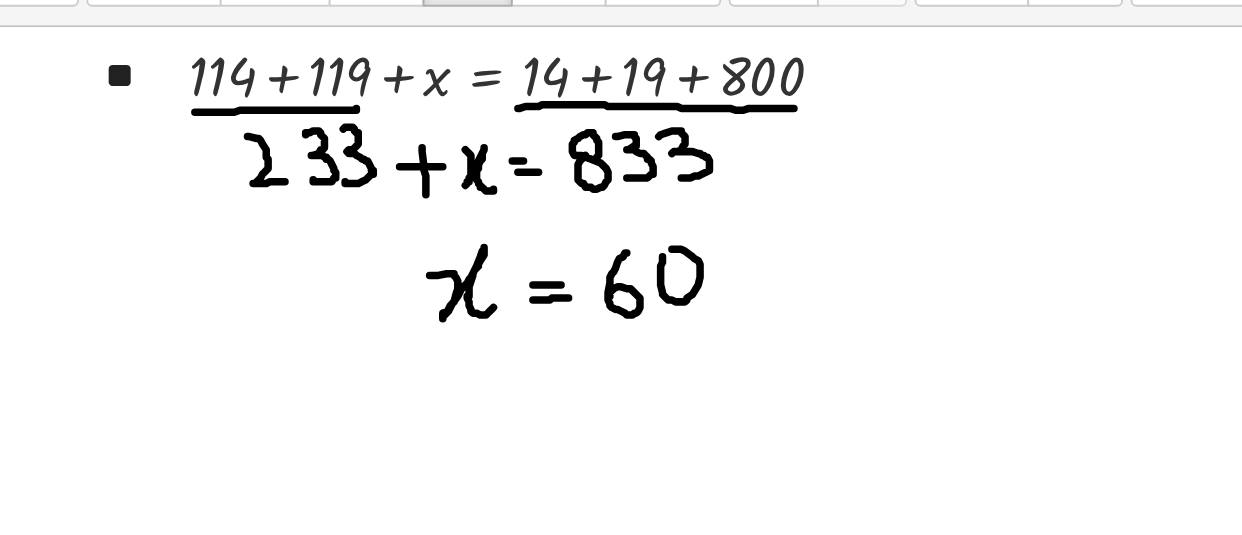 click at bounding box center [642, 64] 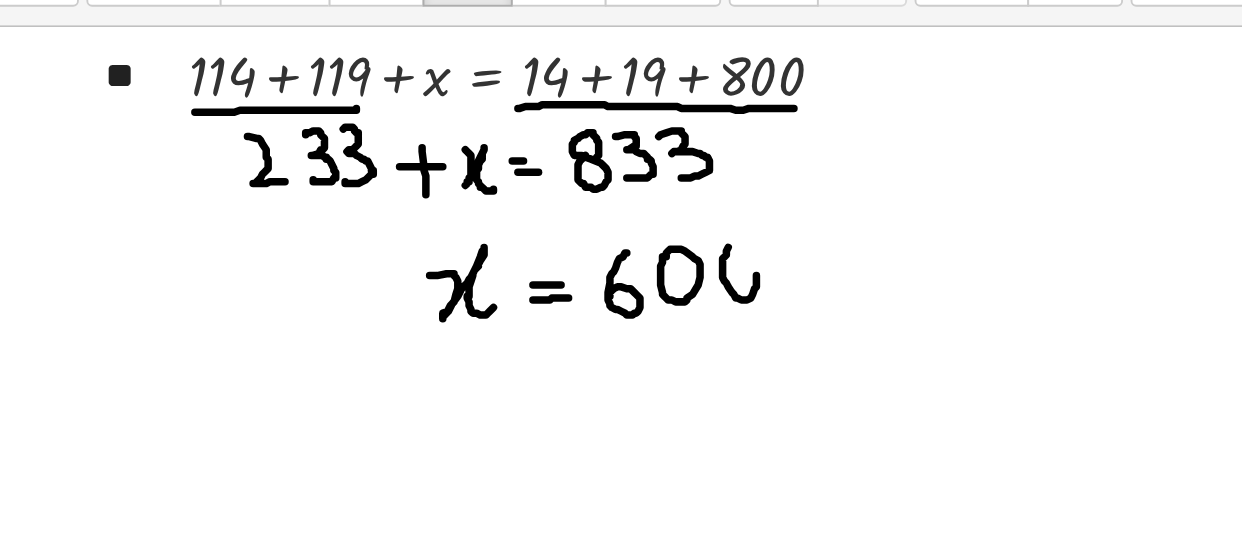 click at bounding box center [642, 64] 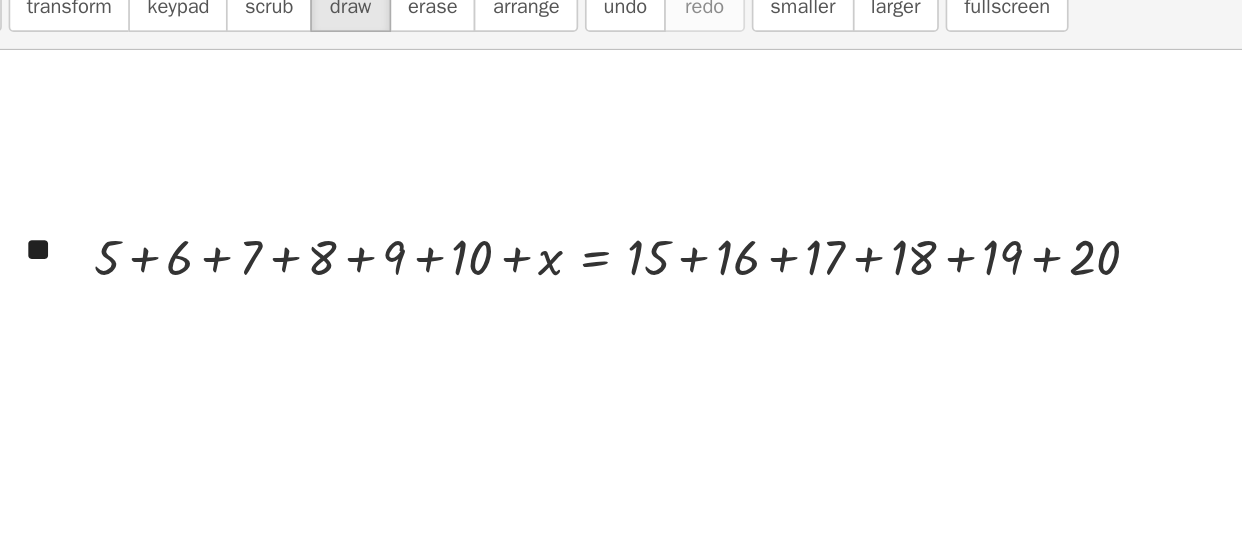 scroll, scrollTop: 1652, scrollLeft: 0, axis: vertical 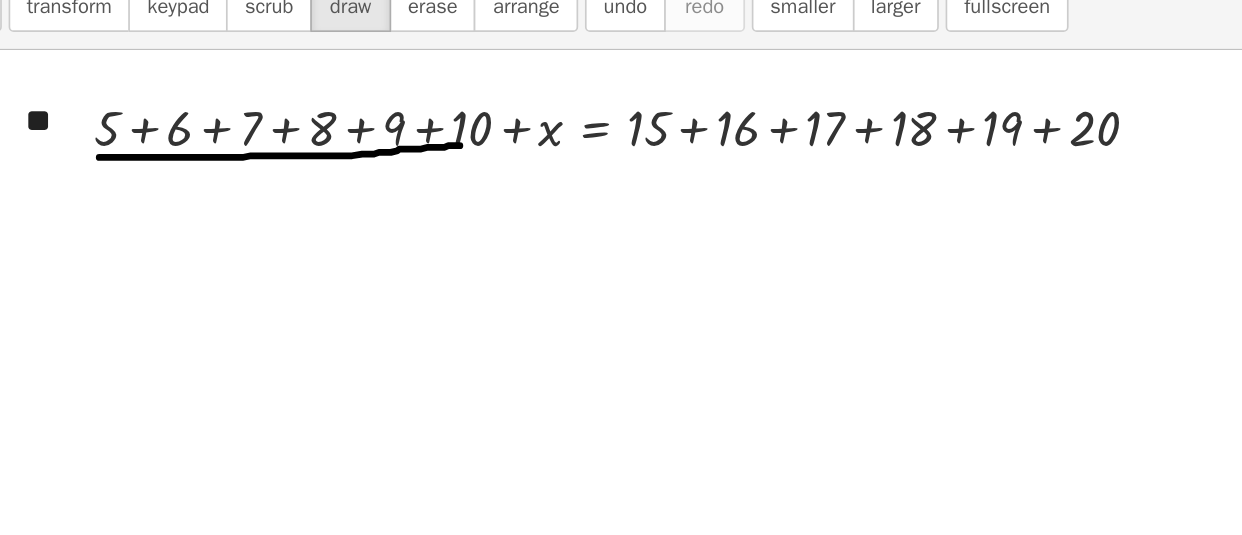 drag, startPoint x: 120, startPoint y: 202, endPoint x: 341, endPoint y: 195, distance: 221.11082 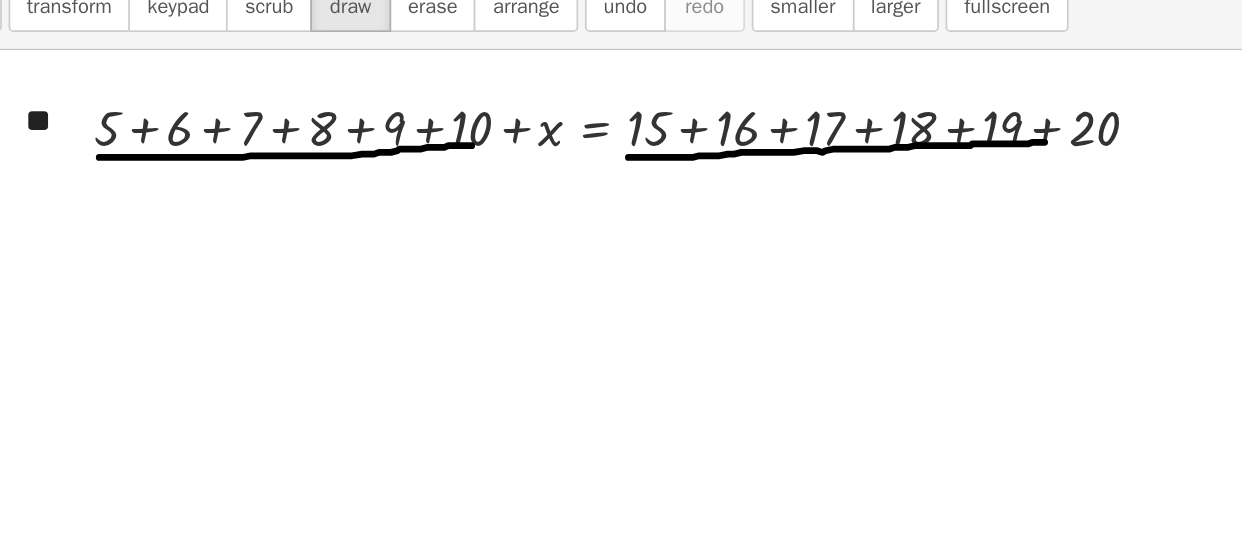 drag, startPoint x: 434, startPoint y: 202, endPoint x: 700, endPoint y: 193, distance: 266.15222 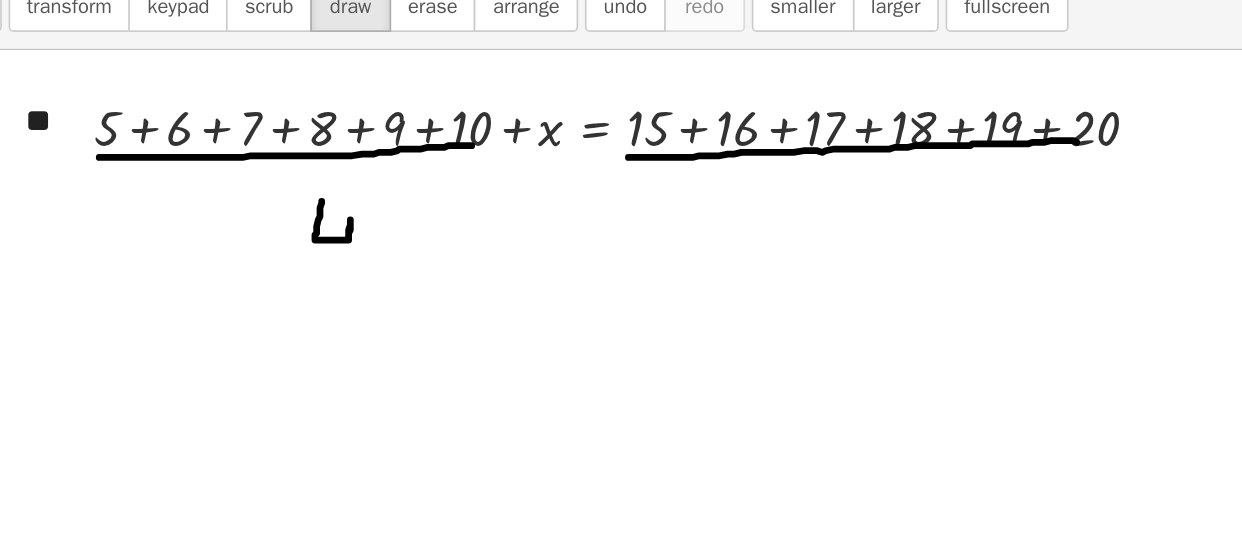 drag, startPoint x: 252, startPoint y: 228, endPoint x: 267, endPoint y: 264, distance: 39 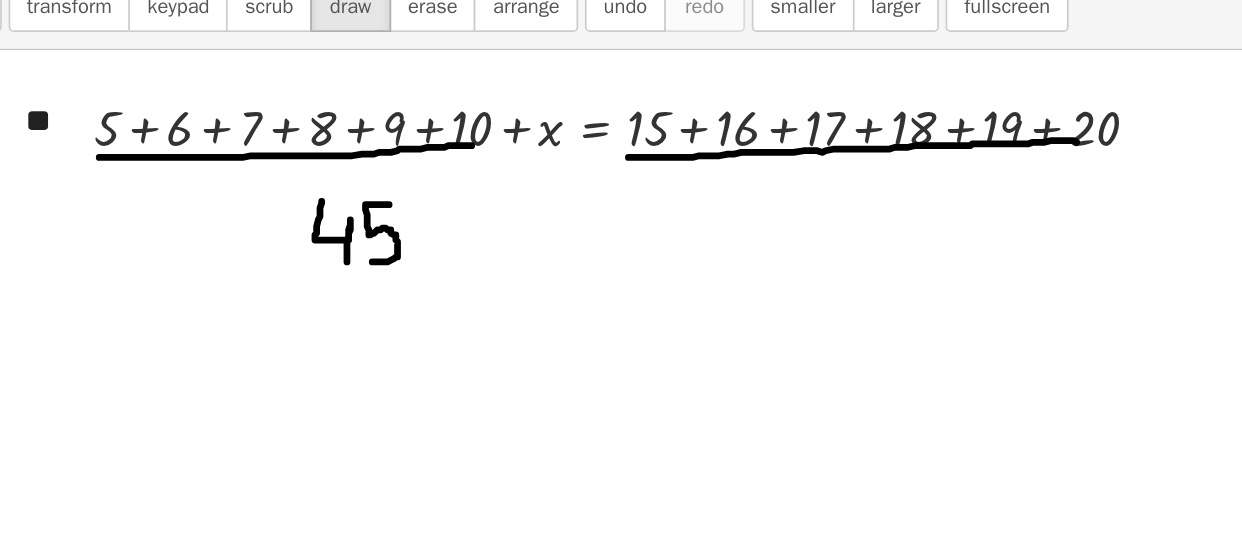 drag, startPoint x: 292, startPoint y: 230, endPoint x: 282, endPoint y: 264, distance: 35.44009 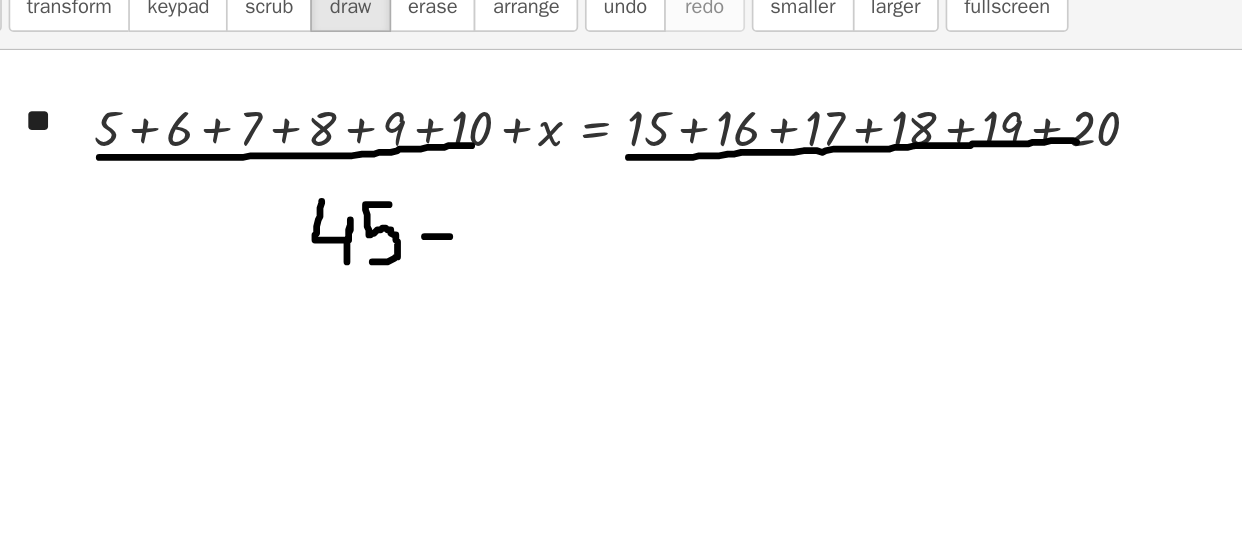 drag, startPoint x: 313, startPoint y: 249, endPoint x: 330, endPoint y: 249, distance: 17 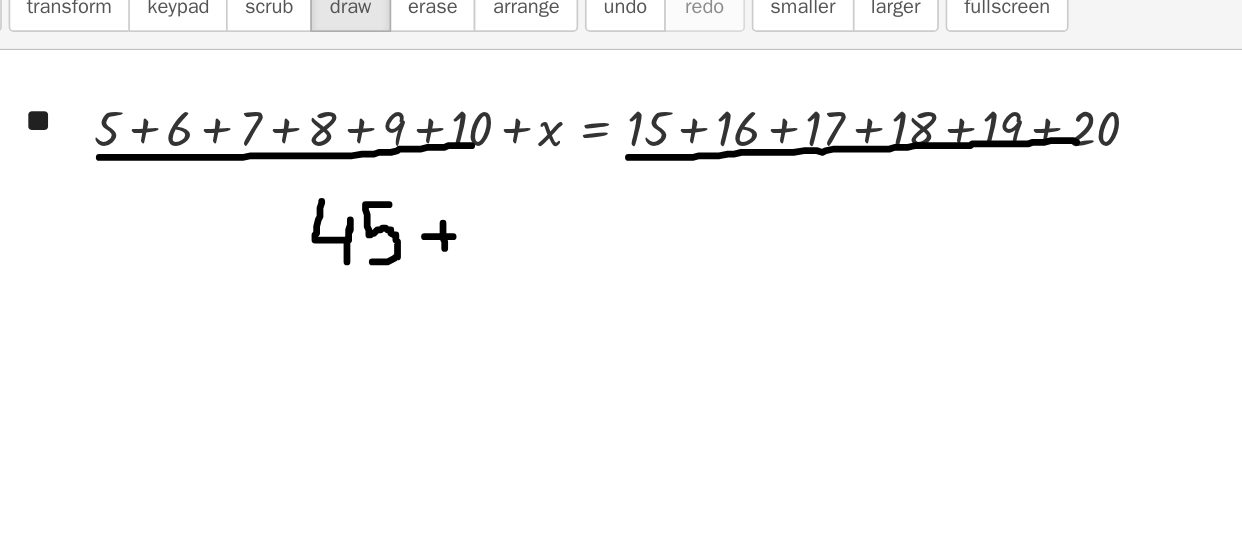 drag, startPoint x: 324, startPoint y: 241, endPoint x: 325, endPoint y: 256, distance: 15.033297 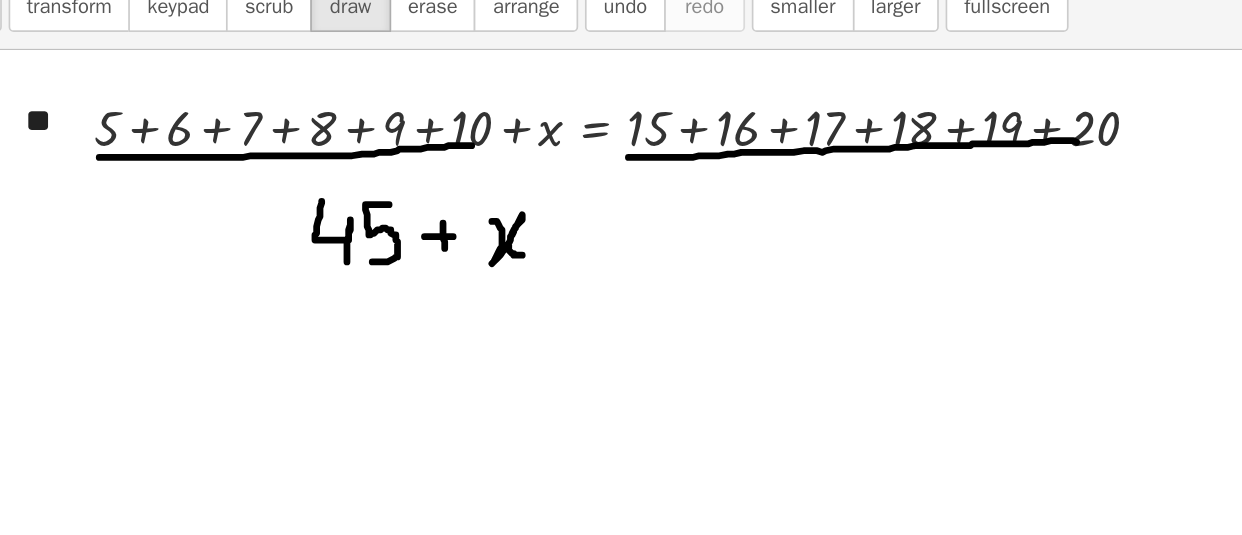 drag, startPoint x: 353, startPoint y: 240, endPoint x: 377, endPoint y: 258, distance: 30 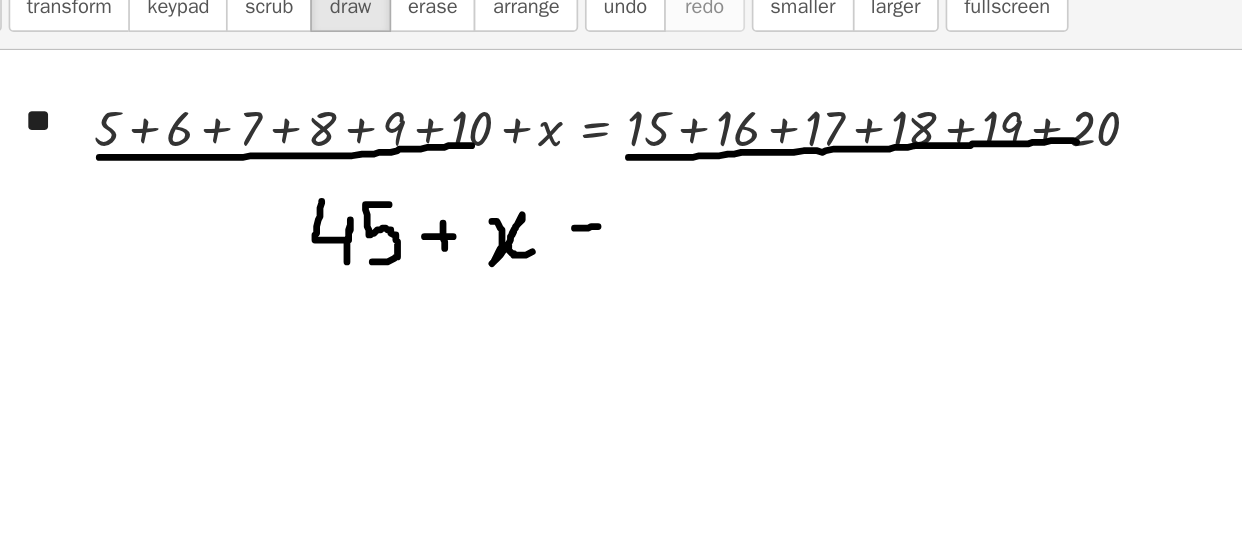 drag, startPoint x: 402, startPoint y: 244, endPoint x: 416, endPoint y: 243, distance: 14.035668 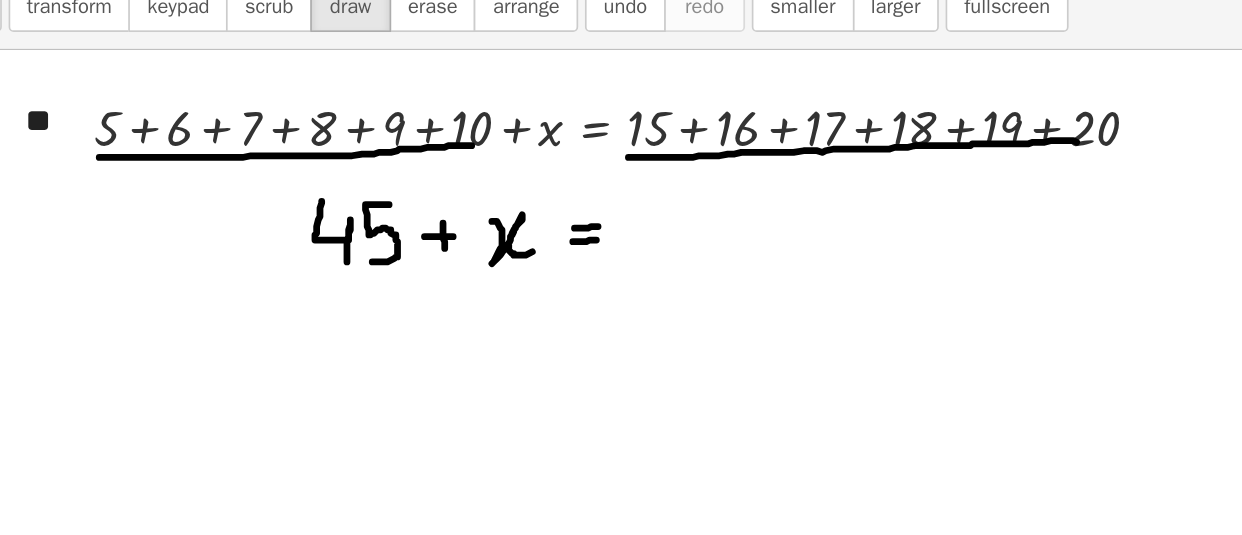 drag, startPoint x: 401, startPoint y: 252, endPoint x: 419, endPoint y: 251, distance: 18.027756 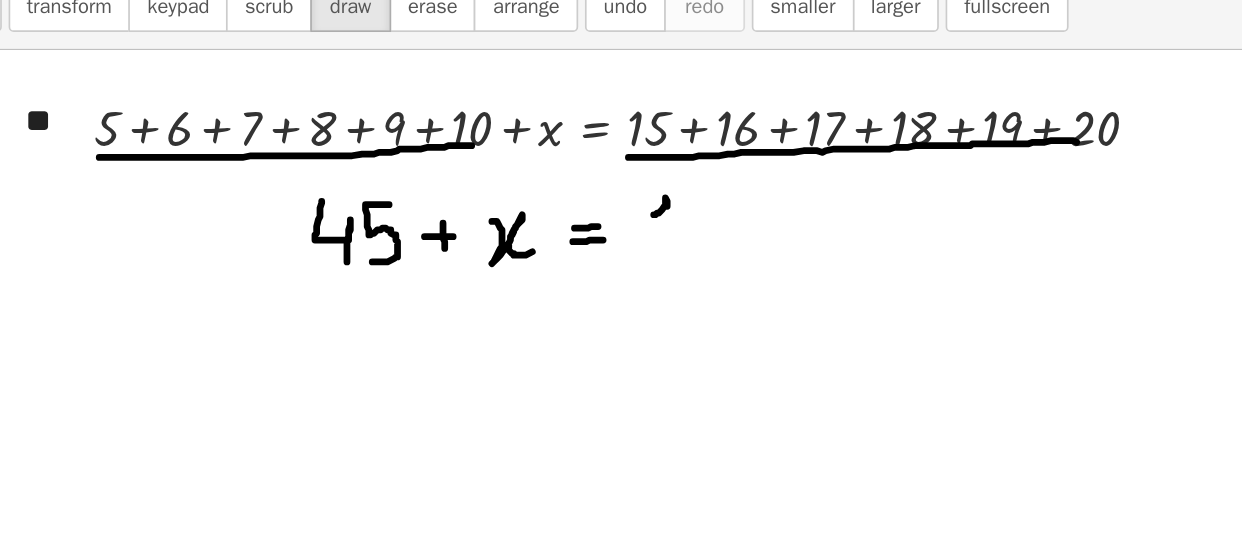 drag, startPoint x: 449, startPoint y: 236, endPoint x: 457, endPoint y: 256, distance: 21.540659 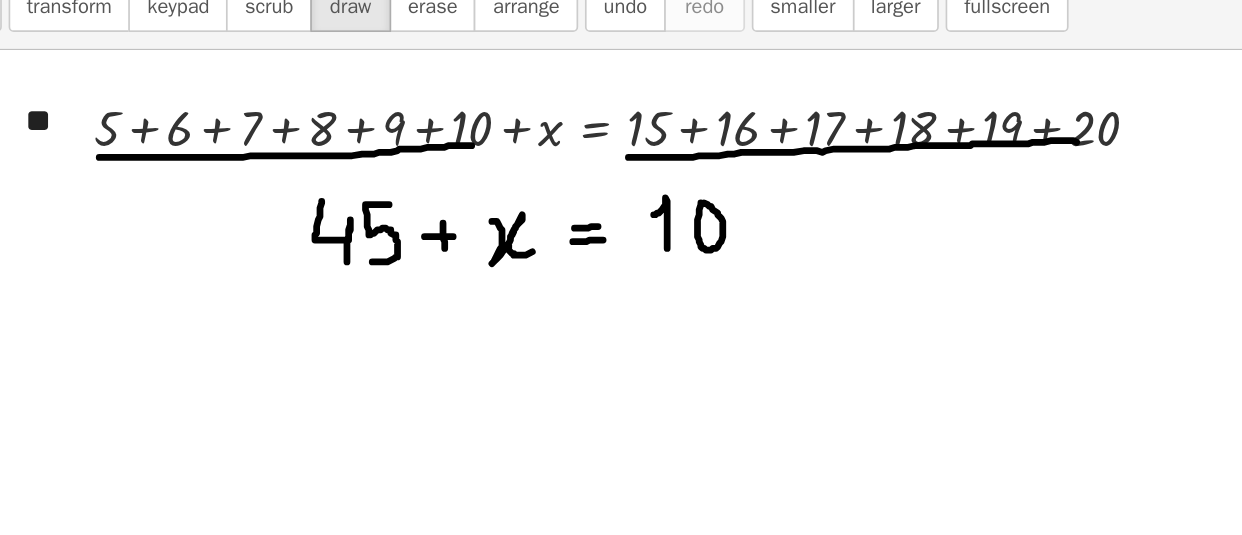 click at bounding box center [642, -206] 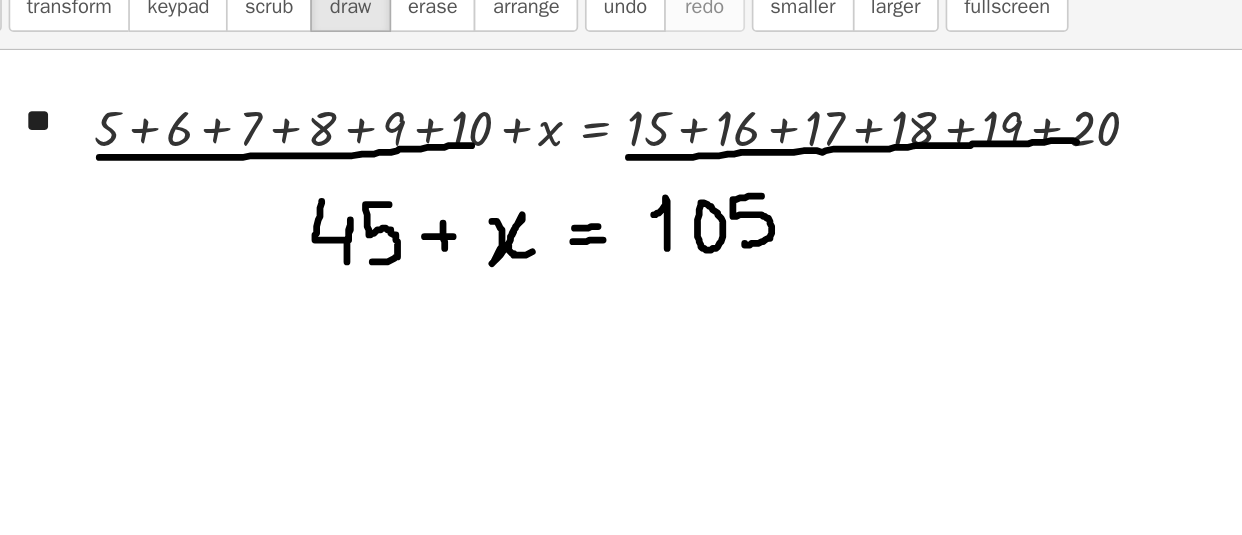drag, startPoint x: 513, startPoint y: 225, endPoint x: 503, endPoint y: 253, distance: 29.732138 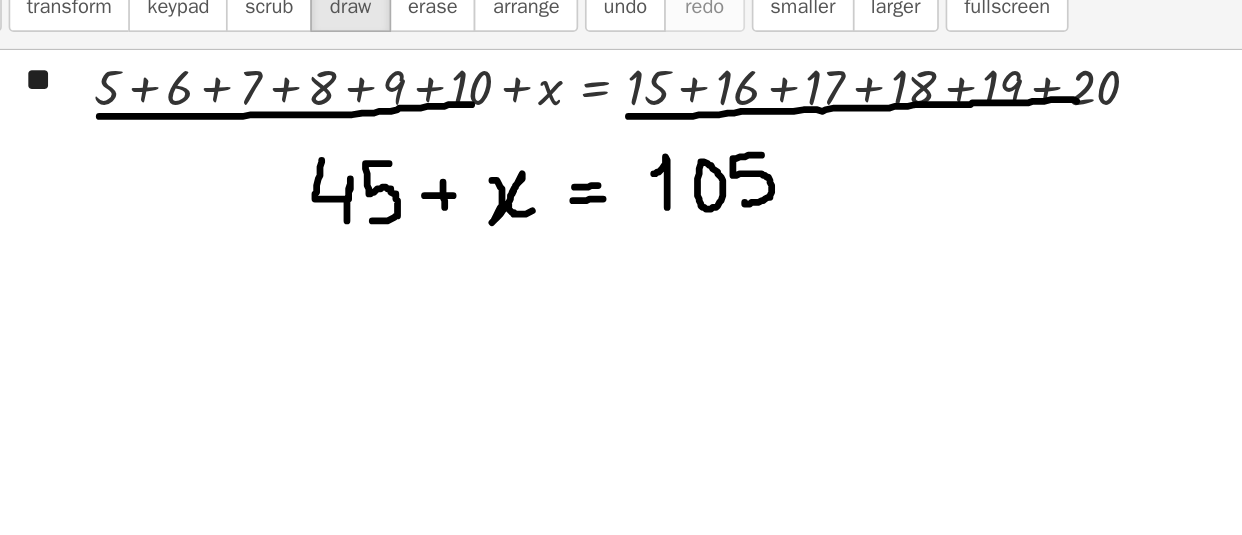 scroll, scrollTop: 1677, scrollLeft: 0, axis: vertical 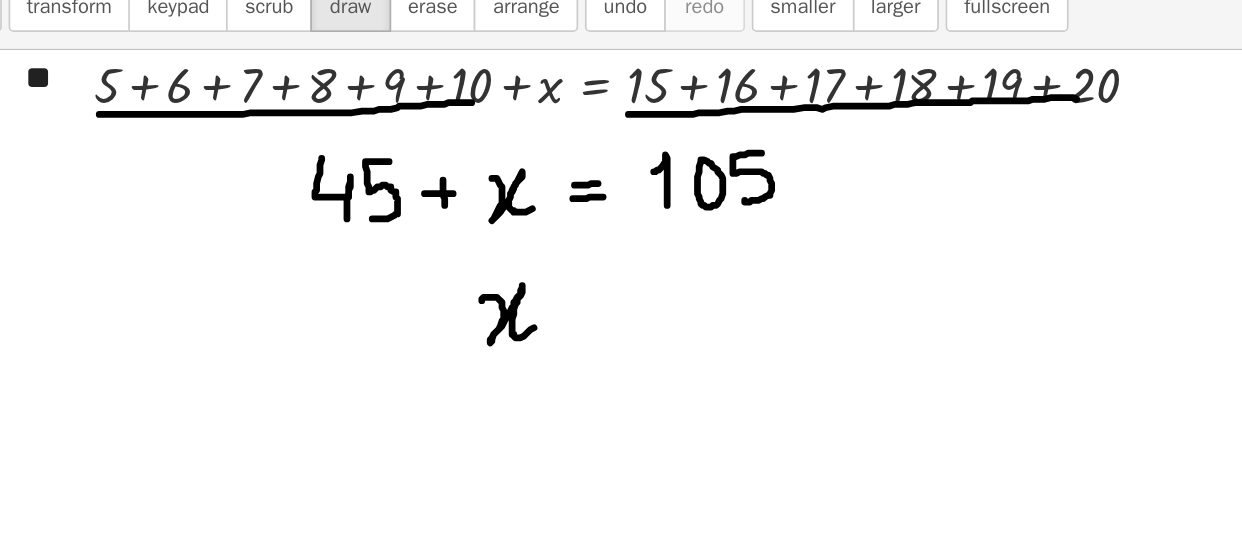 drag, startPoint x: 347, startPoint y: 288, endPoint x: 379, endPoint y: 303, distance: 35.341194 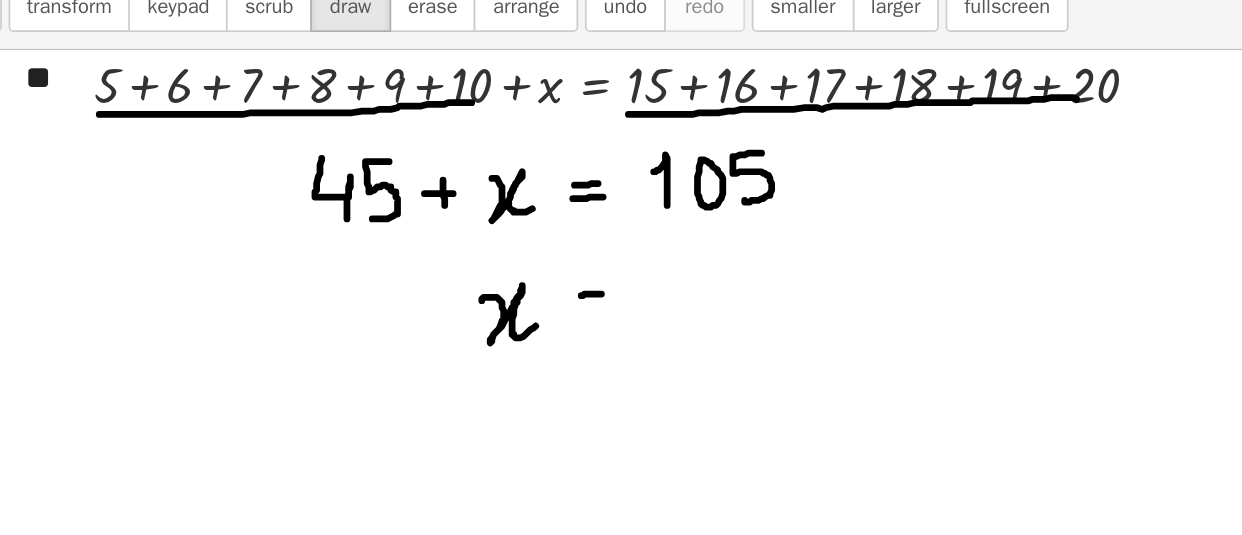 drag, startPoint x: 406, startPoint y: 285, endPoint x: 429, endPoint y: 283, distance: 23.086792 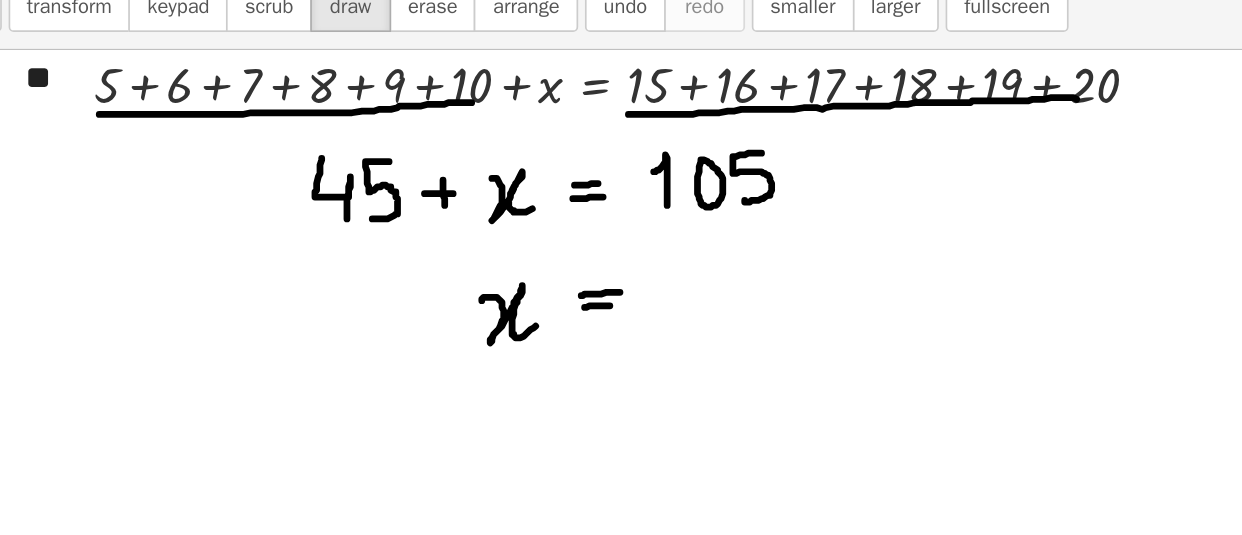 drag, startPoint x: 408, startPoint y: 292, endPoint x: 430, endPoint y: 291, distance: 22.022715 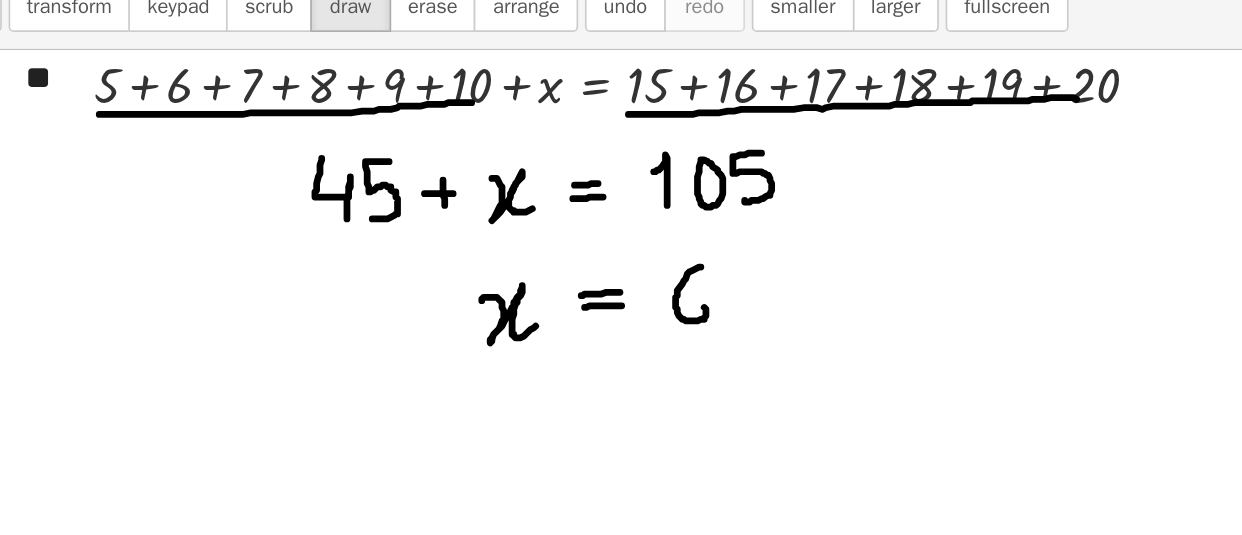 drag, startPoint x: 477, startPoint y: 268, endPoint x: 465, endPoint y: 288, distance: 23.323807 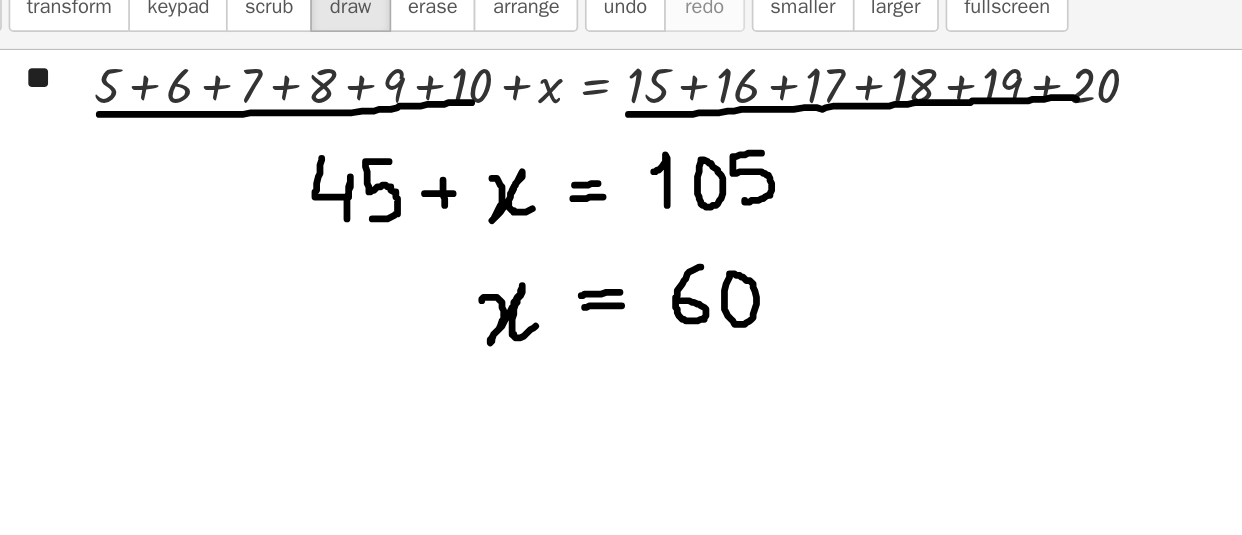 click at bounding box center (642, -231) 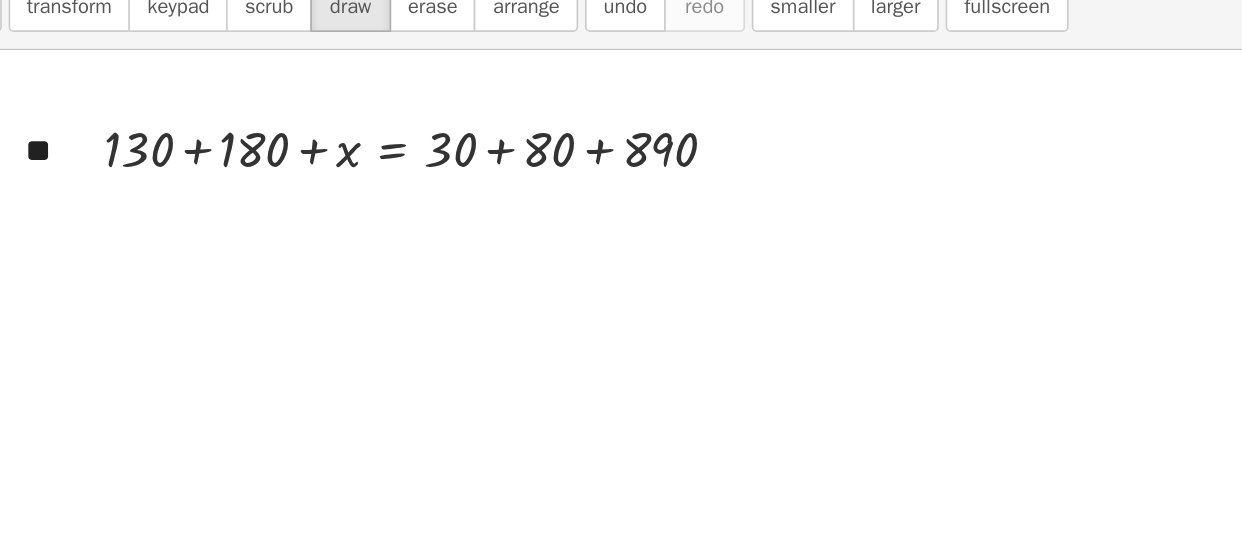 scroll, scrollTop: 1977, scrollLeft: 0, axis: vertical 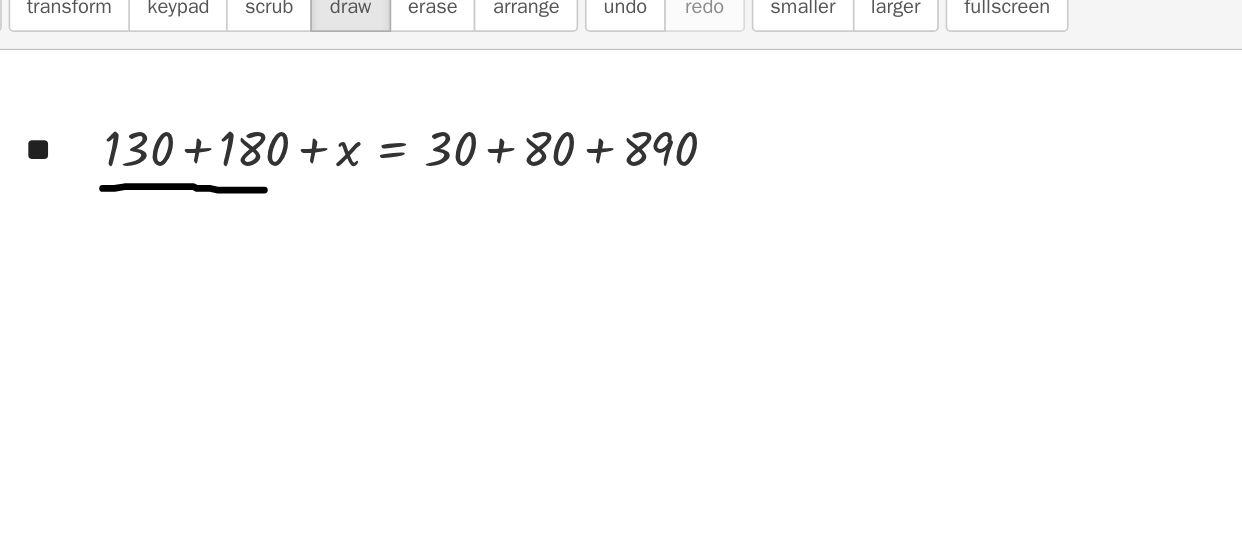 drag, startPoint x: 122, startPoint y: 221, endPoint x: 224, endPoint y: 222, distance: 102.0049 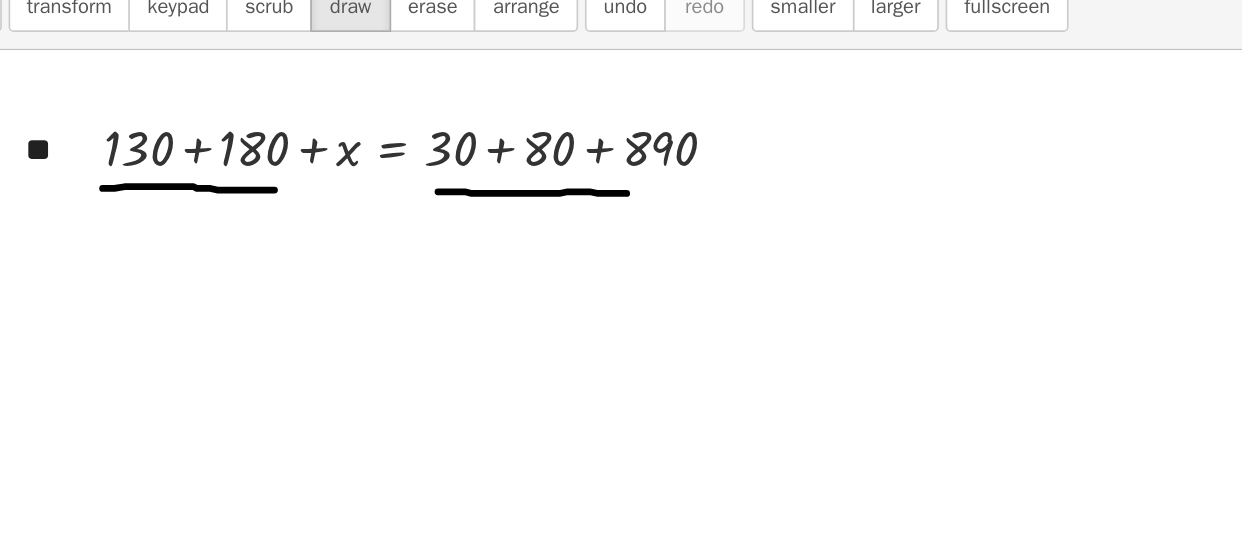 drag, startPoint x: 321, startPoint y: 223, endPoint x: 451, endPoint y: 223, distance: 130 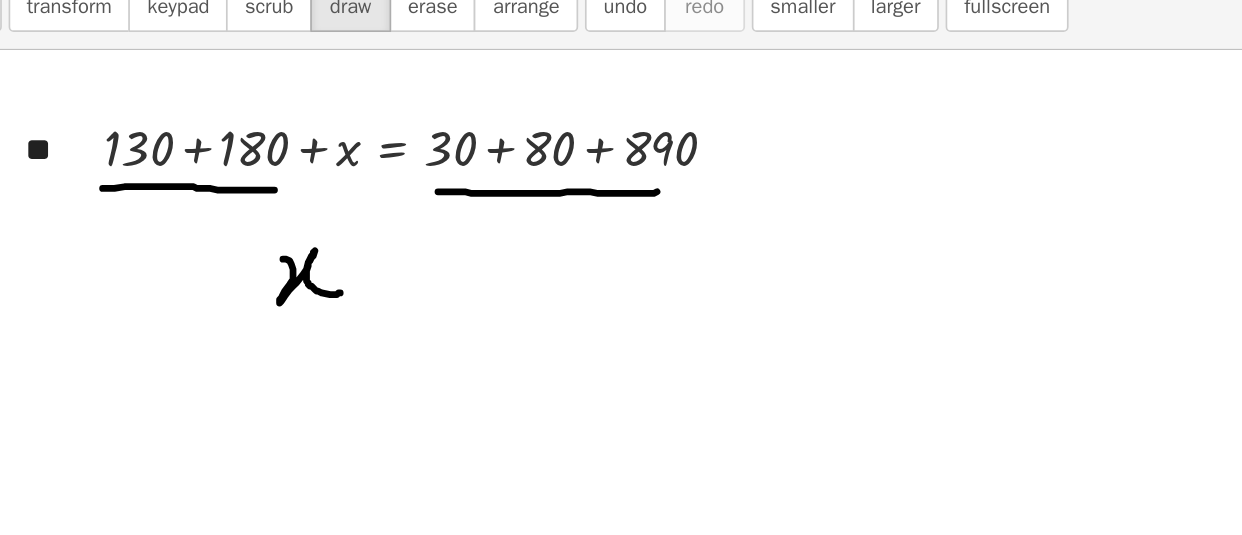 drag, startPoint x: 229, startPoint y: 263, endPoint x: 263, endPoint y: 283, distance: 39.446167 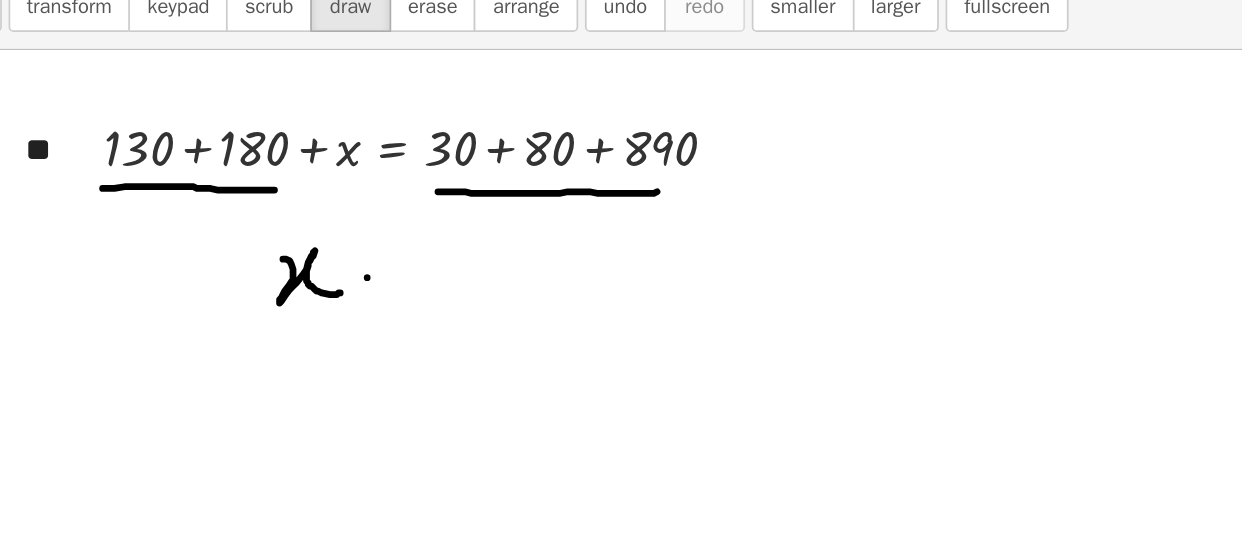 drag, startPoint x: 279, startPoint y: 274, endPoint x: 291, endPoint y: 274, distance: 12 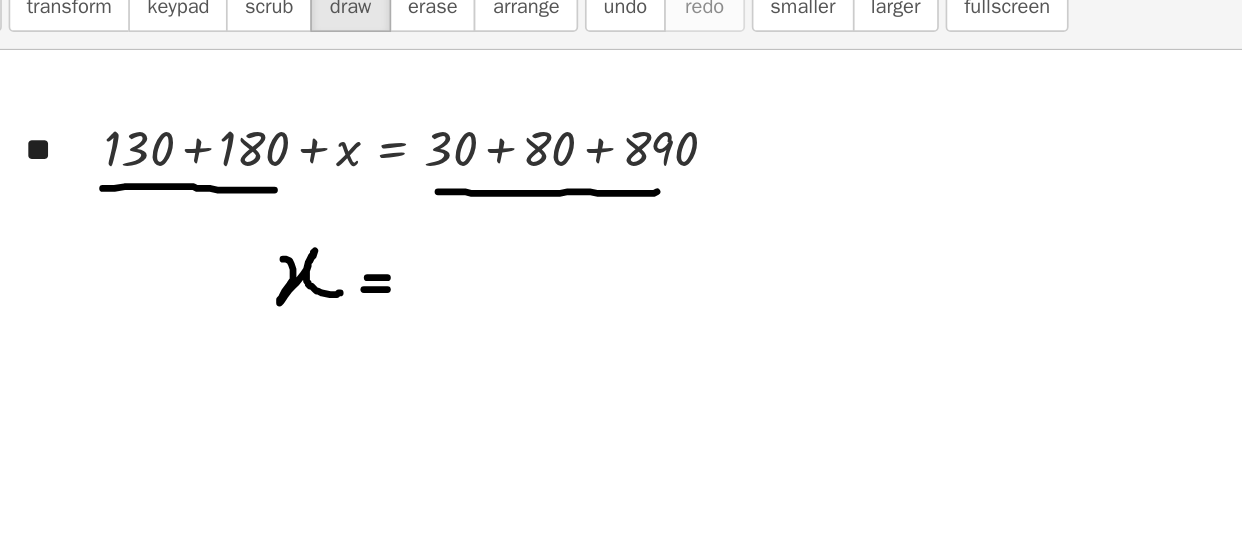 drag, startPoint x: 277, startPoint y: 281, endPoint x: 295, endPoint y: 280, distance: 18.027756 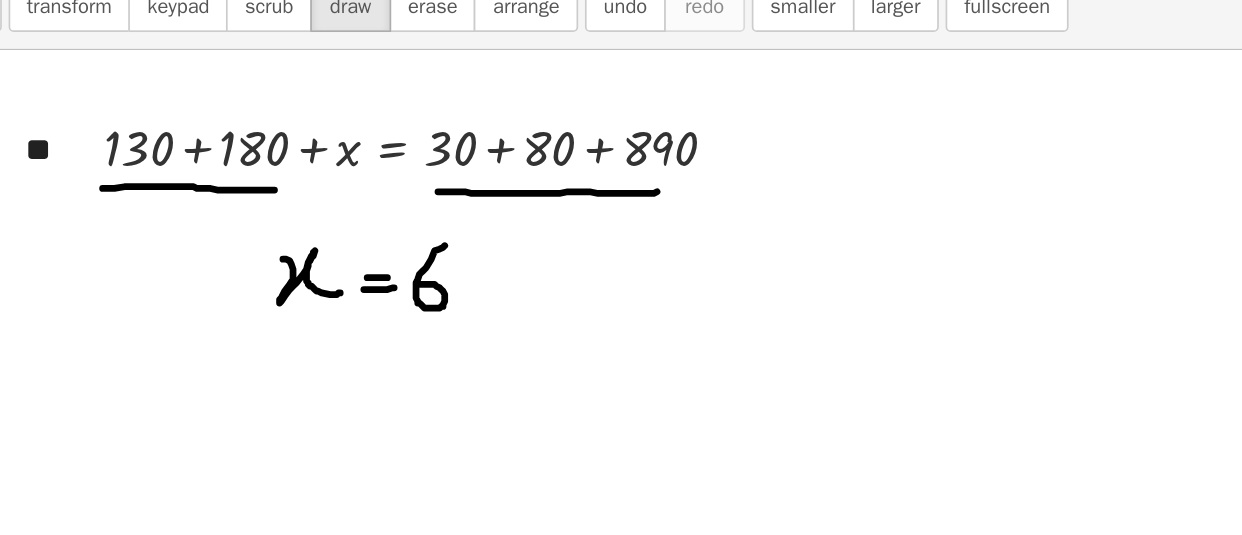 drag, startPoint x: 325, startPoint y: 255, endPoint x: 308, endPoint y: 282, distance: 31.906113 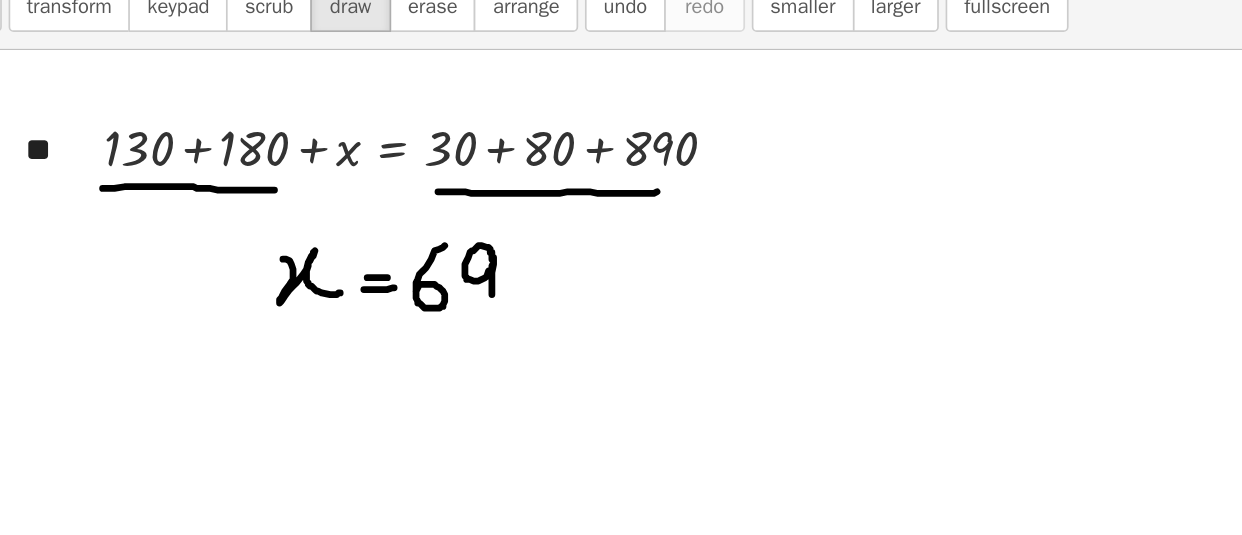 drag, startPoint x: 353, startPoint y: 263, endPoint x: 354, endPoint y: 288, distance: 25.019993 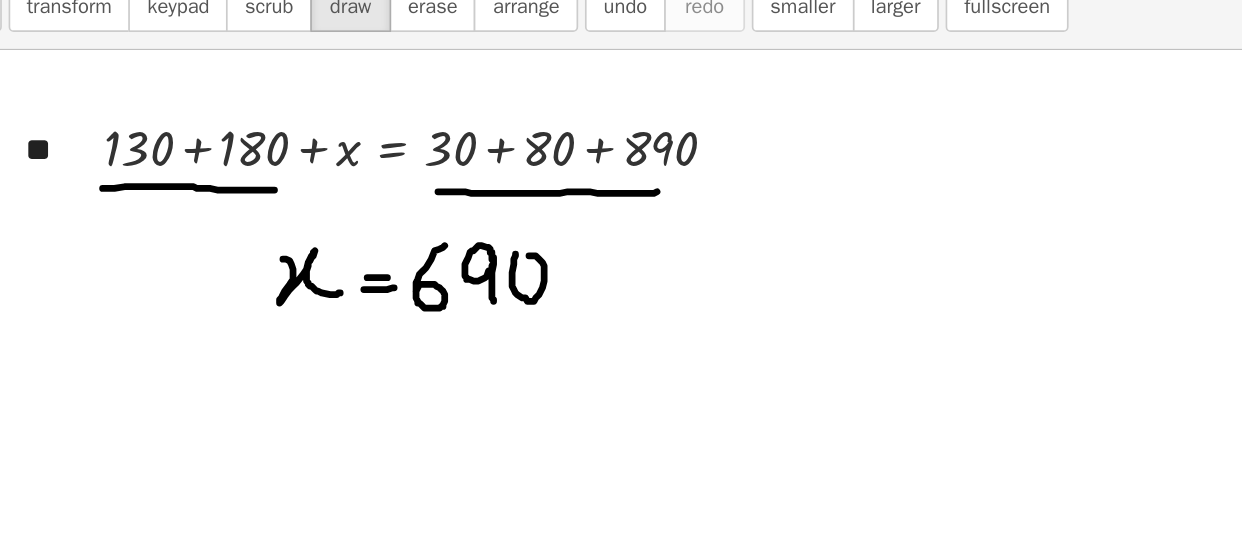 click at bounding box center [642, -531] 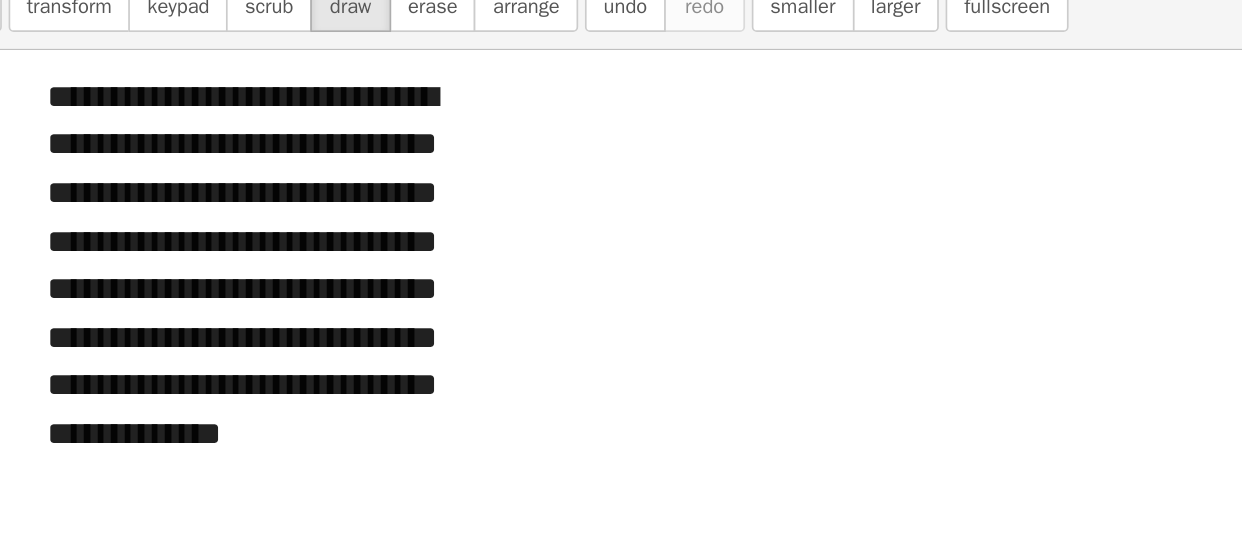 scroll, scrollTop: 2293, scrollLeft: 0, axis: vertical 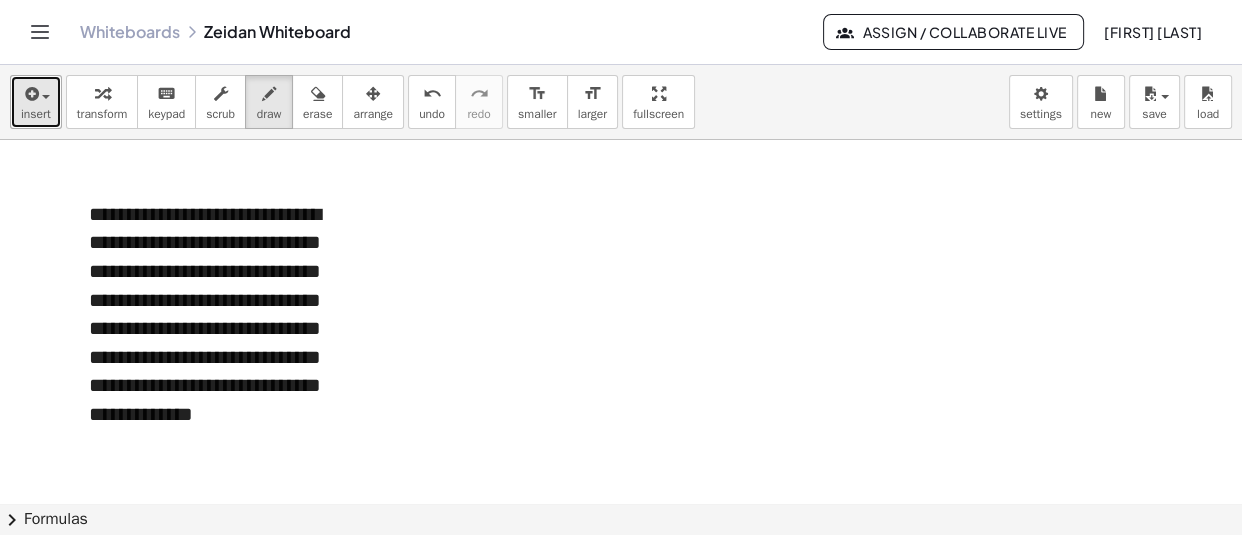 click at bounding box center [36, 93] 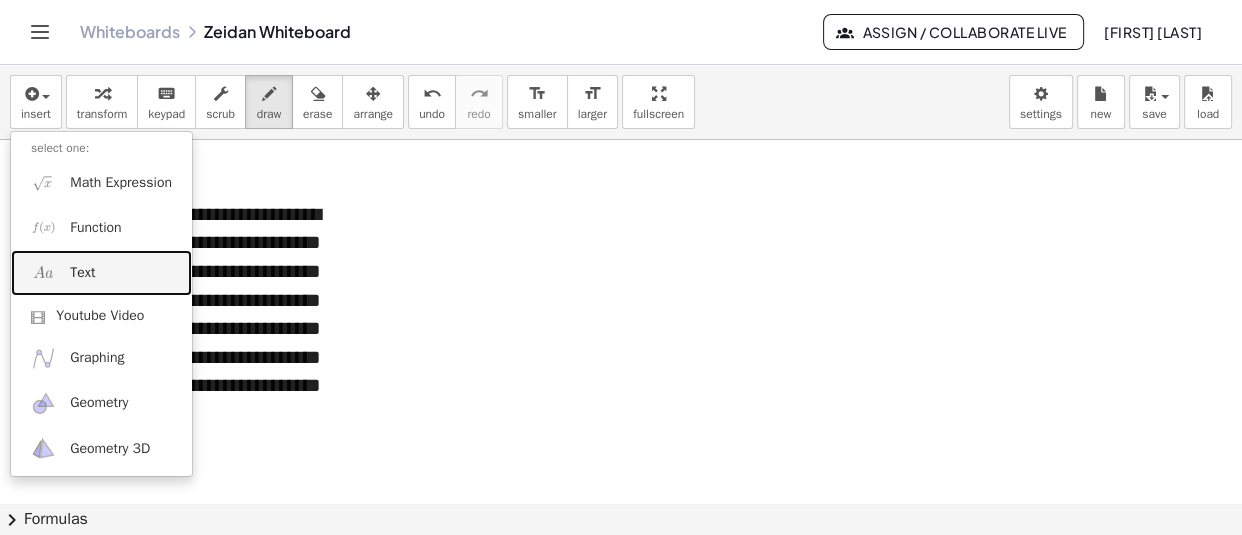 click on "Text" at bounding box center (101, 272) 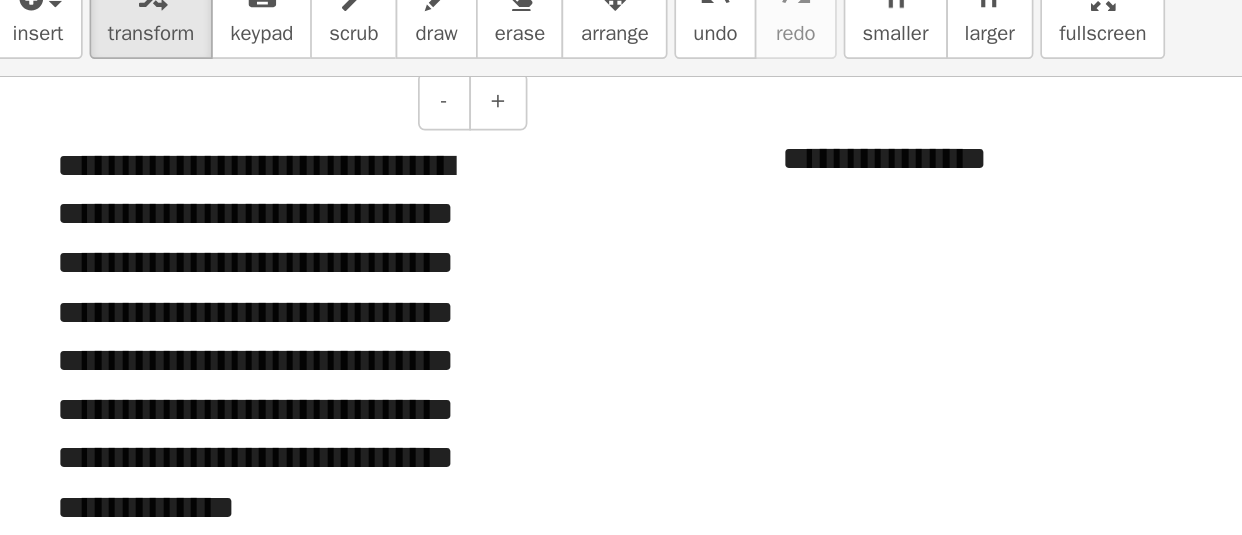 scroll, scrollTop: 2354, scrollLeft: 42, axis: both 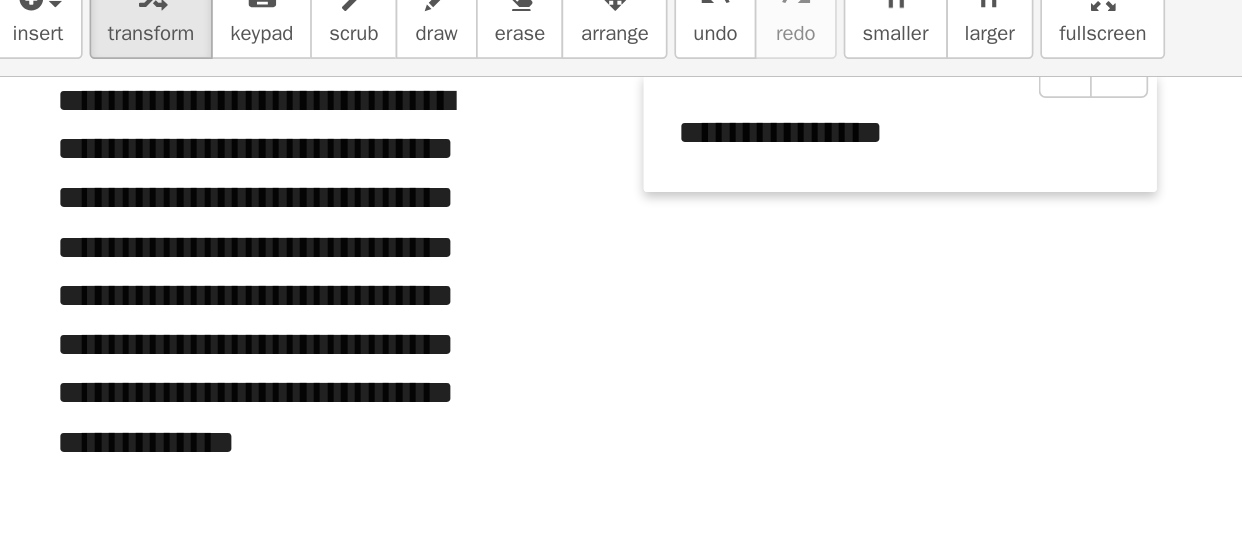 drag, startPoint x: 457, startPoint y: 162, endPoint x: 396, endPoint y: 185, distance: 65.192024 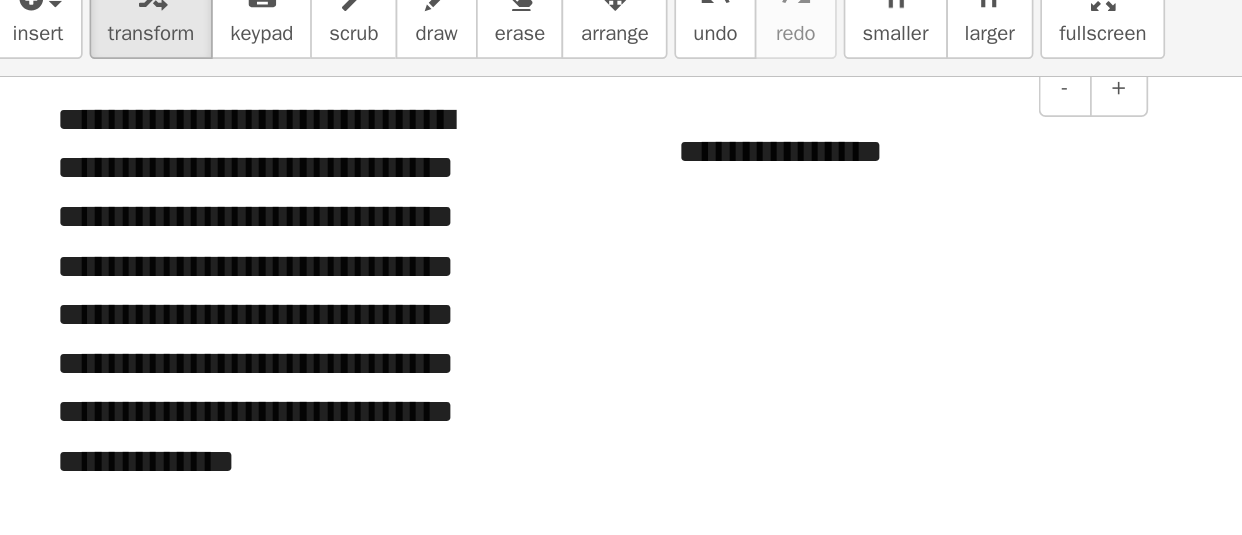 scroll, scrollTop: 2342, scrollLeft: 42, axis: both 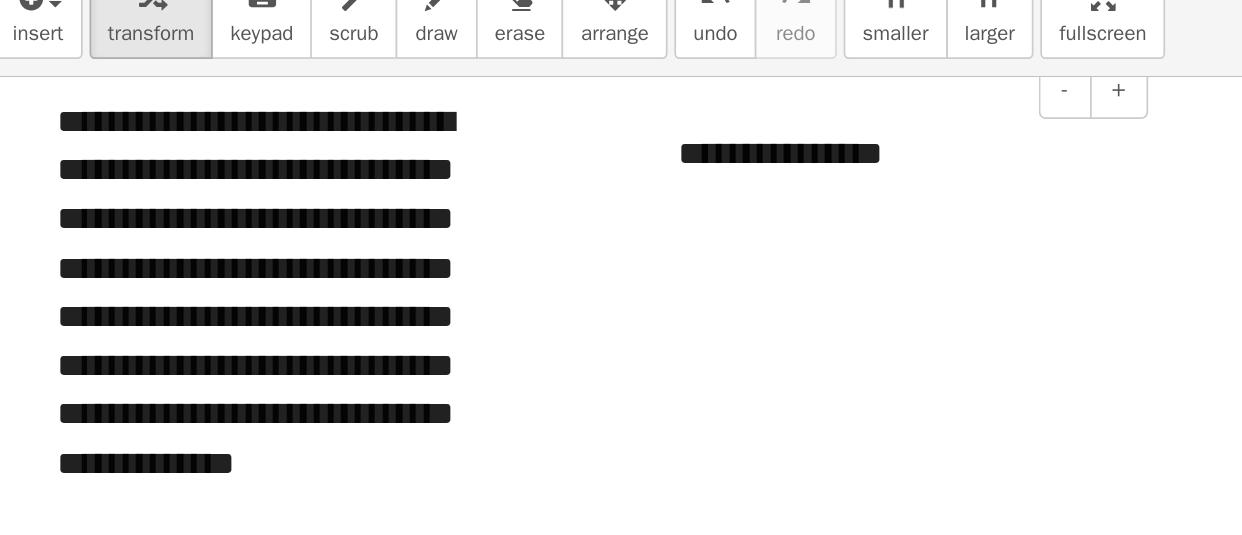 type 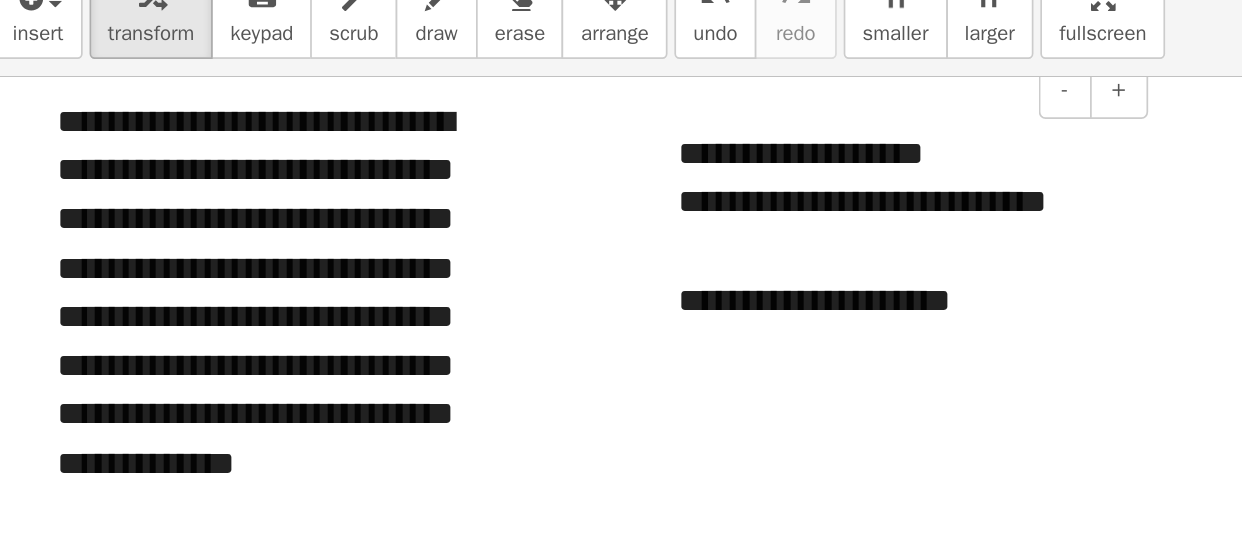 click on "**********" at bounding box center [540, 270] 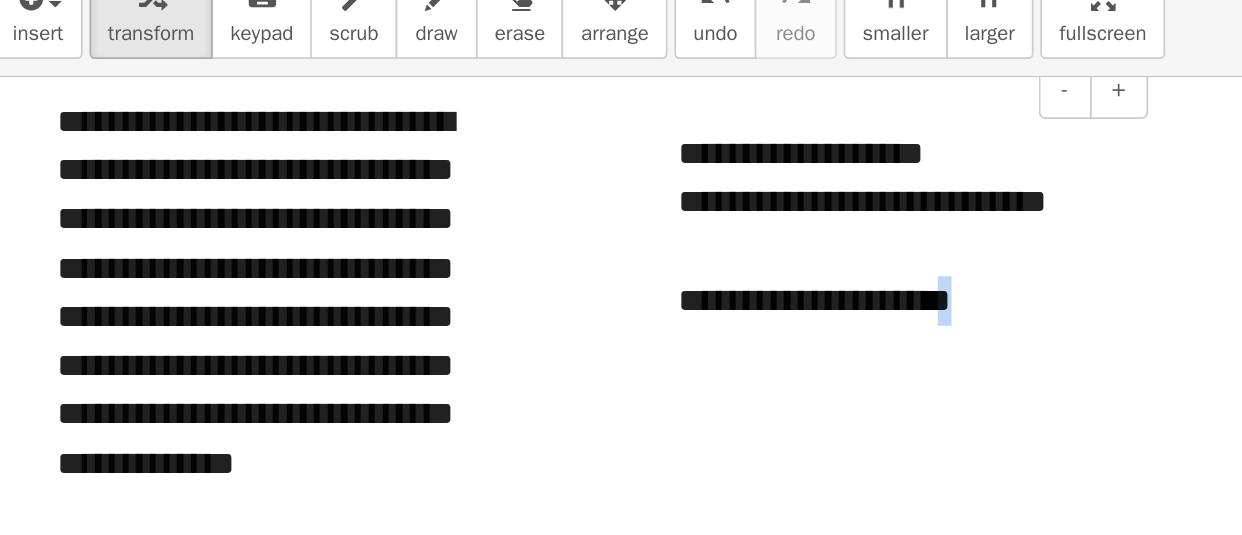 drag, startPoint x: 584, startPoint y: 272, endPoint x: 567, endPoint y: 272, distance: 17 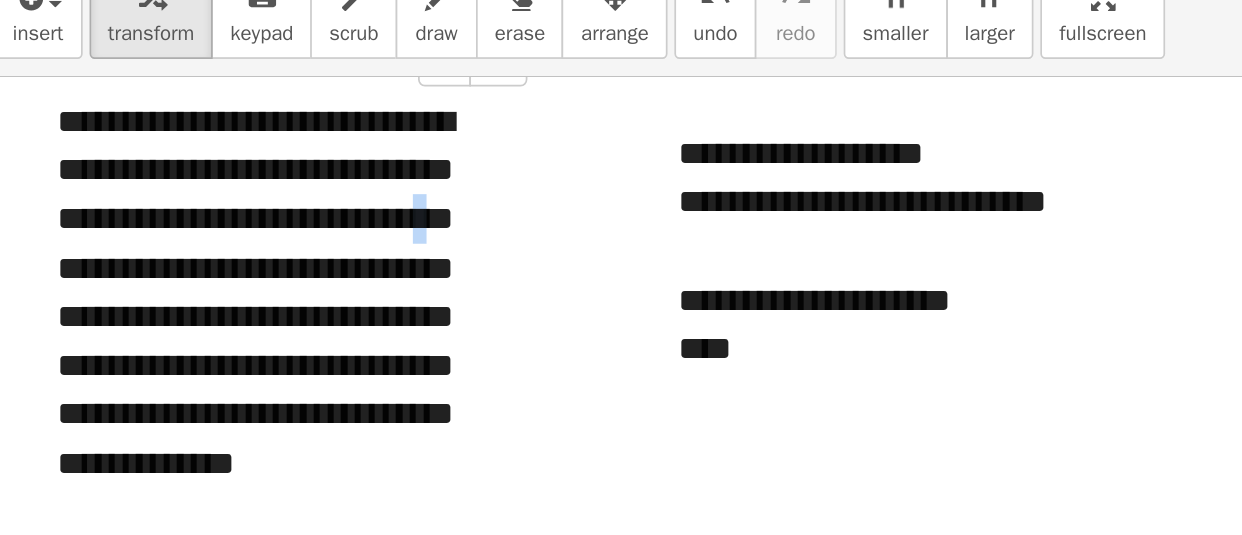 click on "**********" at bounding box center (177, 265) 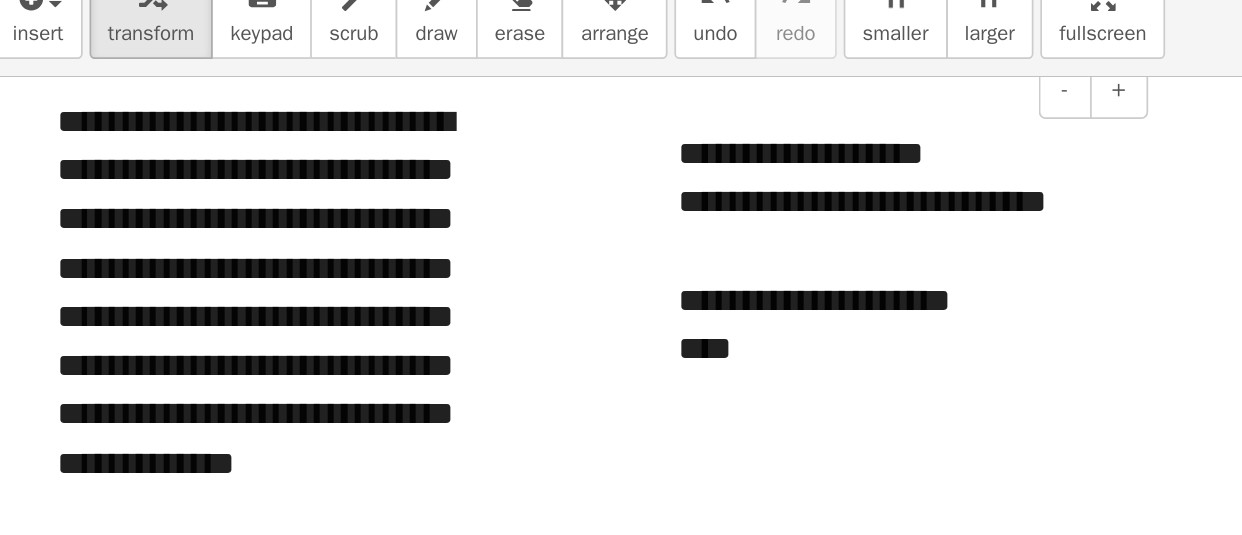 click on "****" at bounding box center (540, 298) 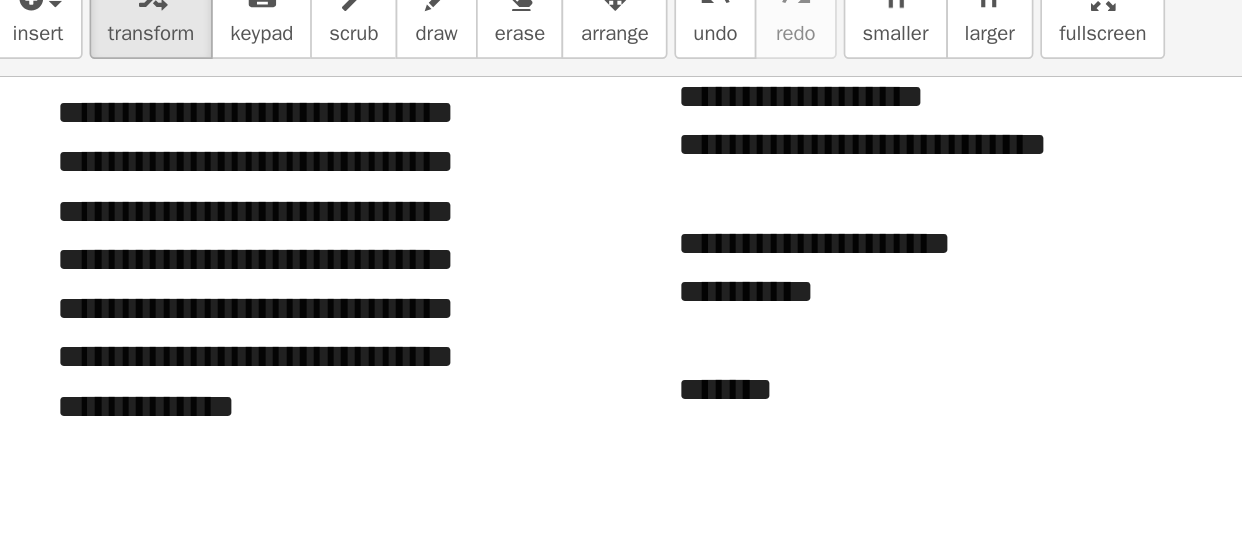 scroll, scrollTop: 2384, scrollLeft: 42, axis: both 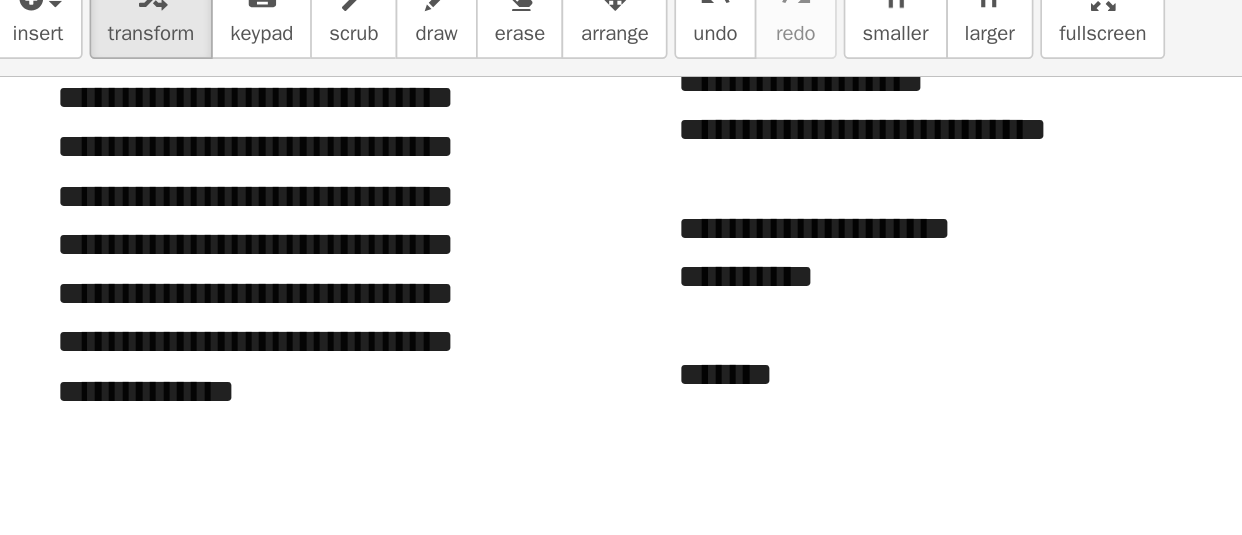 click at bounding box center [540, 285] 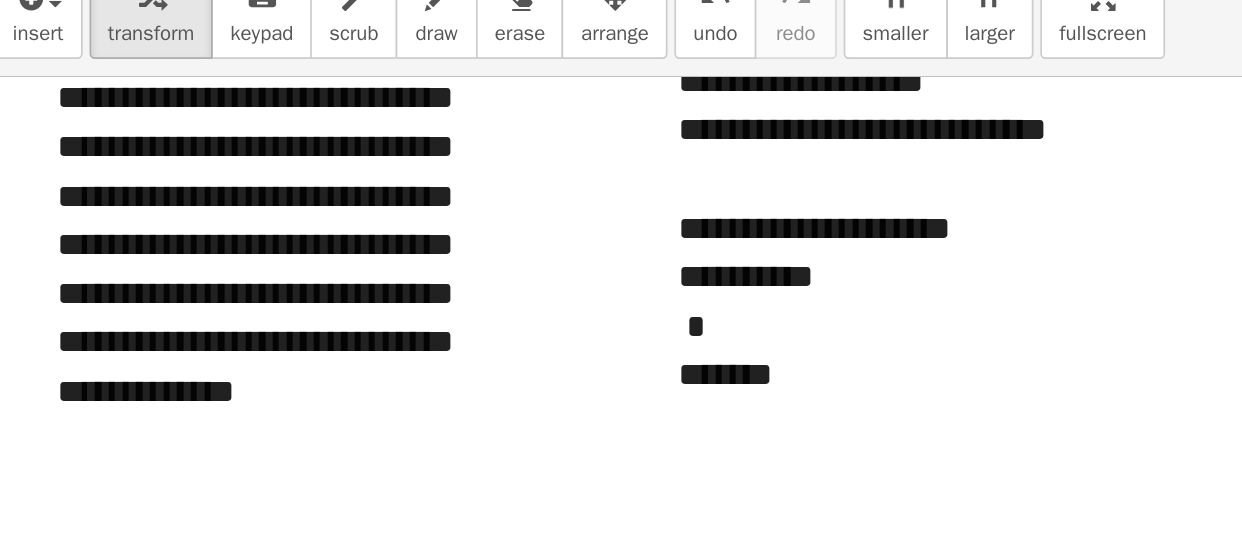 click on "*******" at bounding box center (540, 313) 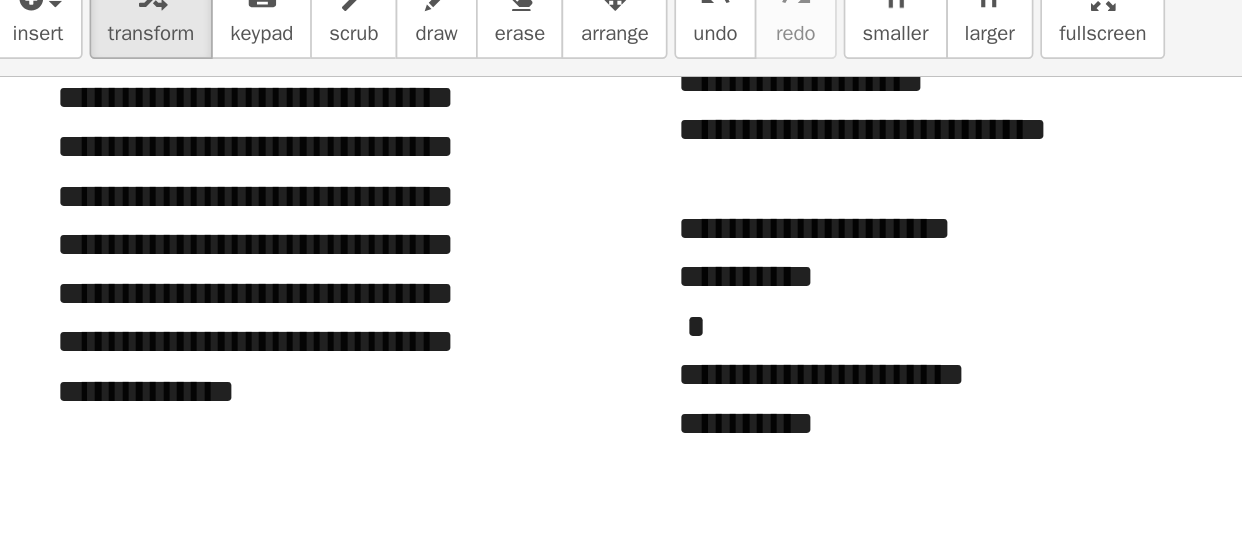 click on "**********" at bounding box center [540, 256] 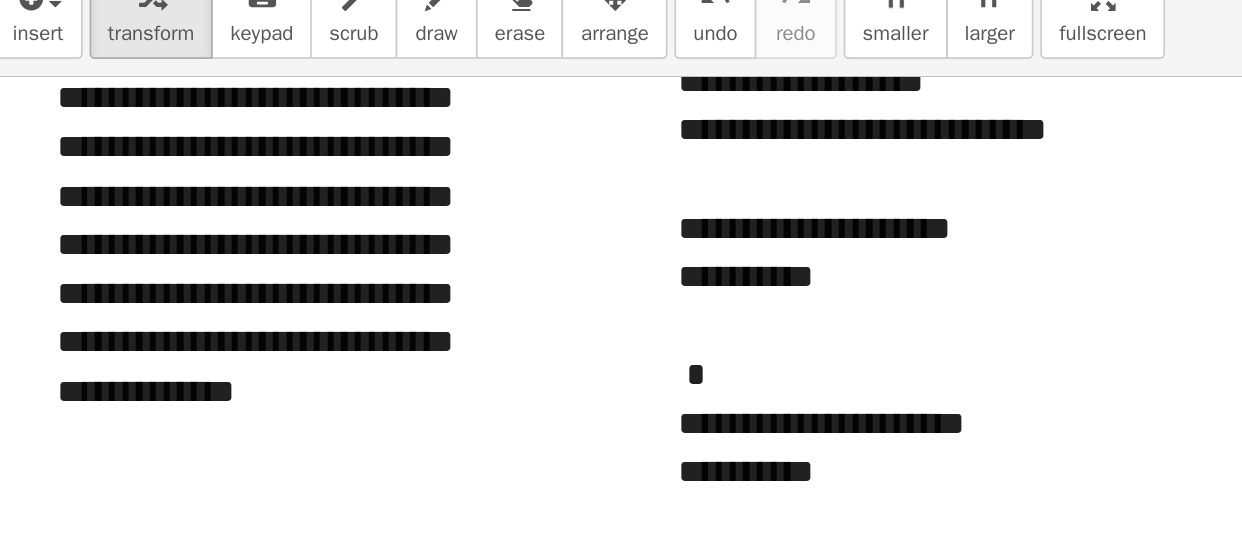 click at bounding box center [540, 285] 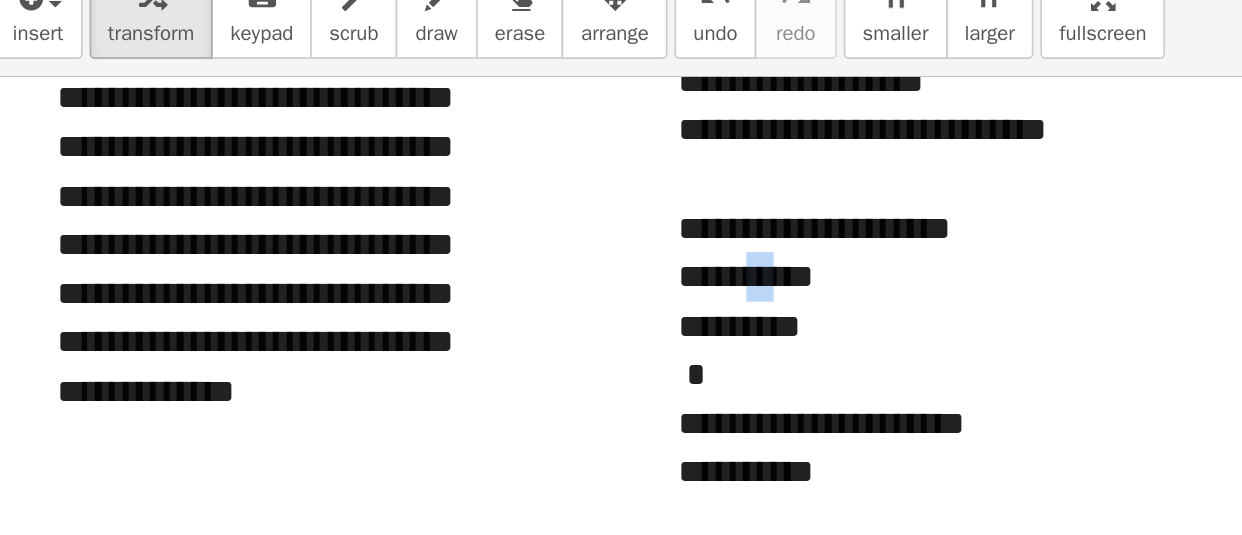 drag, startPoint x: 561, startPoint y: 256, endPoint x: 543, endPoint y: 257, distance: 18.027756 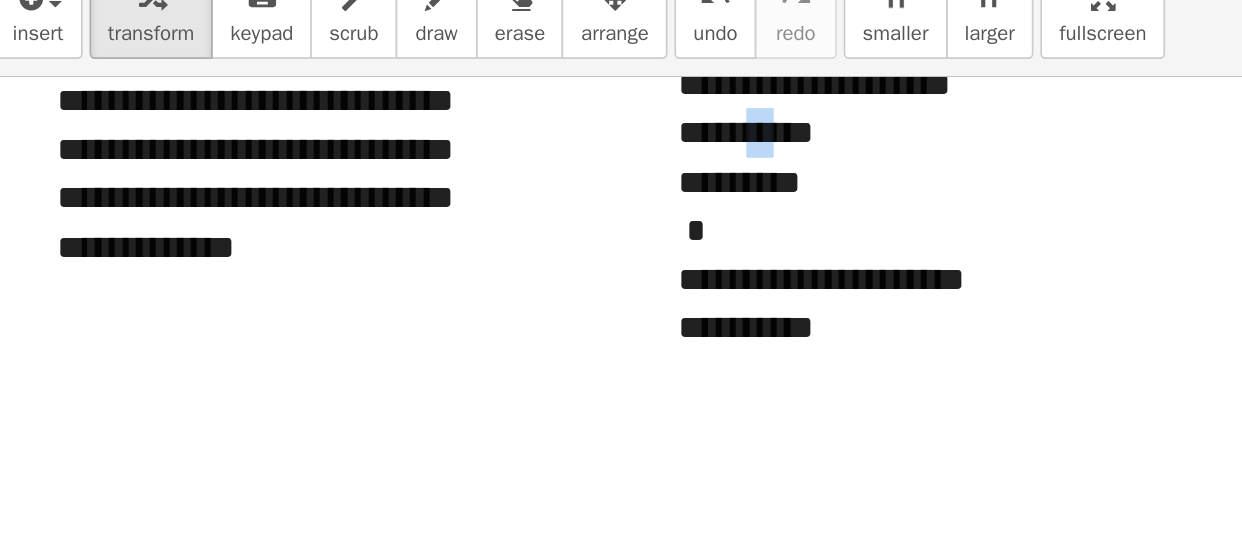 scroll, scrollTop: 2469, scrollLeft: 42, axis: both 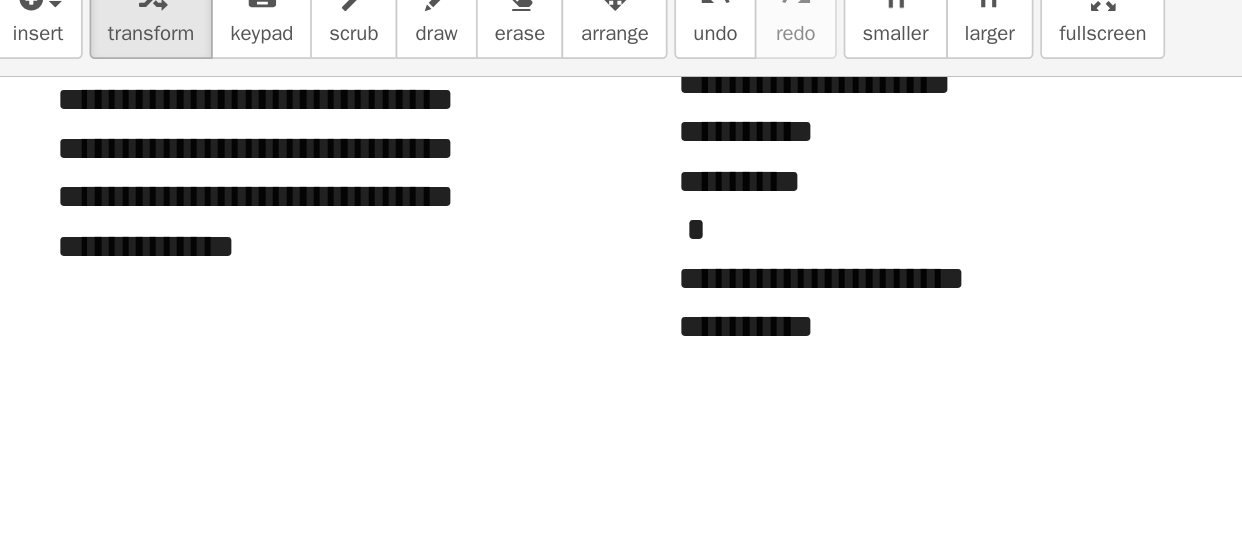 click on "**********" at bounding box center (540, 285) 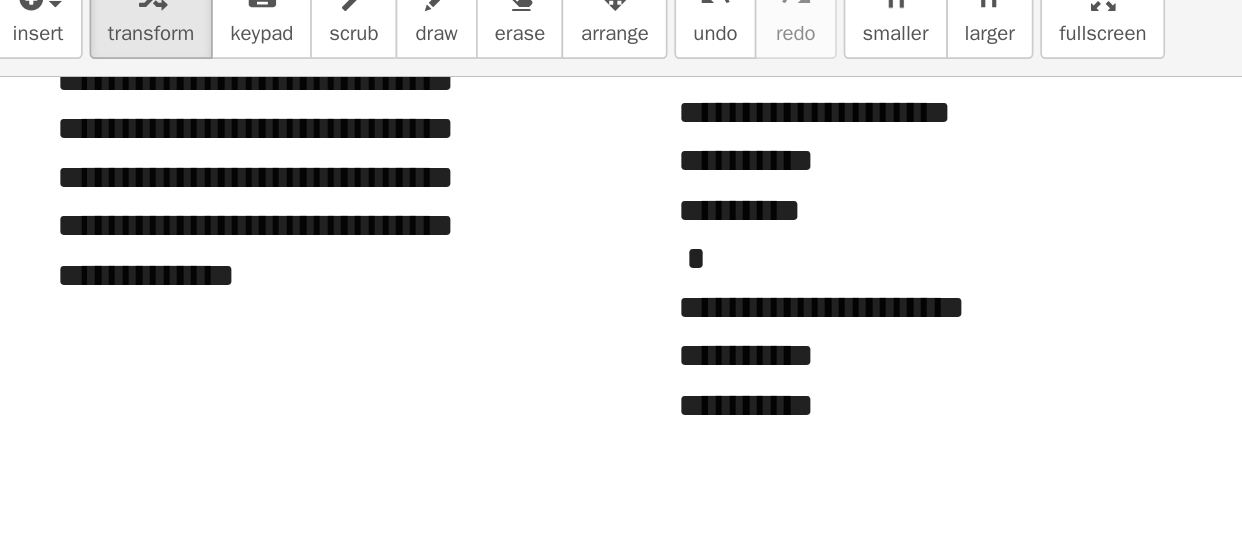 scroll, scrollTop: 2451, scrollLeft: 42, axis: both 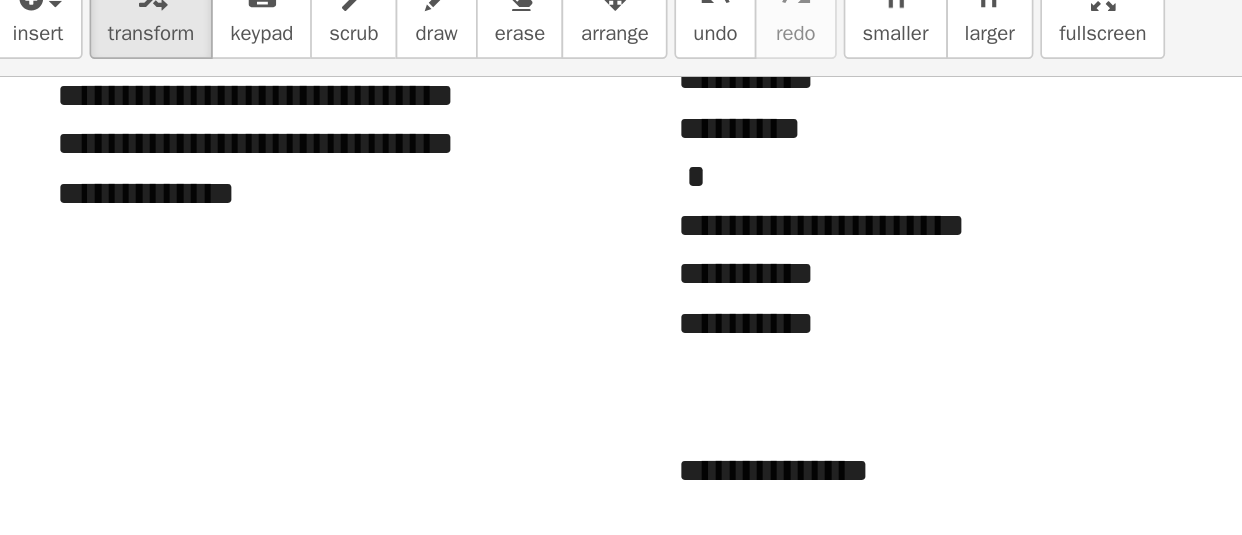 click on "**********" at bounding box center (540, 369) 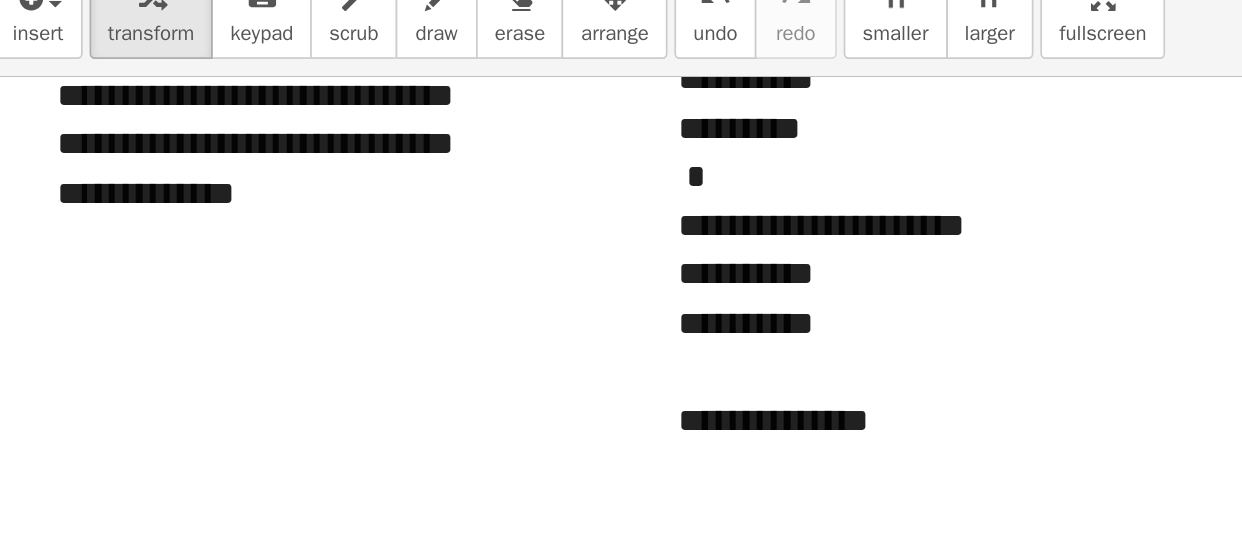 scroll, scrollTop: 2472, scrollLeft: 42, axis: both 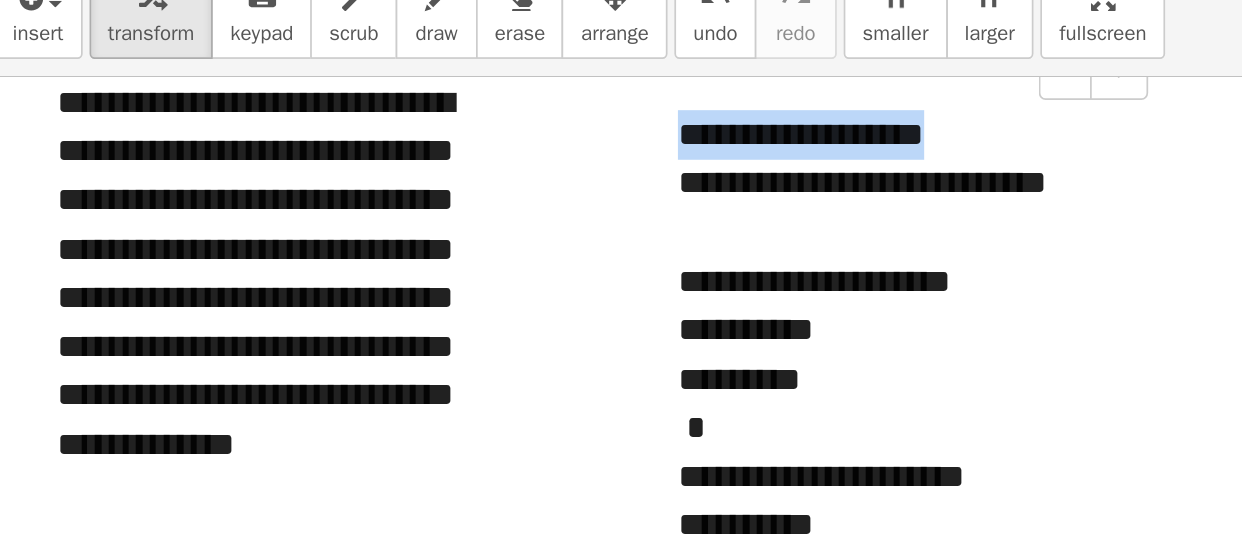 drag, startPoint x: 590, startPoint y: 173, endPoint x: 403, endPoint y: 176, distance: 187.02406 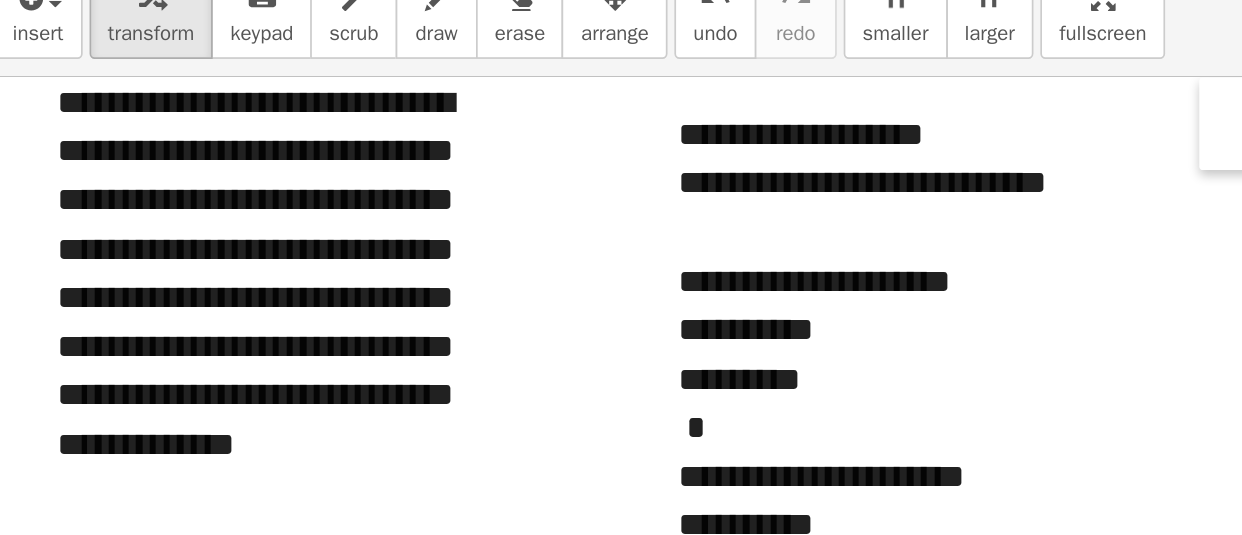 drag, startPoint x: 508, startPoint y: 195, endPoint x: 739, endPoint y: 170, distance: 232.34888 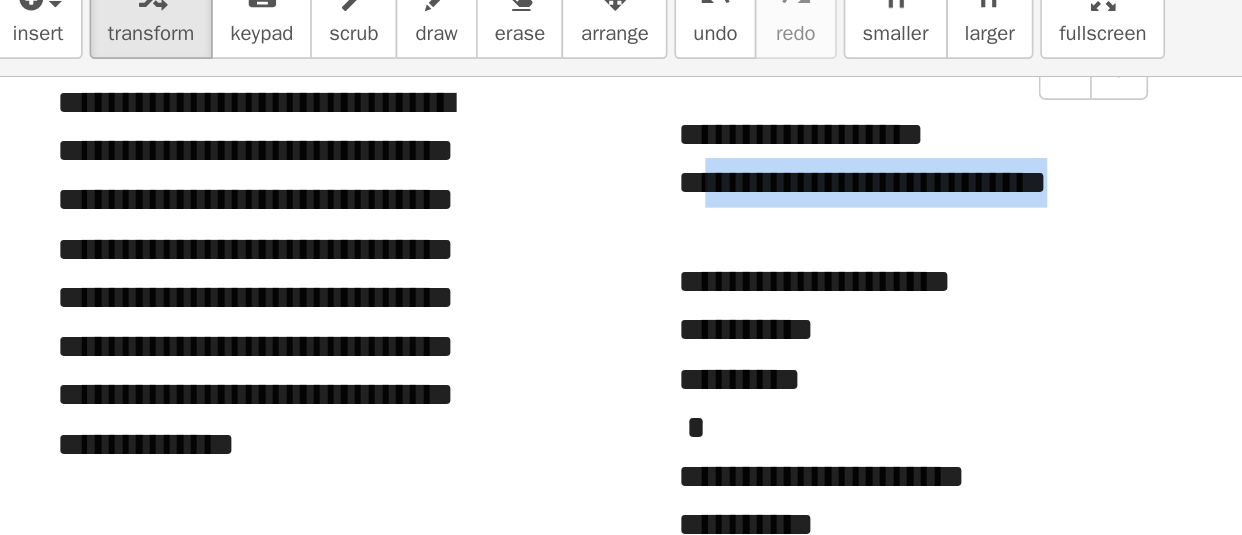 drag, startPoint x: 651, startPoint y: 204, endPoint x: 427, endPoint y: 201, distance: 224.0201 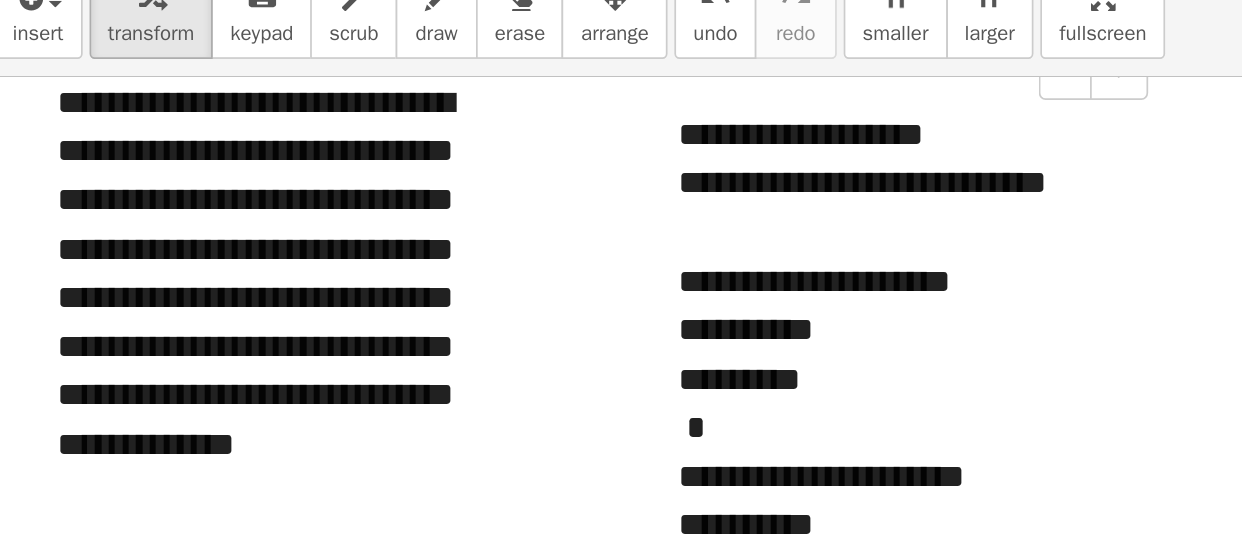 click at bounding box center (540, 230) 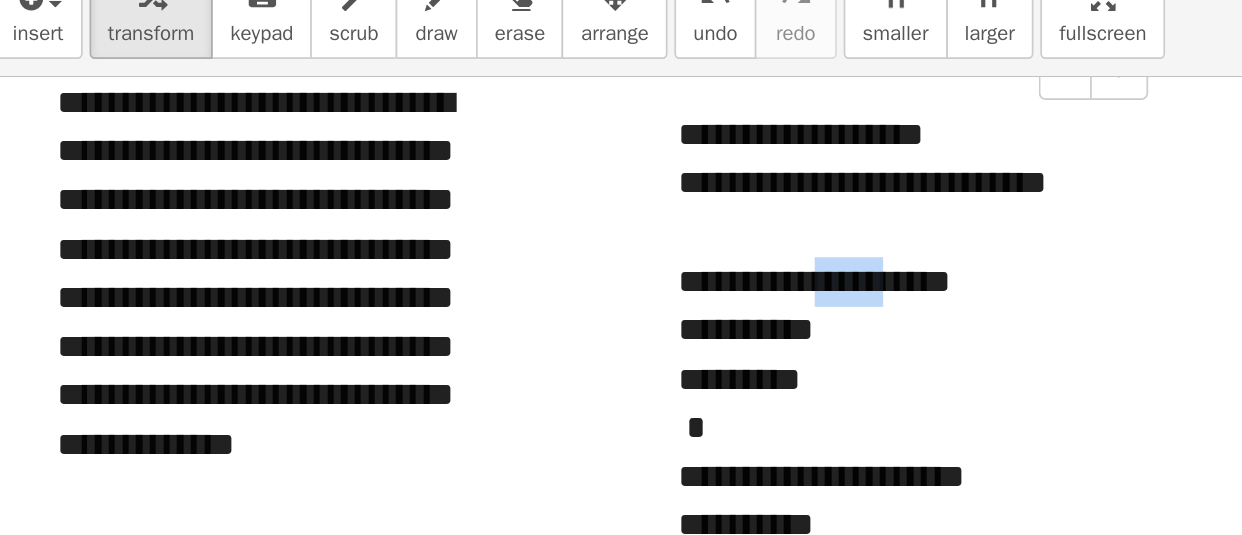 drag, startPoint x: 488, startPoint y: 263, endPoint x: 530, endPoint y: 261, distance: 42.047592 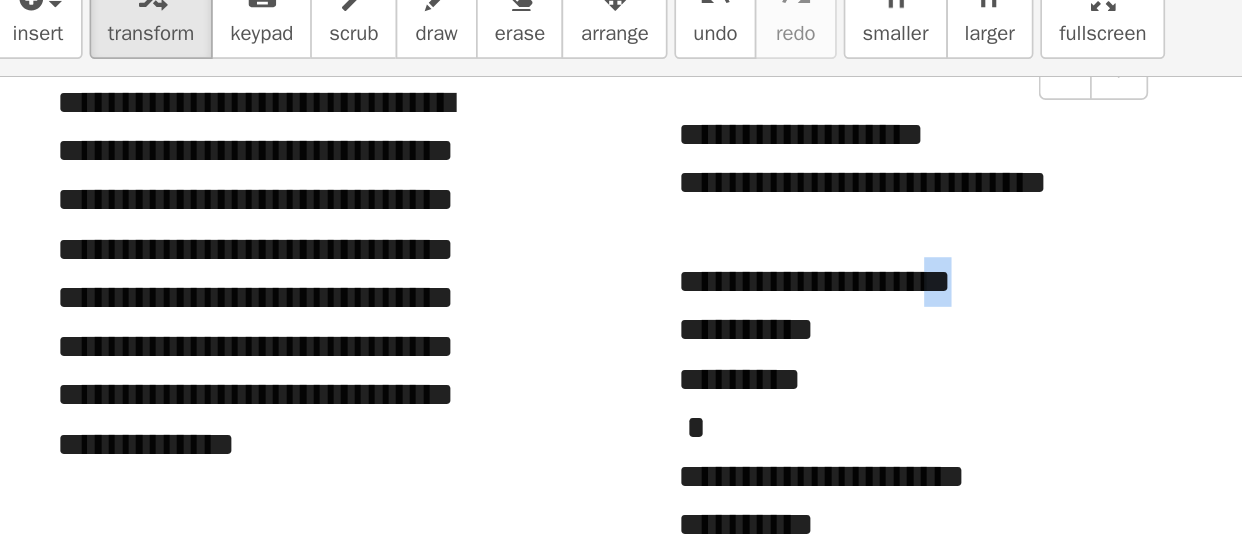 drag, startPoint x: 581, startPoint y: 262, endPoint x: 559, endPoint y: 260, distance: 22.090721 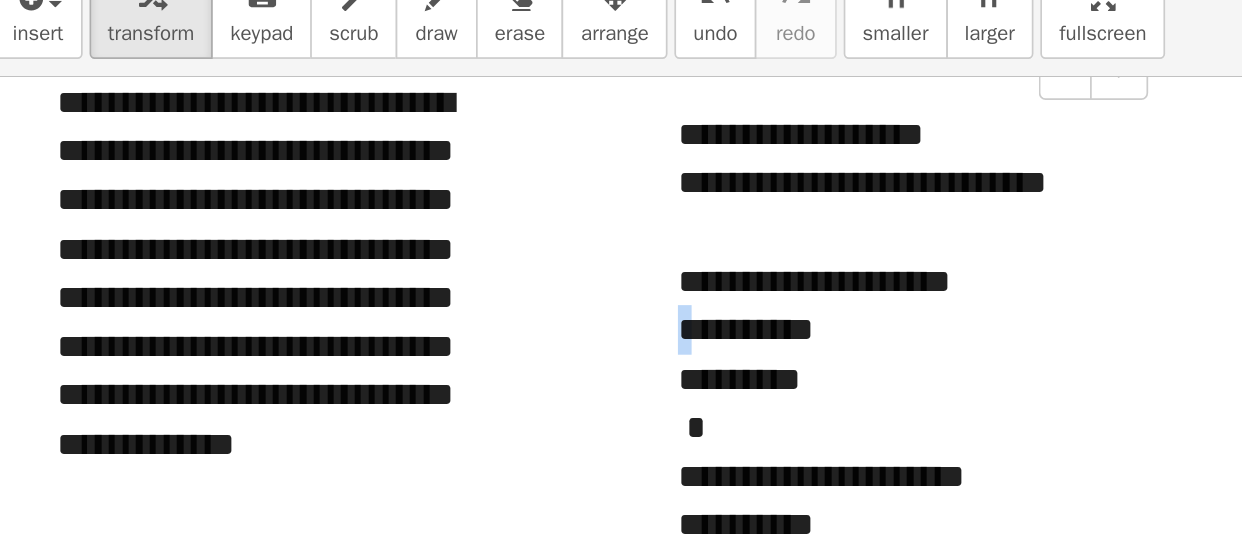 drag, startPoint x: 490, startPoint y: 291, endPoint x: 506, endPoint y: 291, distance: 16 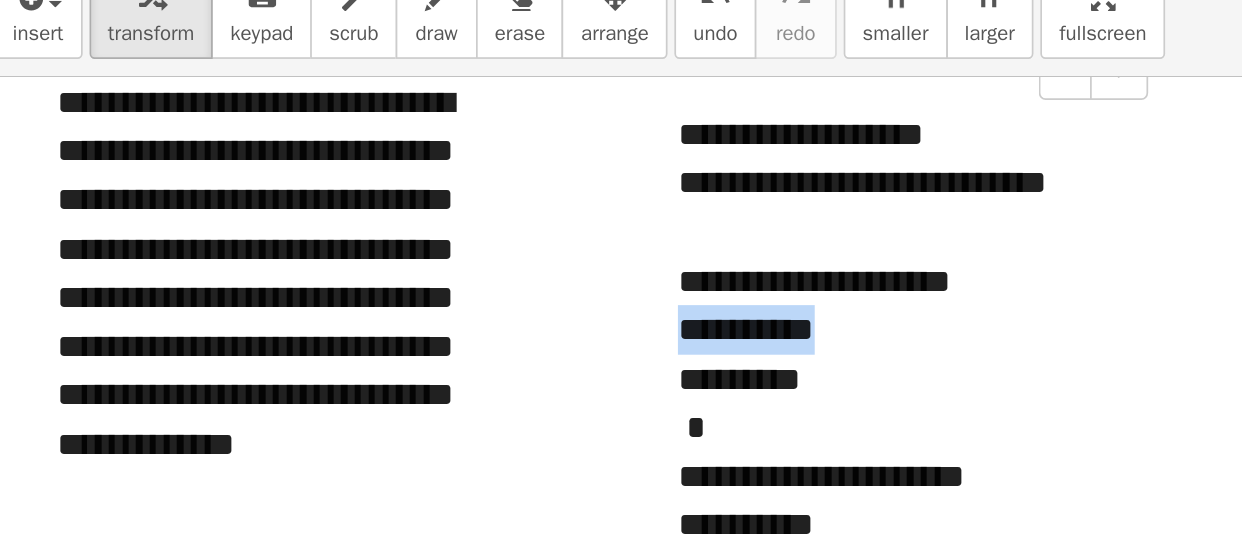 drag, startPoint x: 495, startPoint y: 287, endPoint x: 594, endPoint y: 287, distance: 99 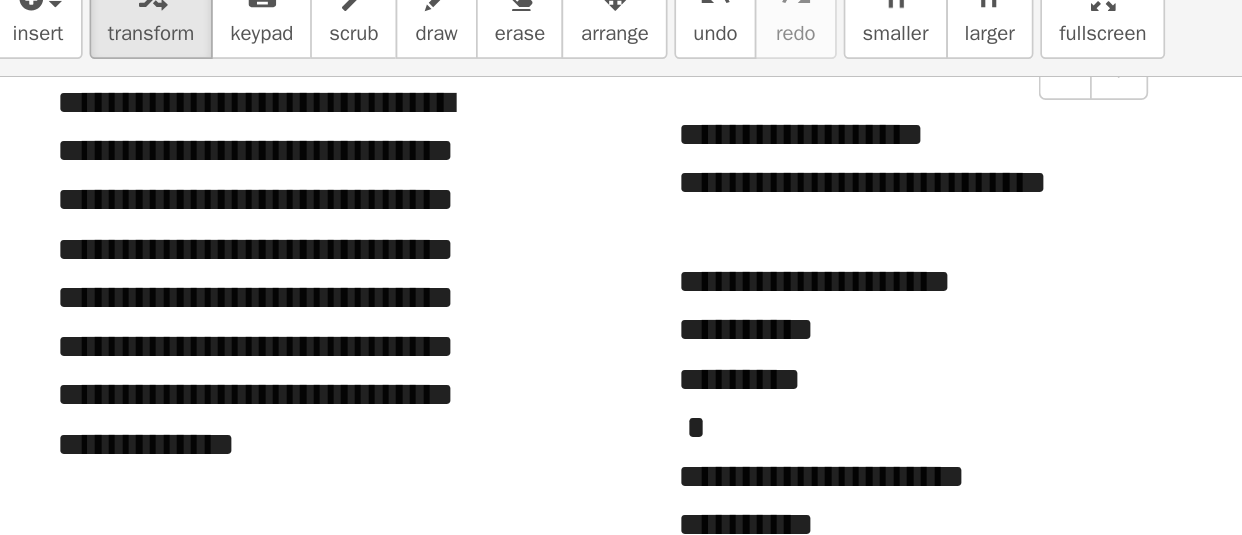 click on "**********" at bounding box center [540, 259] 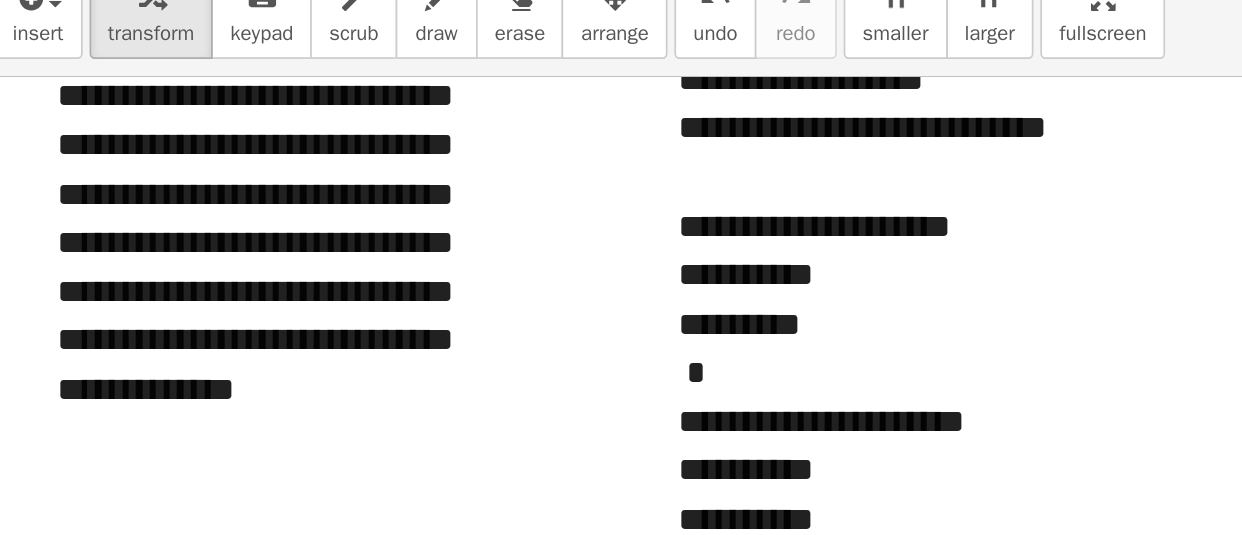 scroll, scrollTop: 2386, scrollLeft: 42, axis: both 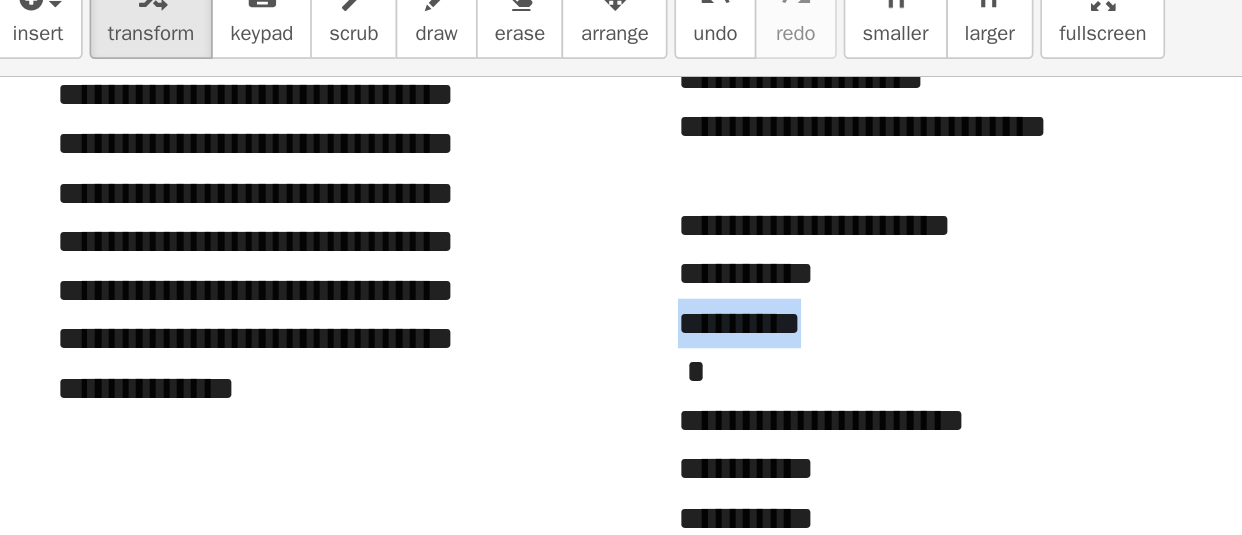drag, startPoint x: 594, startPoint y: 285, endPoint x: 495, endPoint y: 285, distance: 99 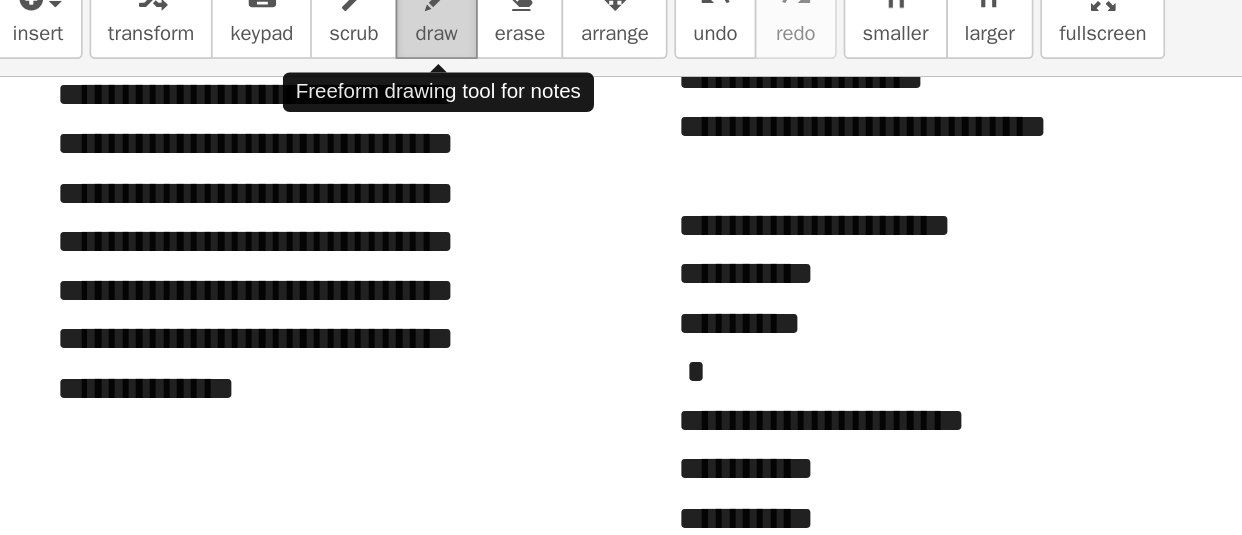 click on "draw" at bounding box center [269, 114] 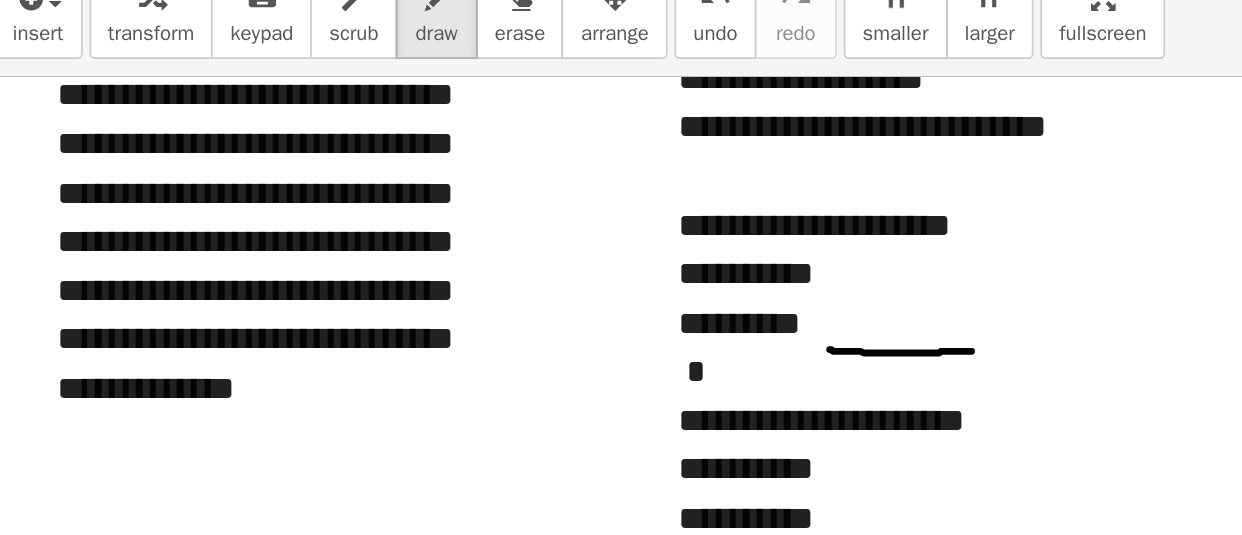 drag, startPoint x: 498, startPoint y: 298, endPoint x: 583, endPoint y: 299, distance: 85.00588 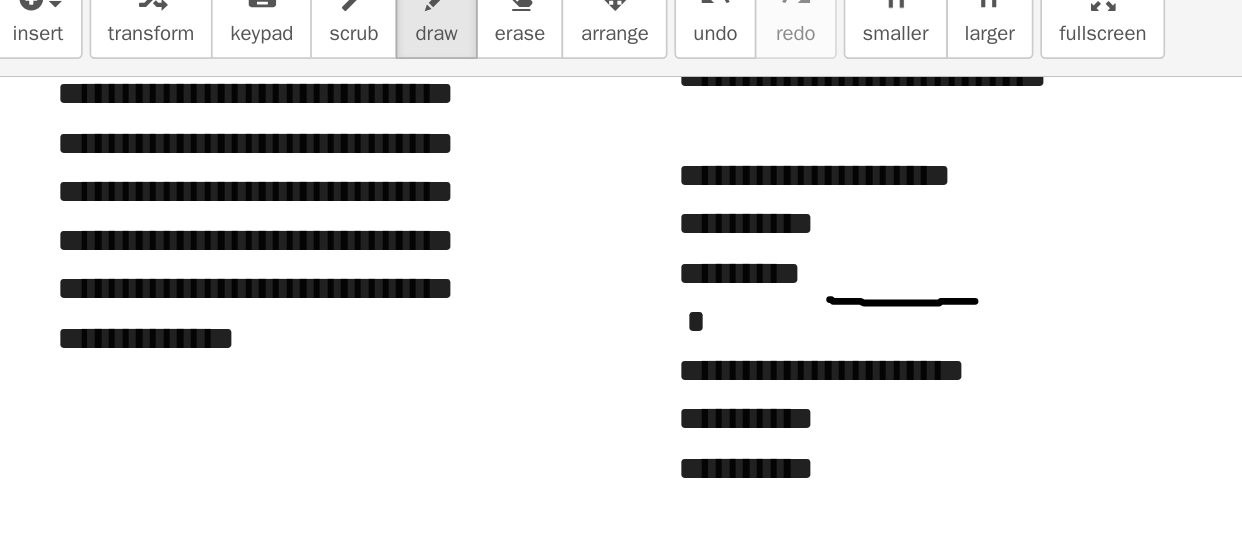 scroll, scrollTop: 2416, scrollLeft: 42, axis: both 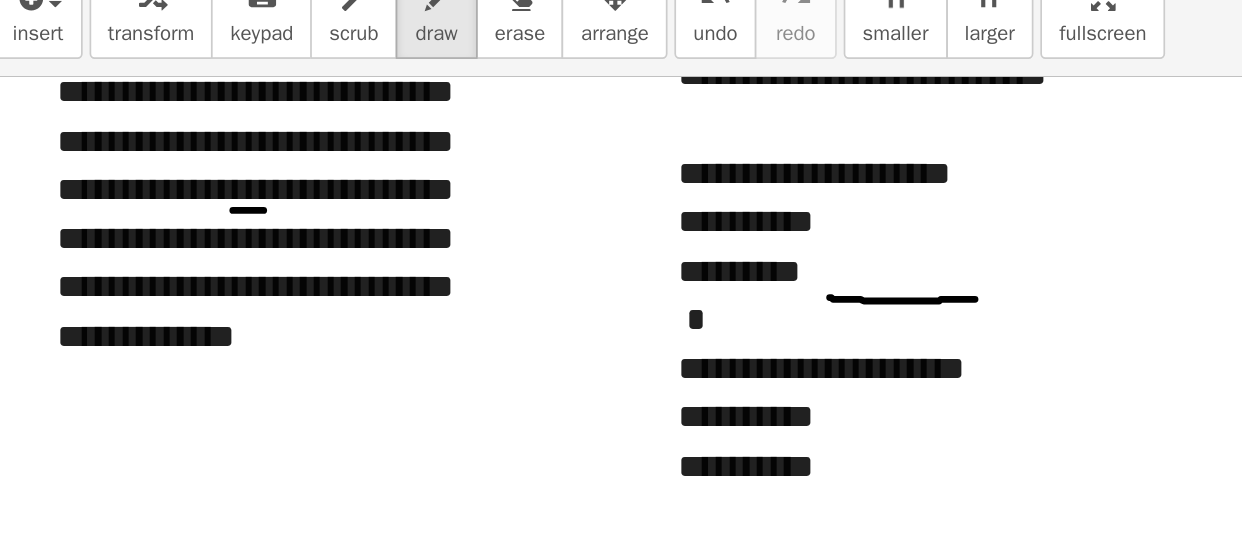 drag, startPoint x: 167, startPoint y: 217, endPoint x: 149, endPoint y: 217, distance: 18 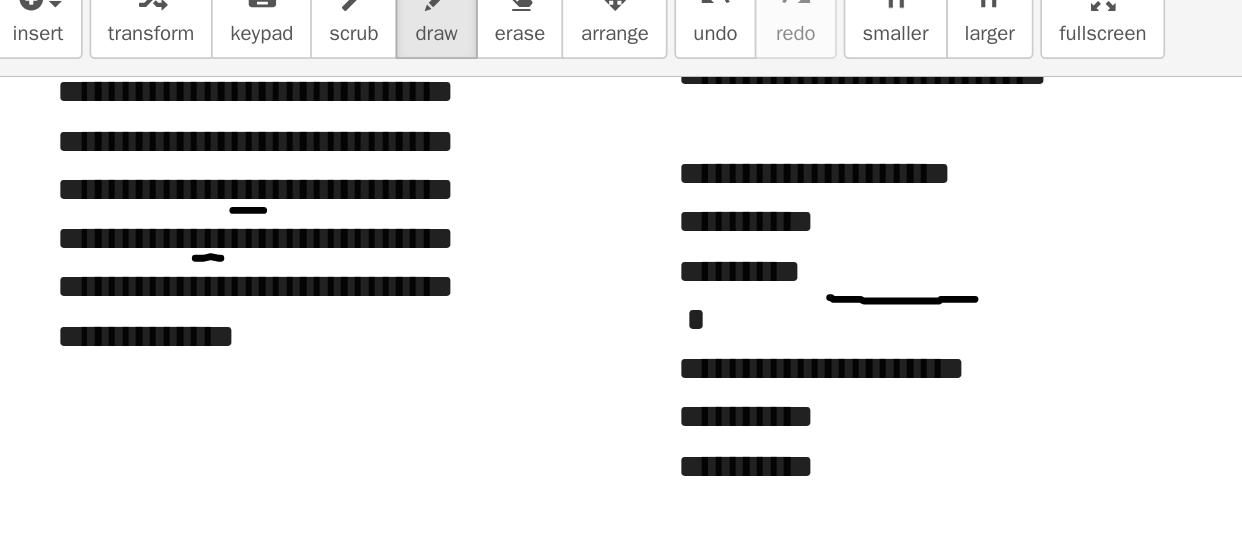 drag, startPoint x: 142, startPoint y: 245, endPoint x: 124, endPoint y: 244, distance: 18.027756 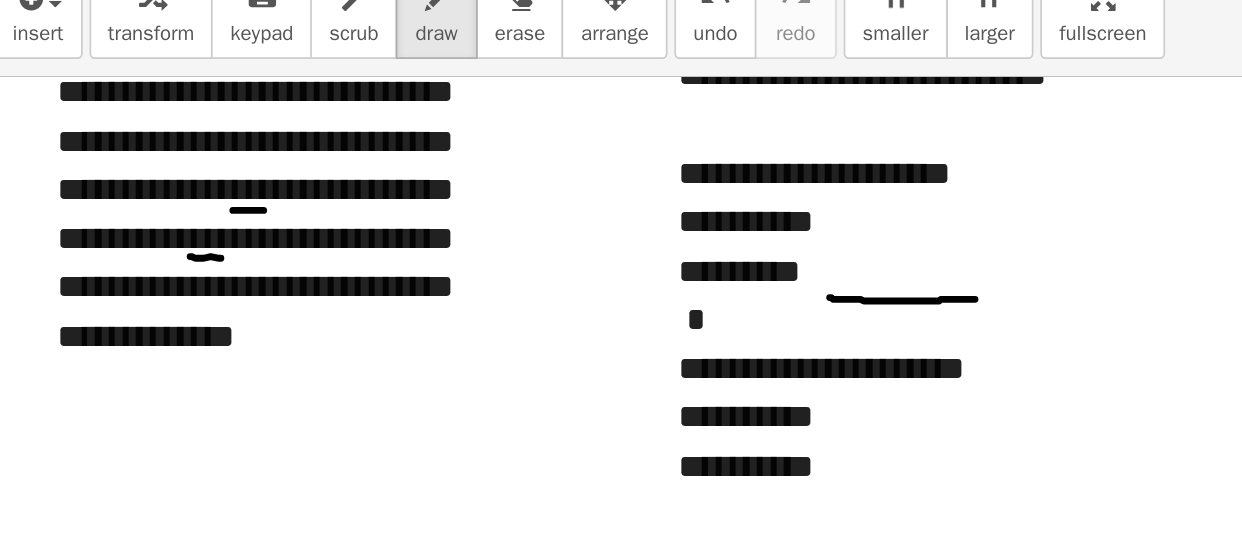 scroll, scrollTop: 2428, scrollLeft: 42, axis: both 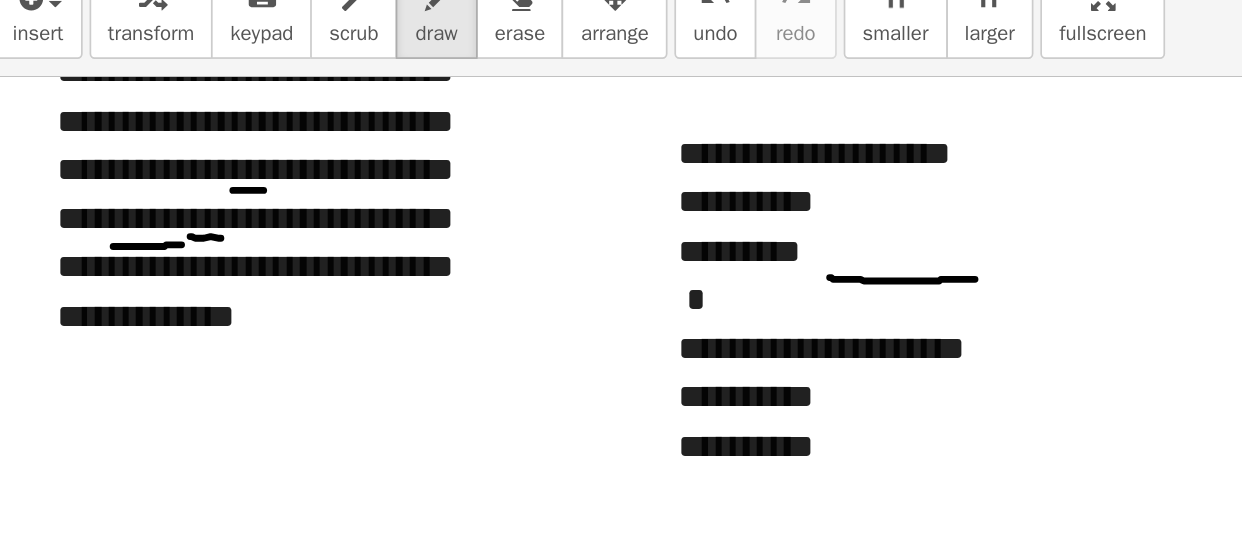 drag, startPoint x: 79, startPoint y: 238, endPoint x: 130, endPoint y: 236, distance: 51.0392 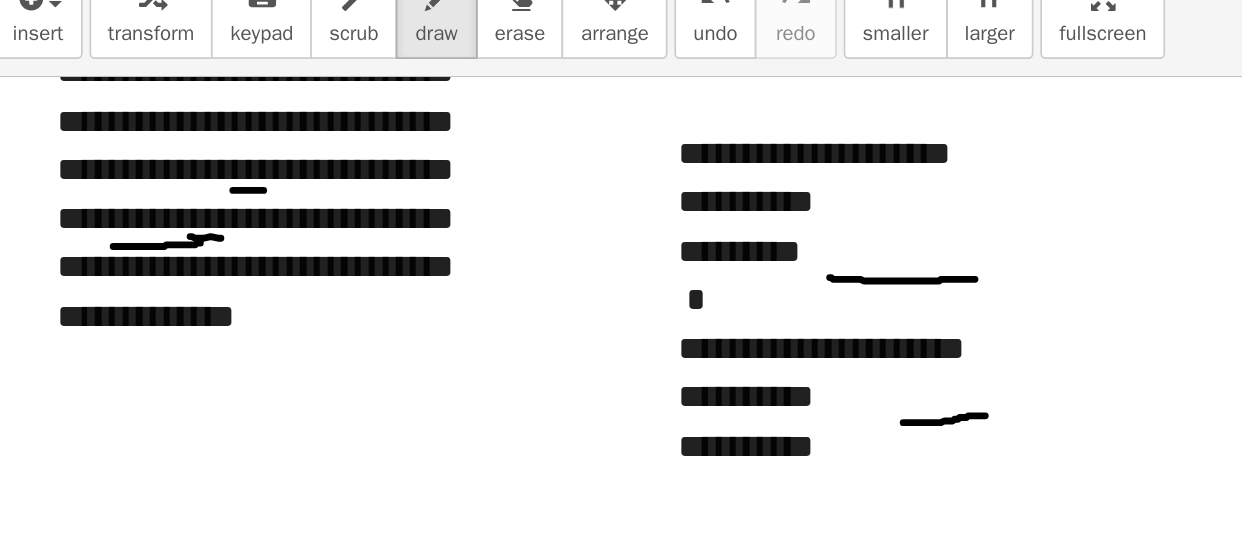 drag, startPoint x: 541, startPoint y: 341, endPoint x: 589, endPoint y: 337, distance: 48.166378 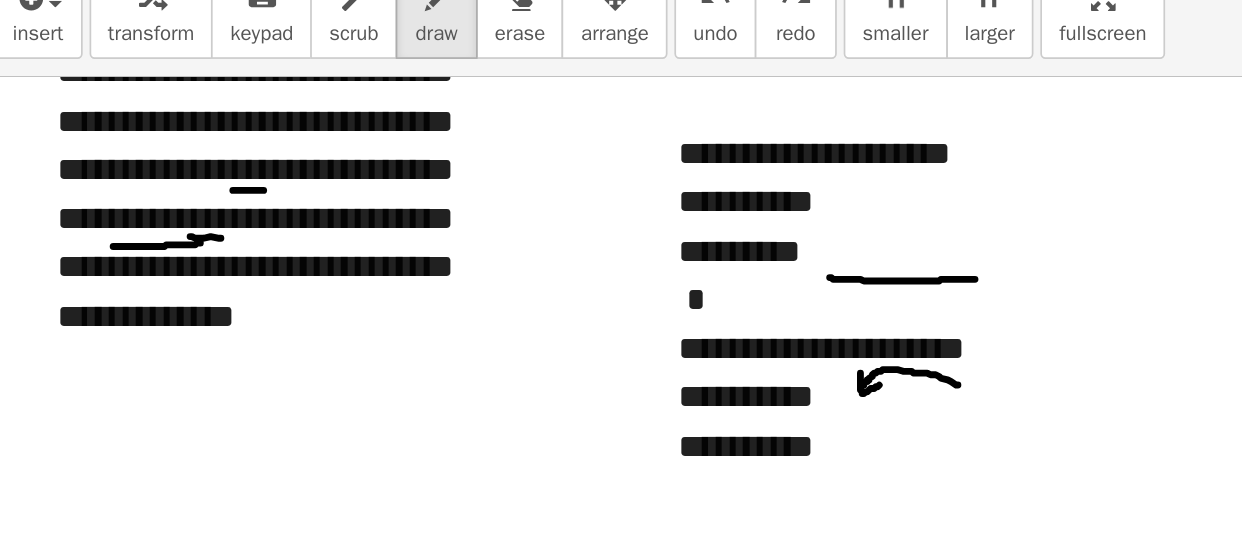 drag, startPoint x: 573, startPoint y: 319, endPoint x: 530, endPoint y: 318, distance: 43.011627 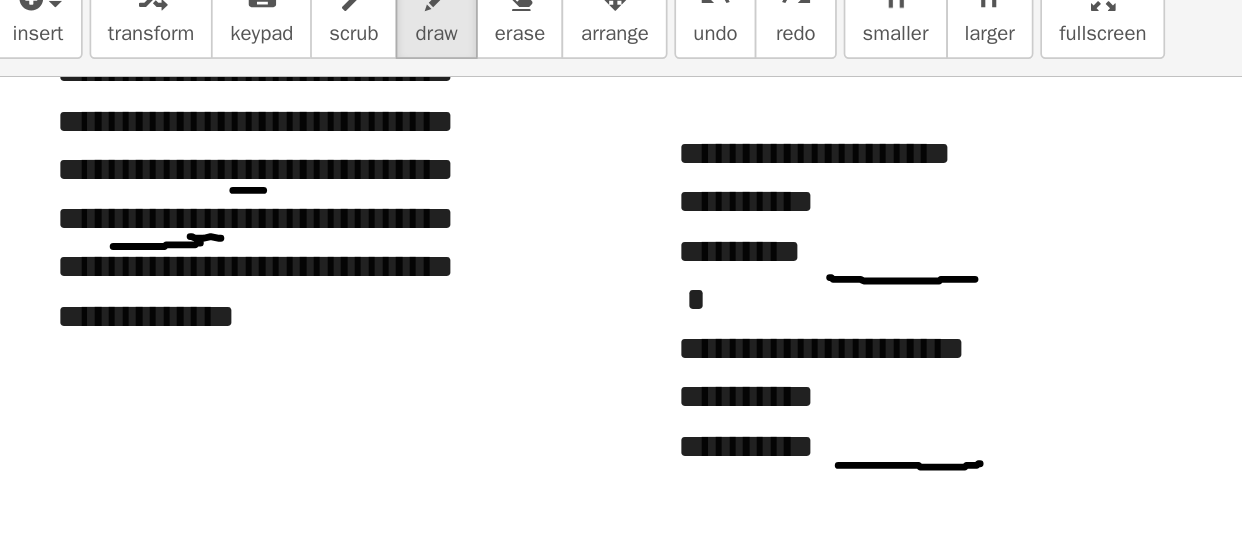 drag, startPoint x: 503, startPoint y: 366, endPoint x: 586, endPoint y: 365, distance: 83.00603 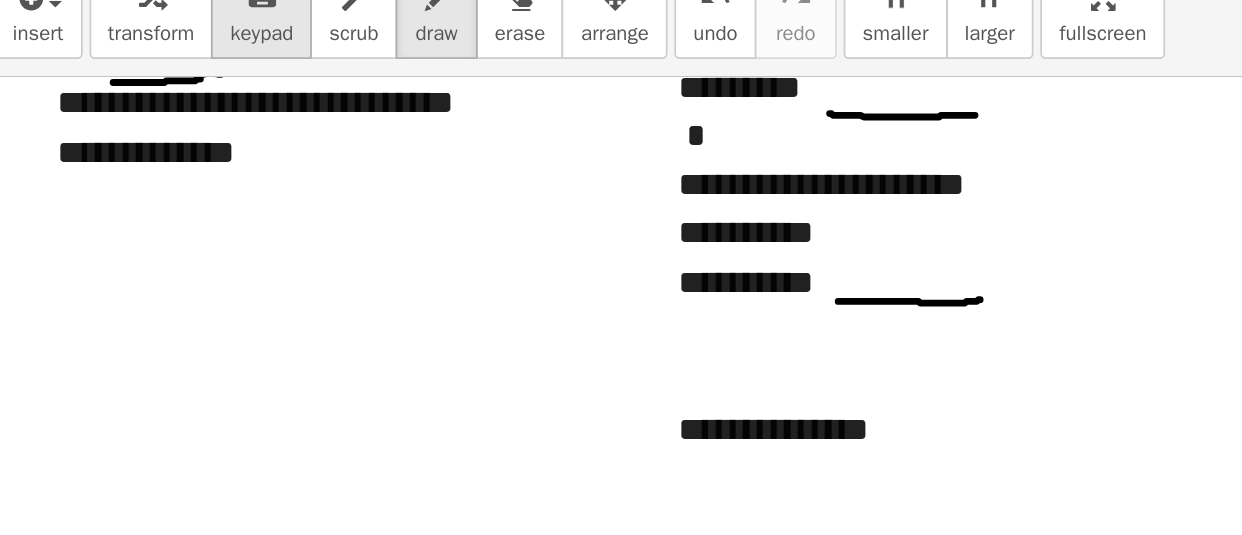 scroll, scrollTop: 2523, scrollLeft: 42, axis: both 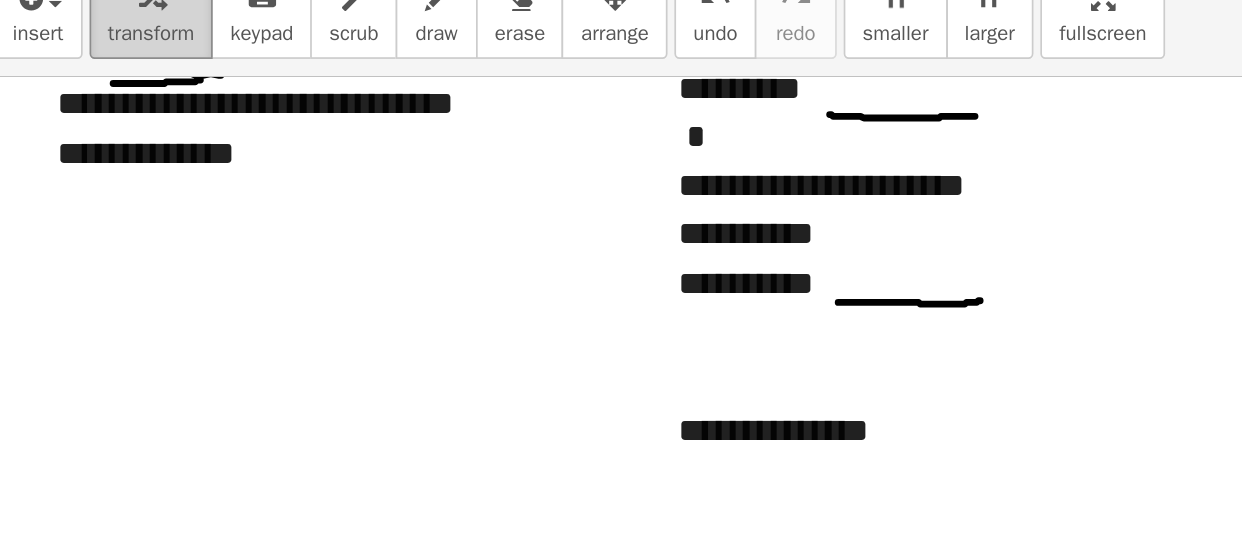 click on "transform" at bounding box center (102, 114) 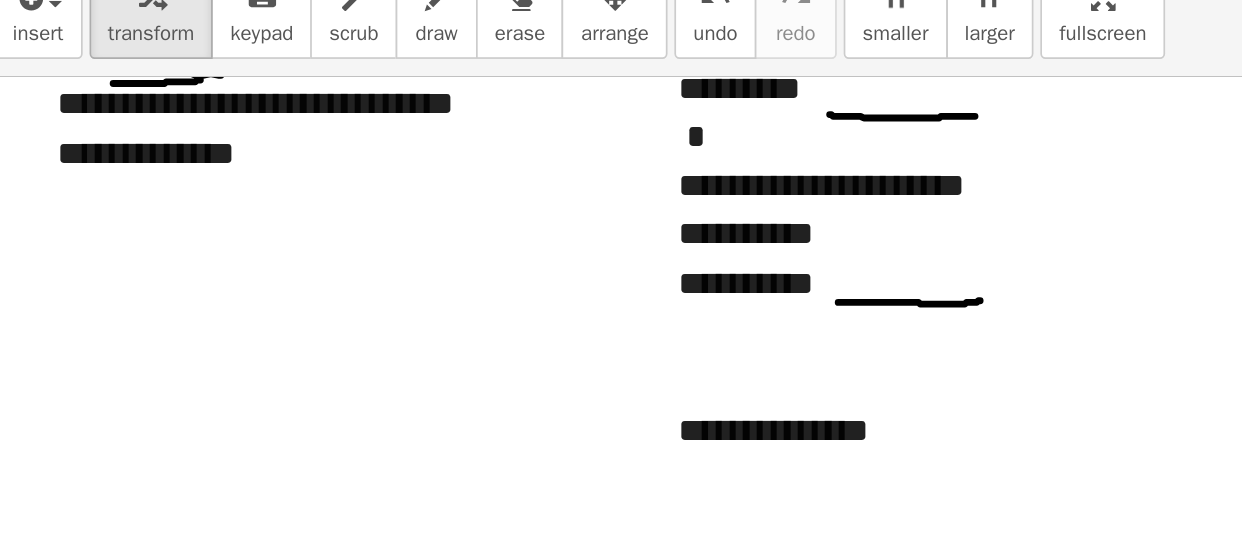 click at bounding box center [540, 317] 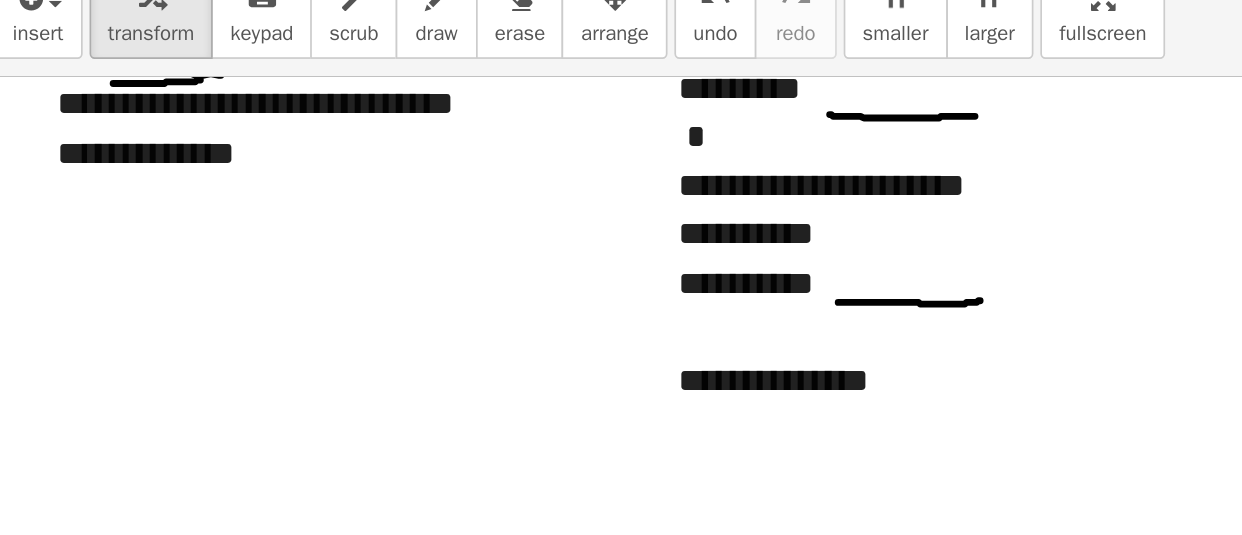 click on "**********" at bounding box center (540, 317) 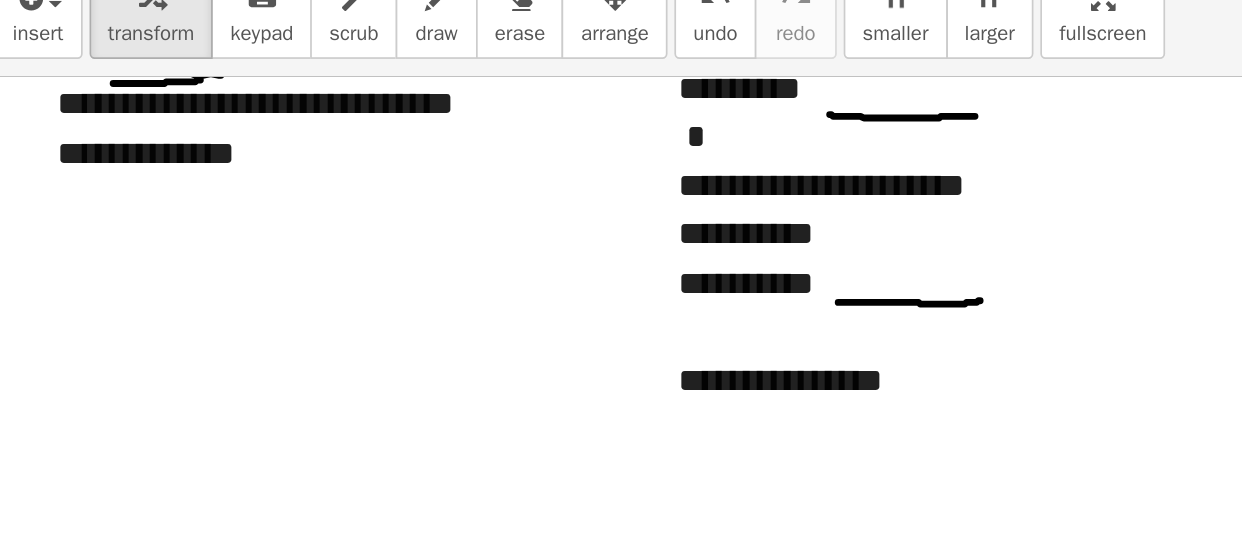 click on "**********" at bounding box center (540, 317) 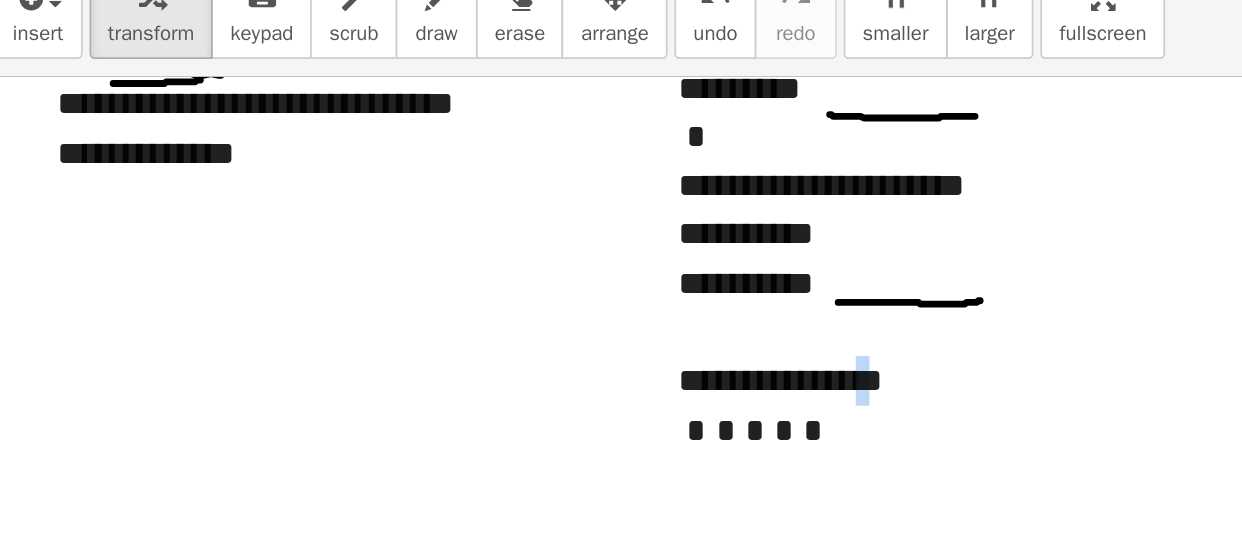drag, startPoint x: 609, startPoint y: 309, endPoint x: 585, endPoint y: 314, distance: 24.5153 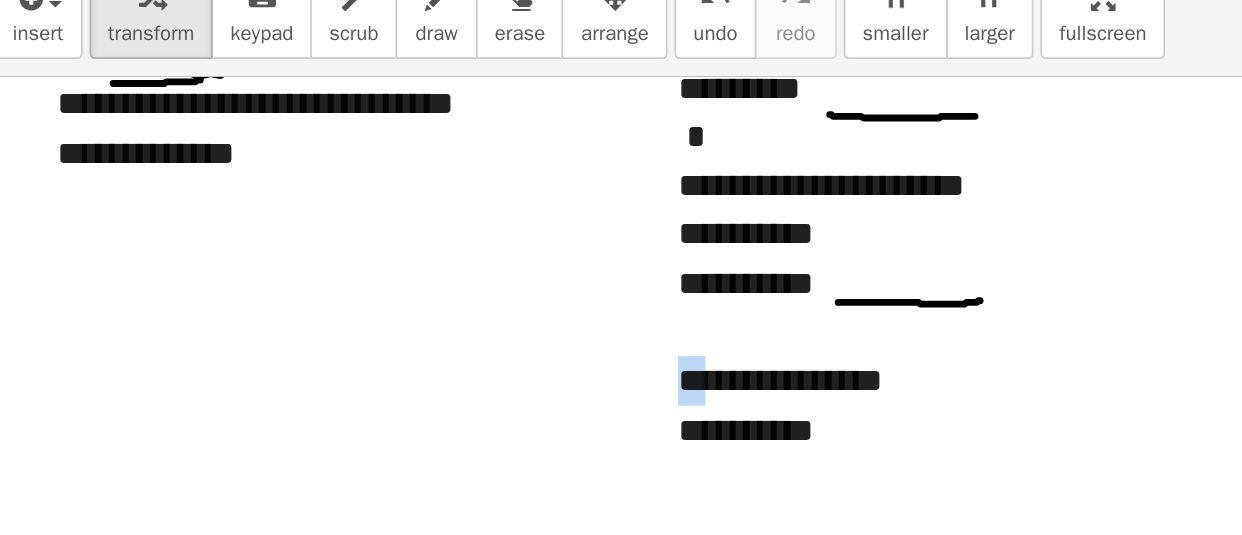 drag, startPoint x: 469, startPoint y: 320, endPoint x: 490, endPoint y: 319, distance: 21.023796 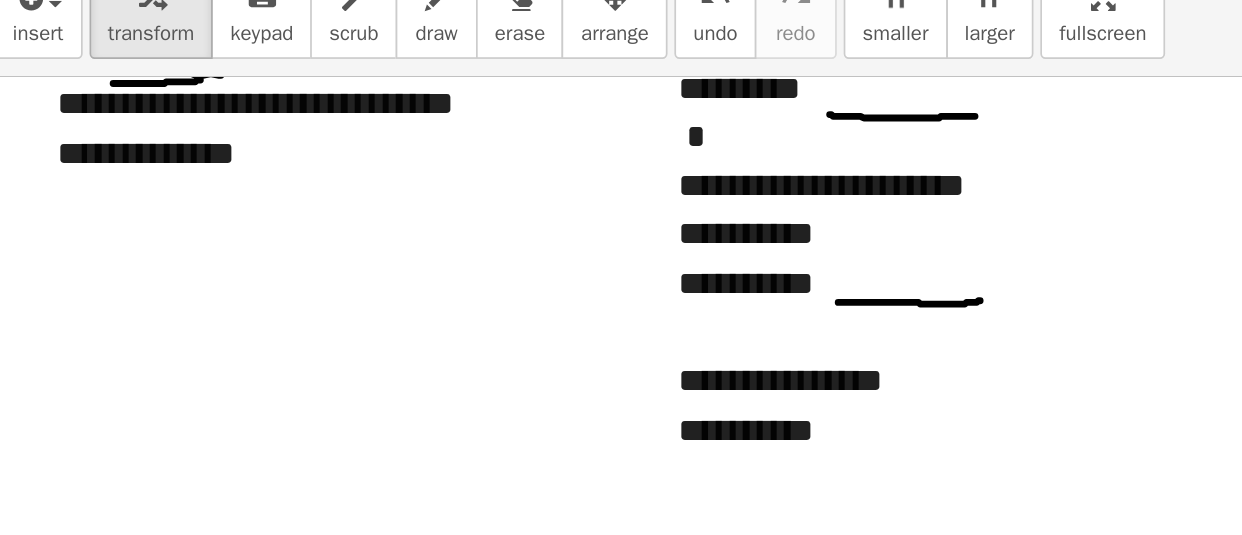 click on "**********" at bounding box center [540, 346] 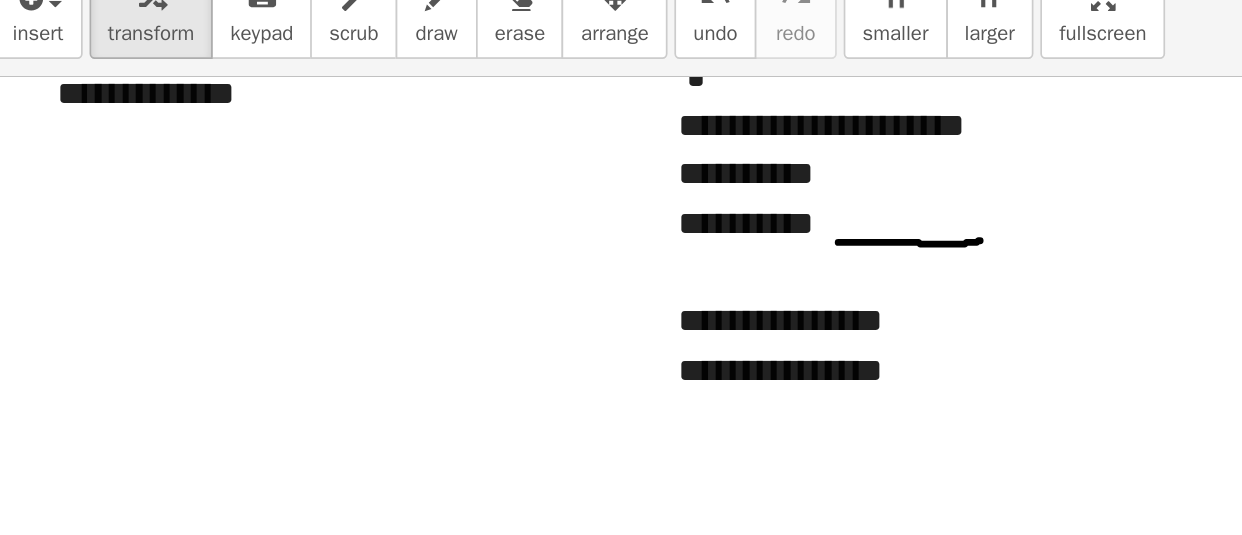scroll, scrollTop: 2560, scrollLeft: 42, axis: both 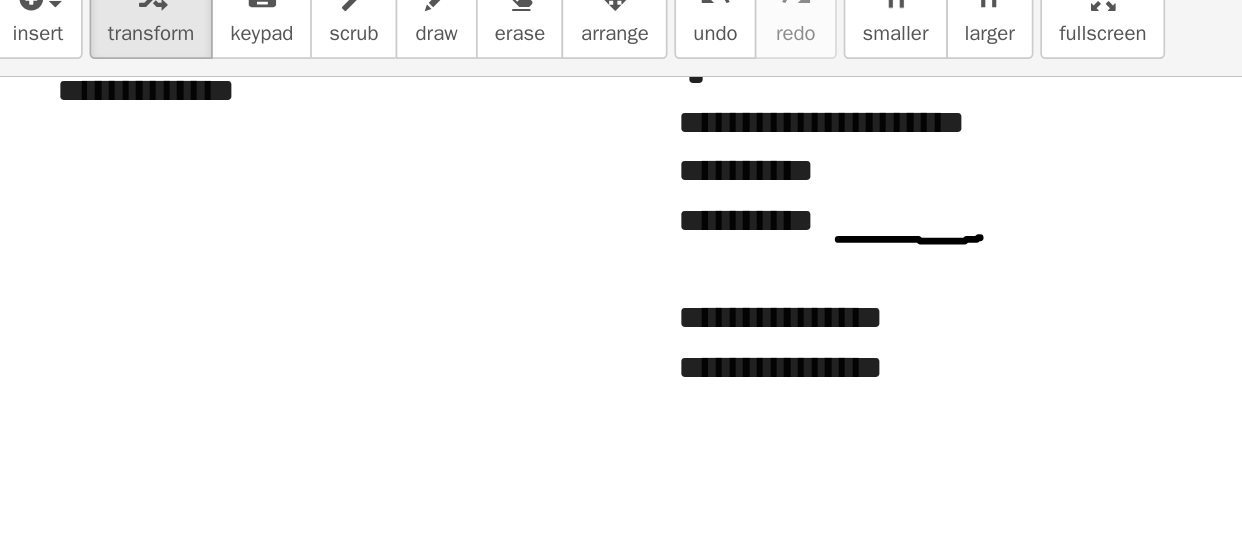 click at bounding box center (540, 337) 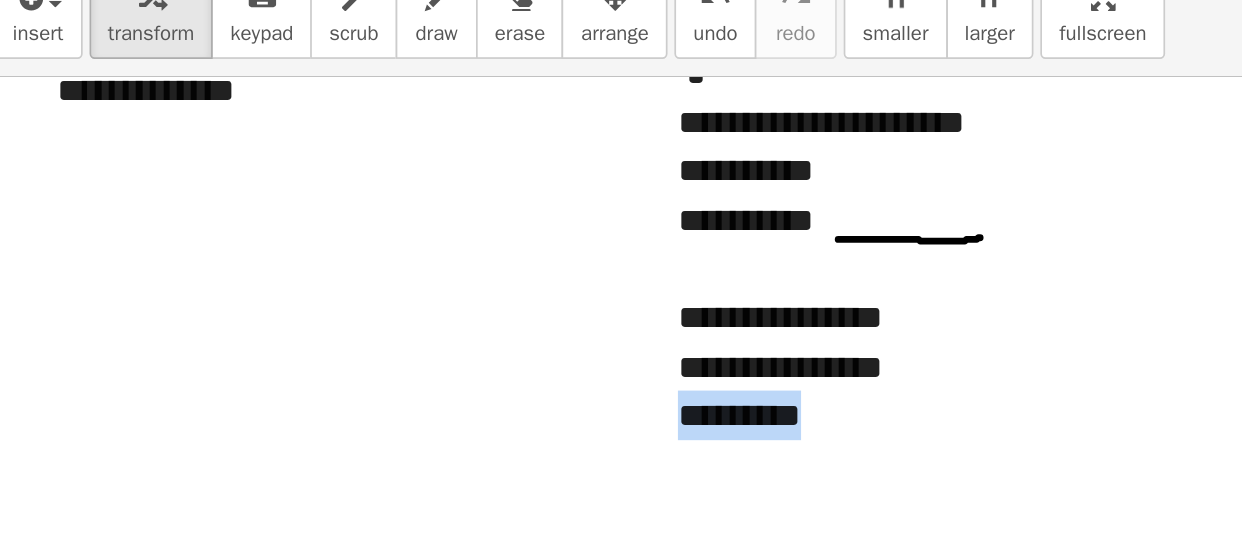 drag, startPoint x: 547, startPoint y: 339, endPoint x: 471, endPoint y: 336, distance: 76.05919 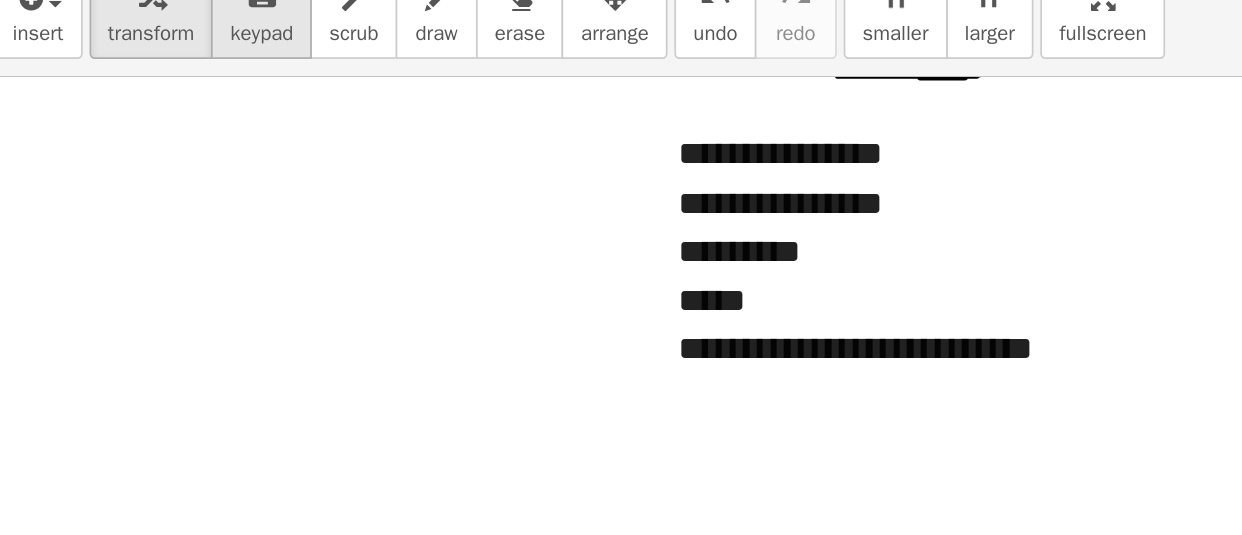 scroll, scrollTop: 2655, scrollLeft: 42, axis: both 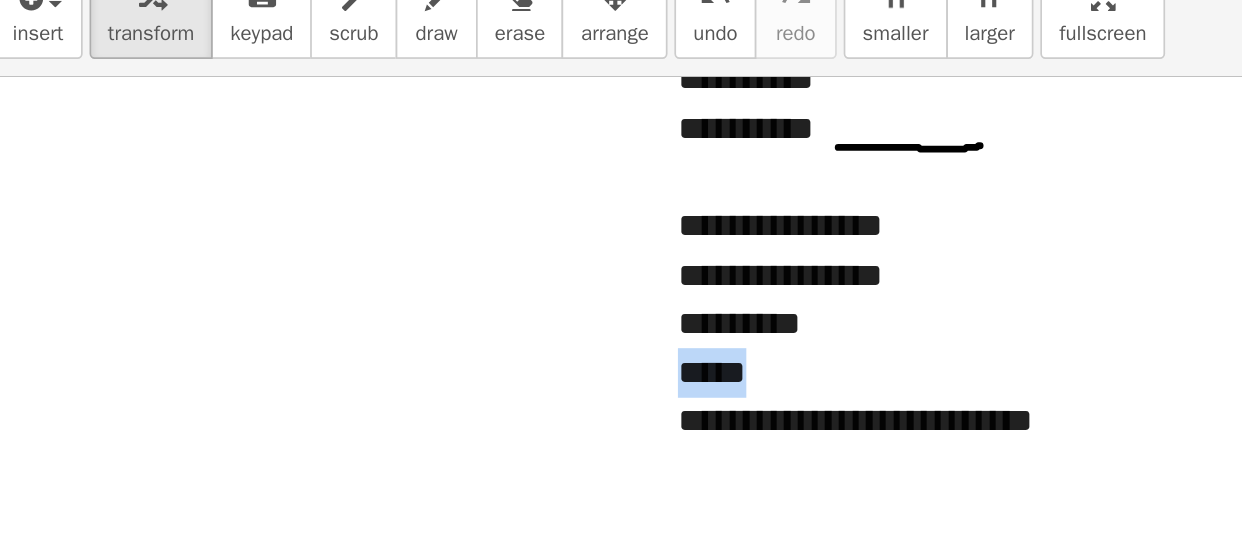 drag, startPoint x: 470, startPoint y: 323, endPoint x: 410, endPoint y: 315, distance: 60.530983 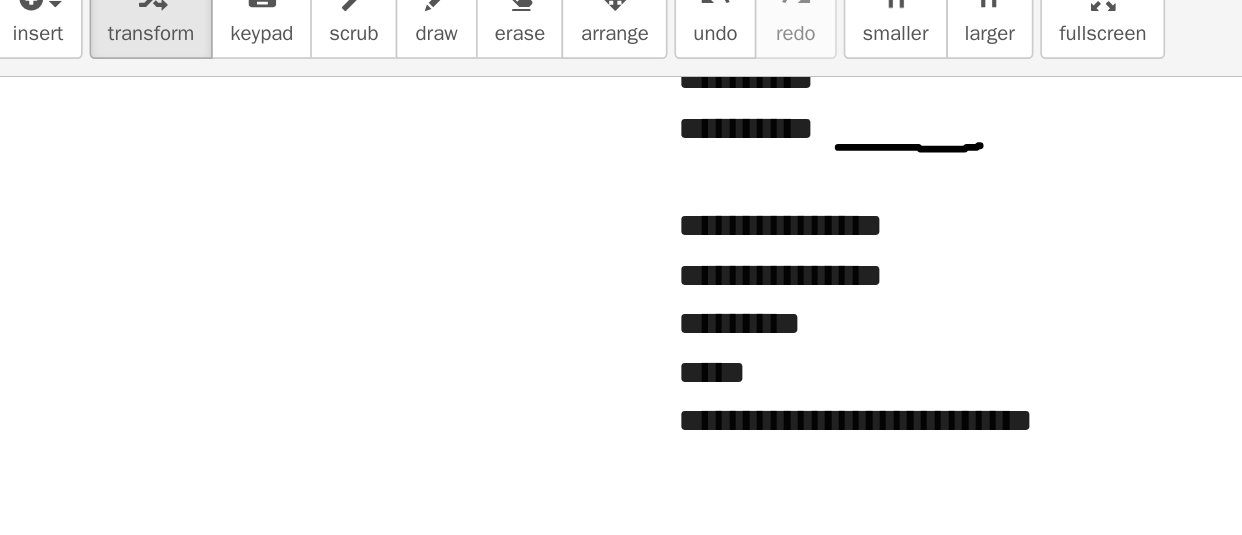 click on "*********" at bounding box center [540, 283] 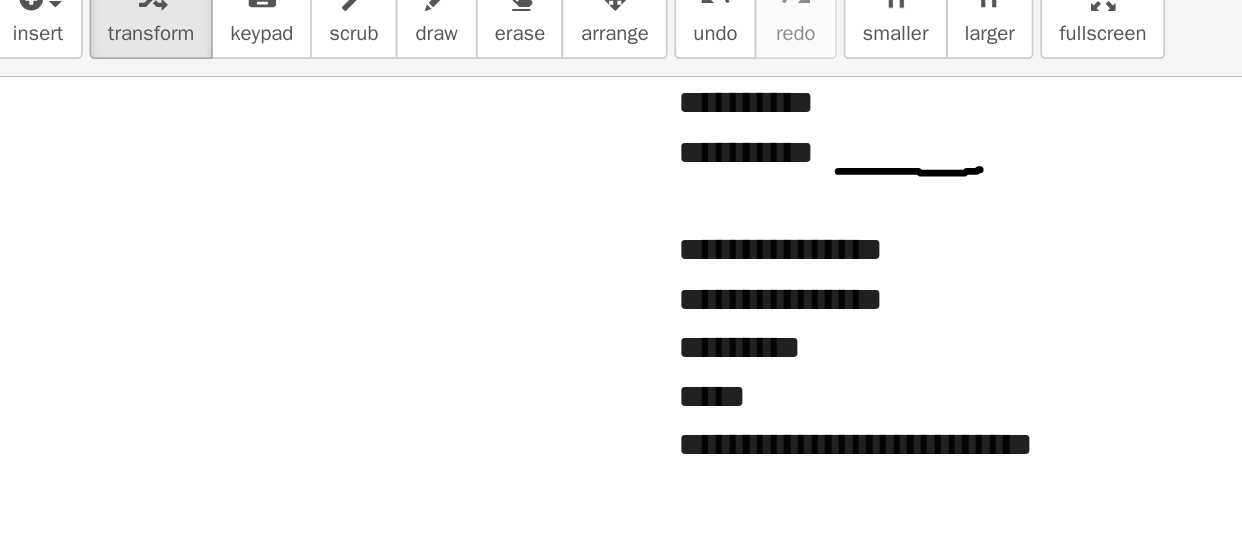 scroll, scrollTop: 2584, scrollLeft: 42, axis: both 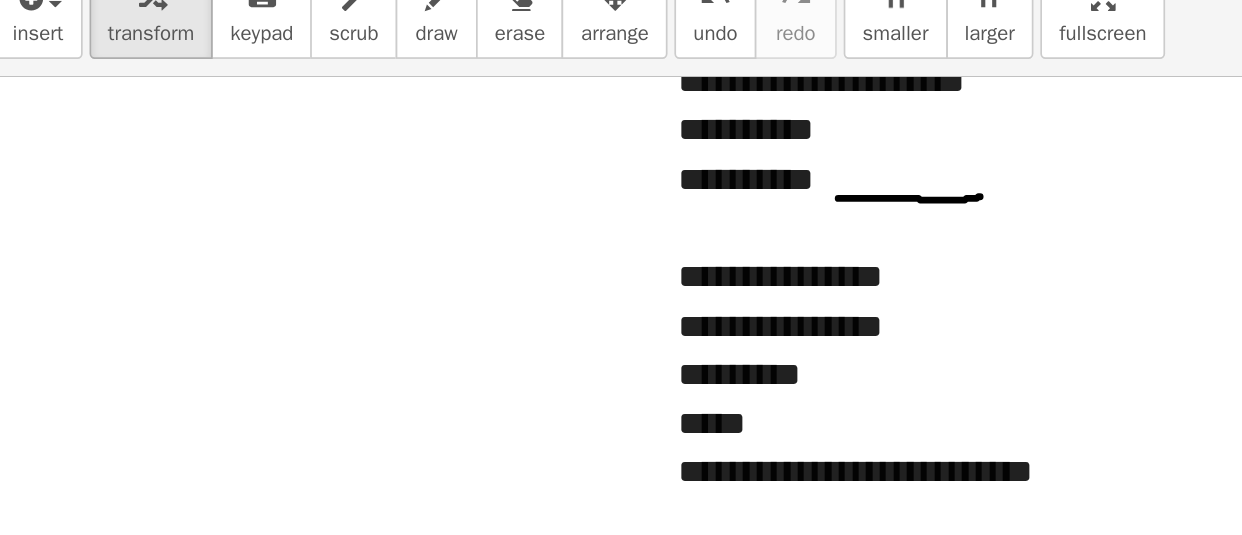 click on "*********" at bounding box center [540, 313] 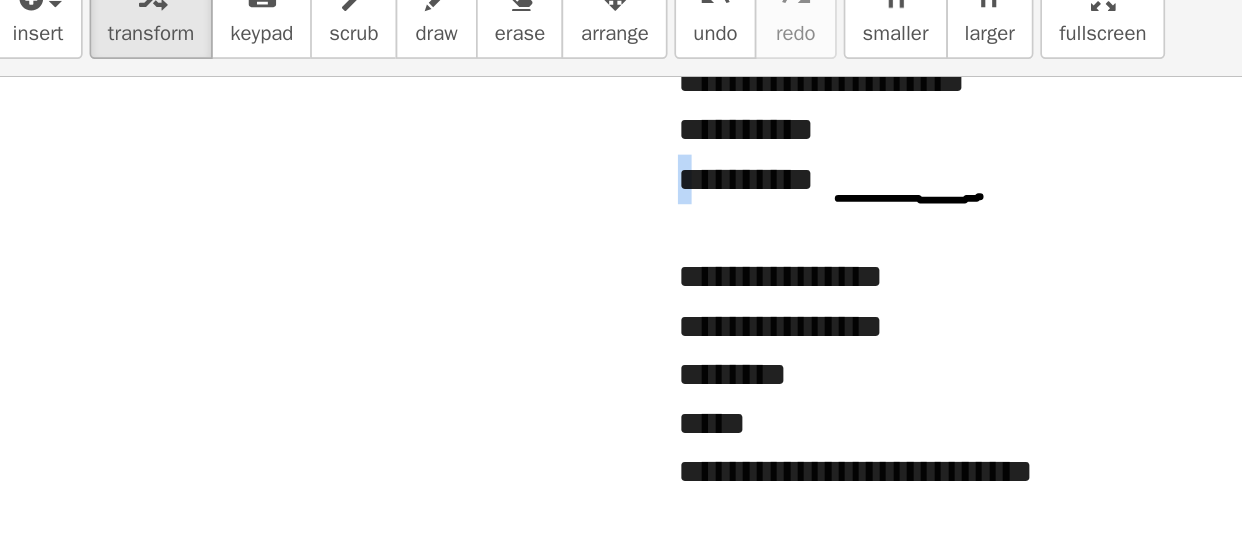 drag, startPoint x: 509, startPoint y: 198, endPoint x: 498, endPoint y: 199, distance: 11.045361 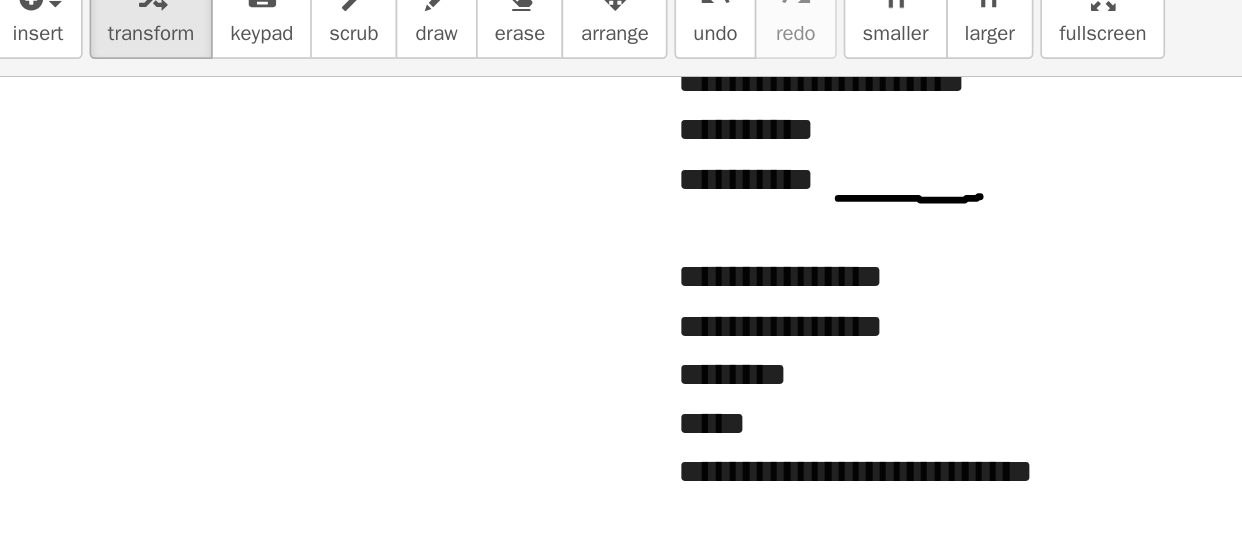 click on "**********" at bounding box center [540, 256] 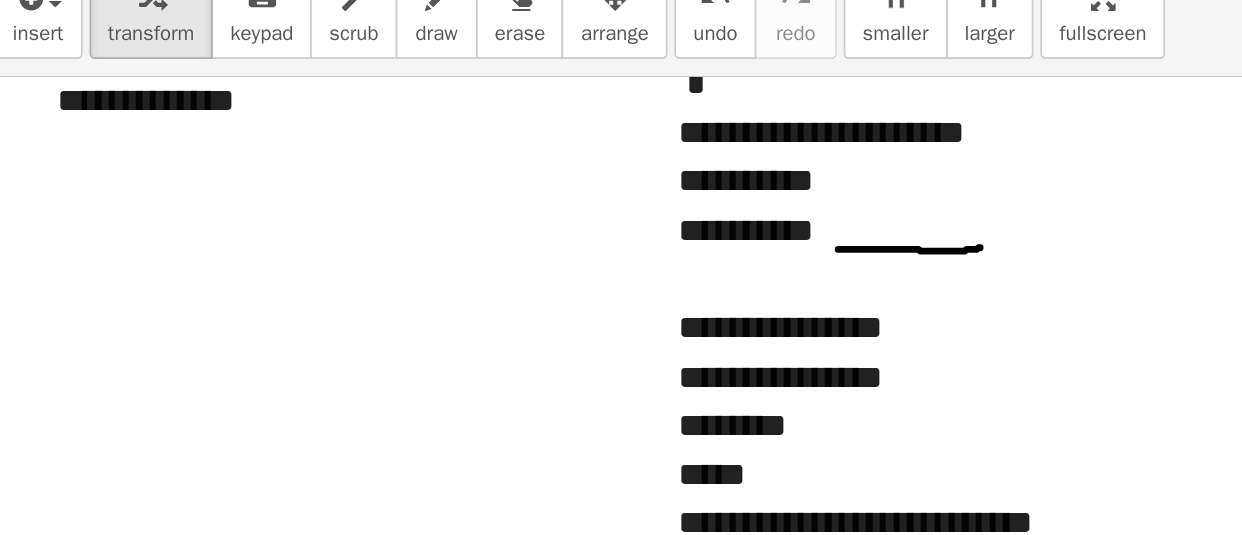 scroll, scrollTop: 2549, scrollLeft: 42, axis: both 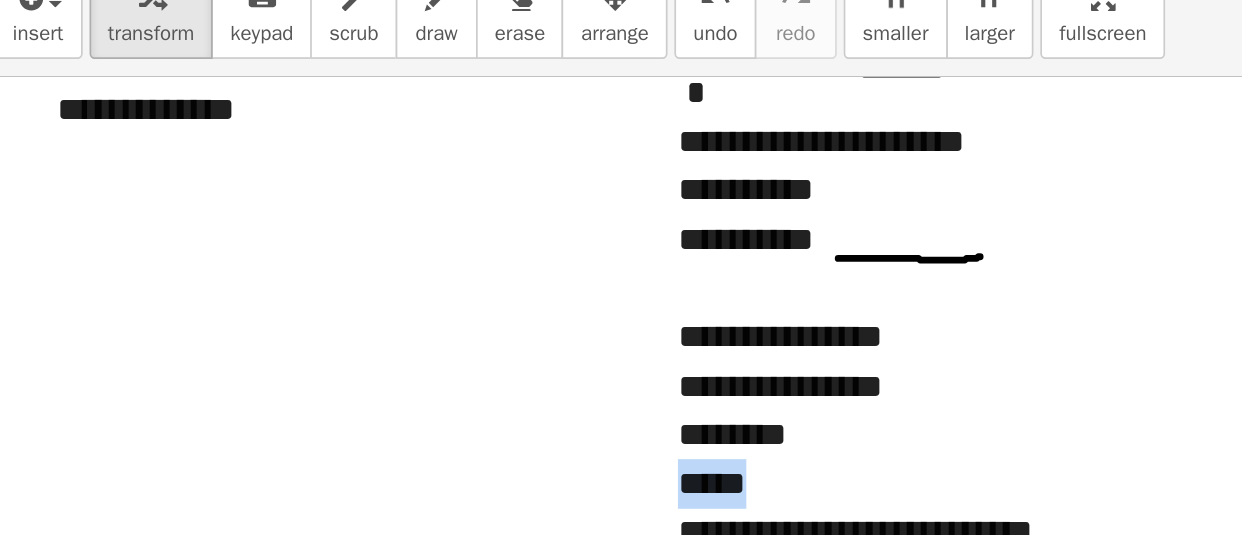drag, startPoint x: 455, startPoint y: 379, endPoint x: 407, endPoint y: 382, distance: 48.09366 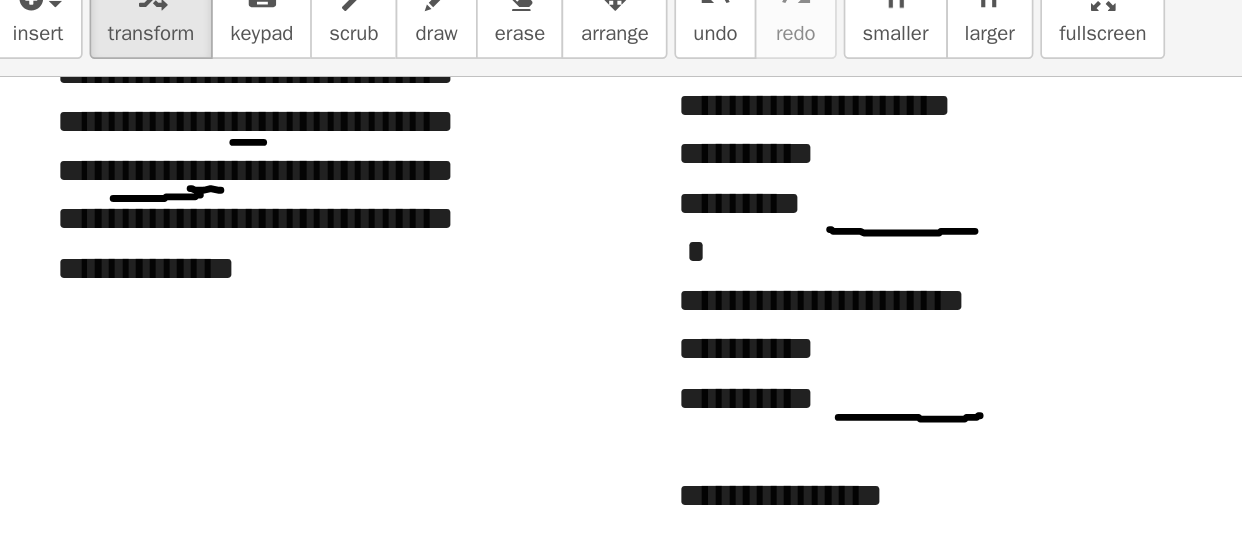 scroll, scrollTop: 2453, scrollLeft: 42, axis: both 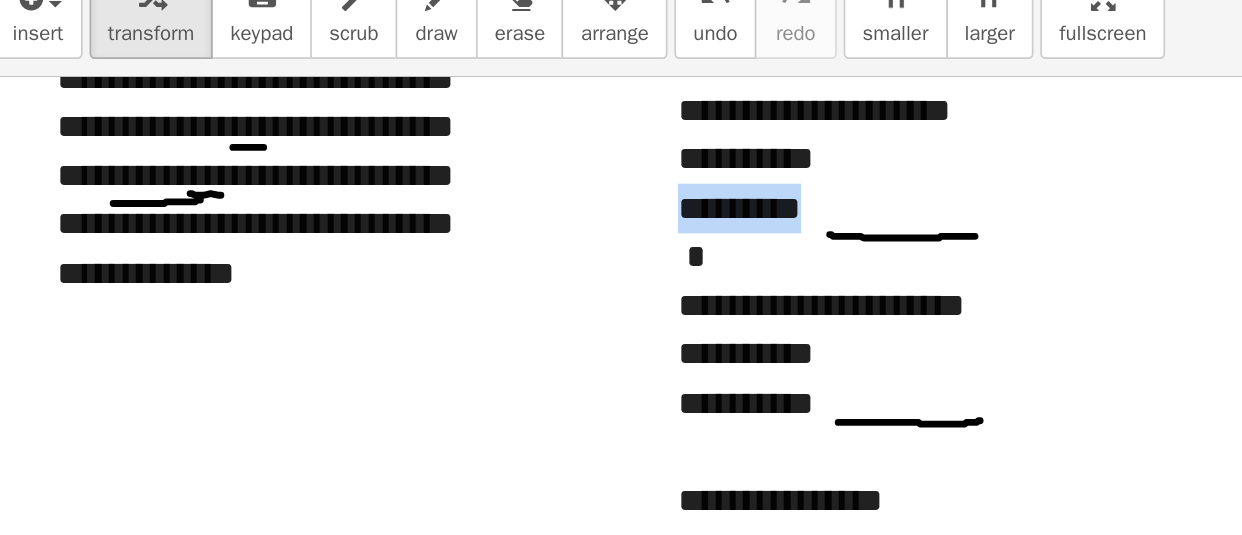 drag, startPoint x: 593, startPoint y: 211, endPoint x: 494, endPoint y: 215, distance: 99.08077 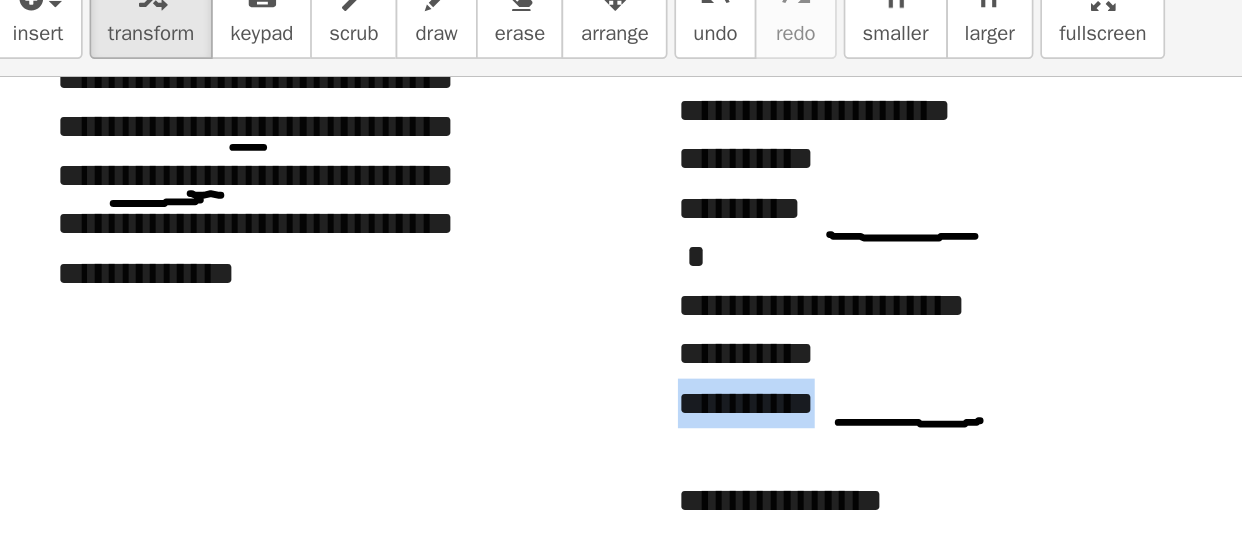 drag, startPoint x: 588, startPoint y: 324, endPoint x: 498, endPoint y: 327, distance: 90.04999 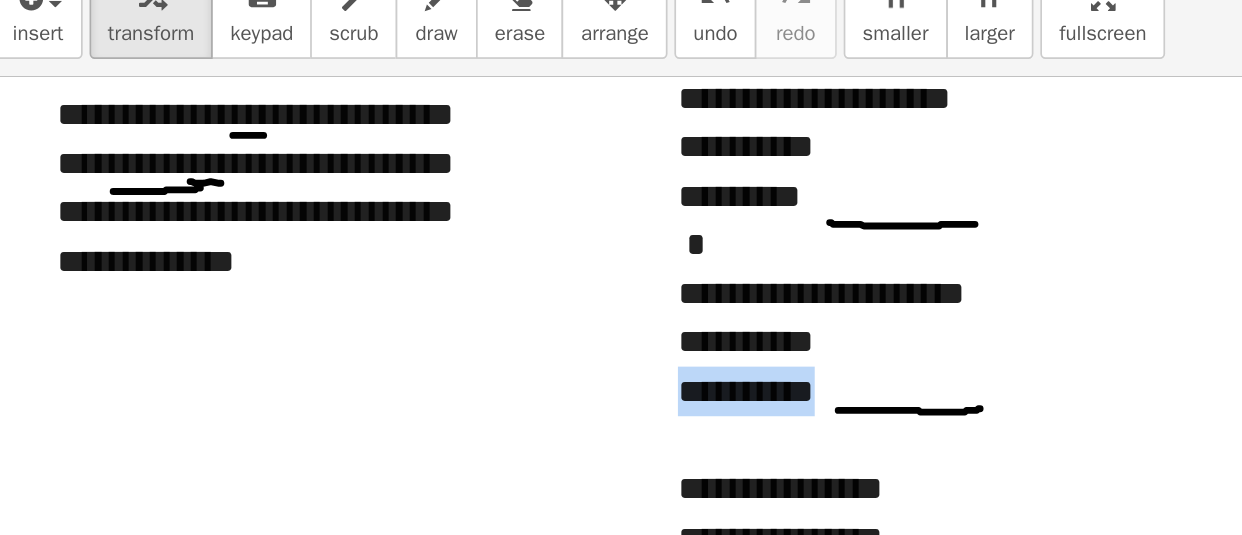scroll, scrollTop: 2461, scrollLeft: 42, axis: both 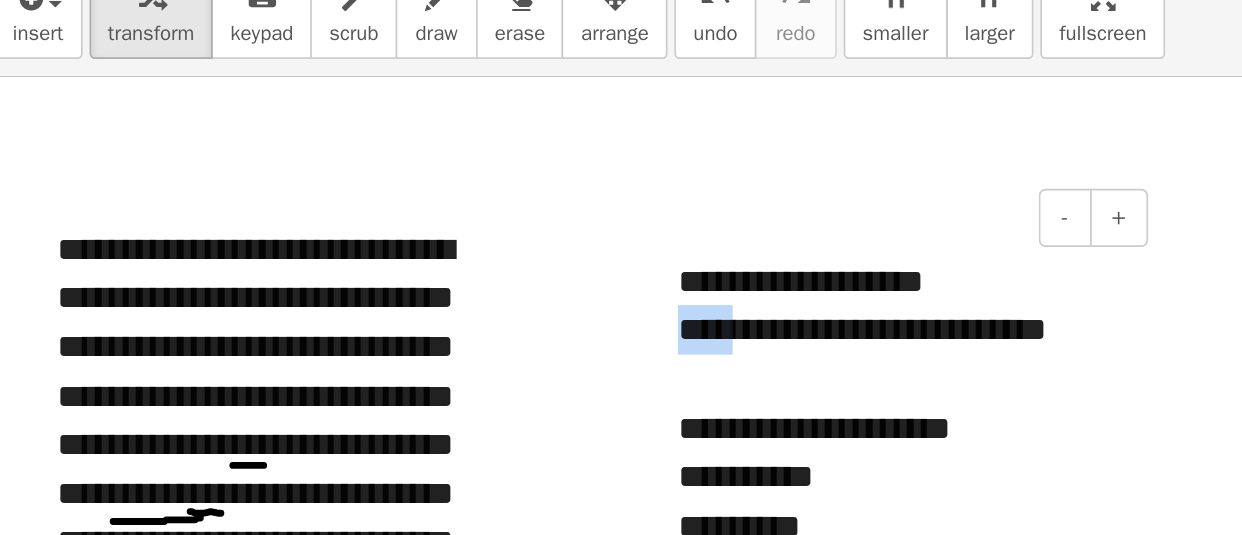 drag, startPoint x: 410, startPoint y: 284, endPoint x: 441, endPoint y: 285, distance: 31.016125 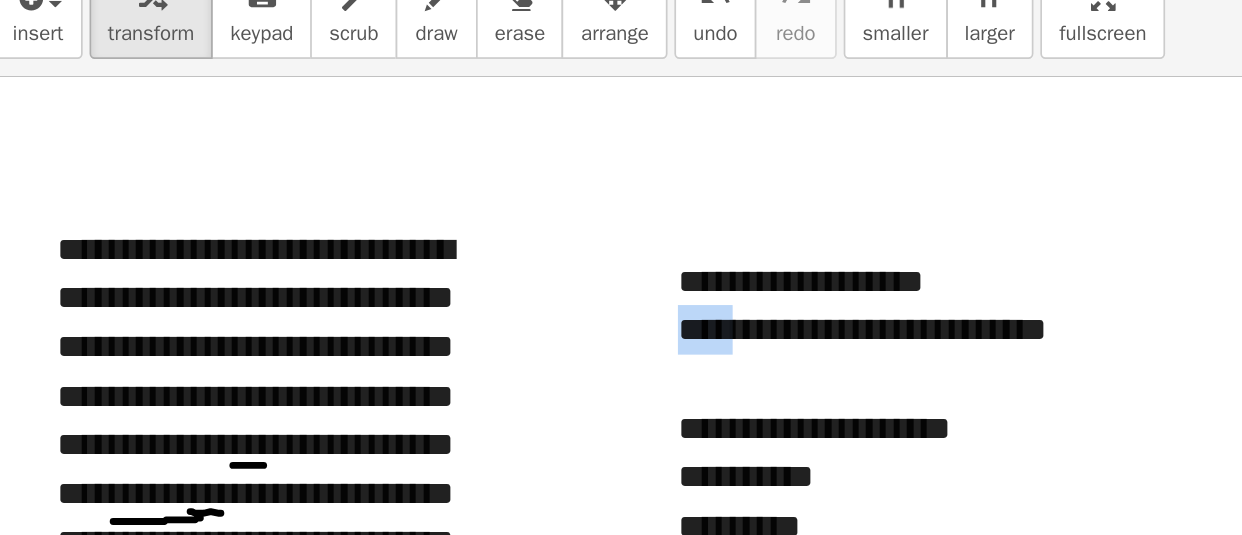 click at bounding box center (600, -490) 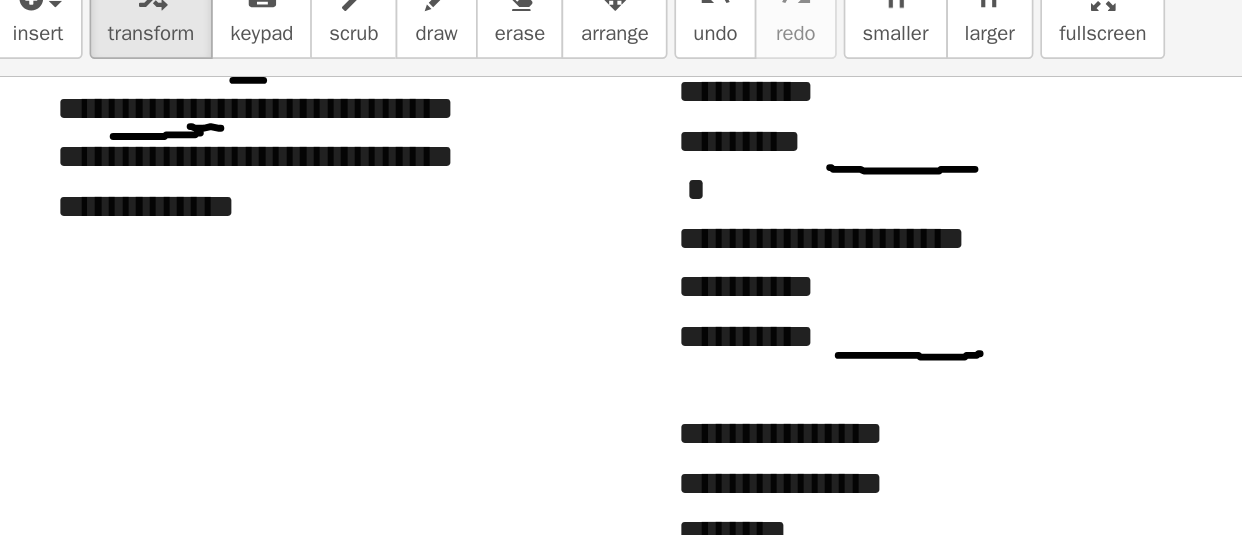 scroll, scrollTop: 2491, scrollLeft: 42, axis: both 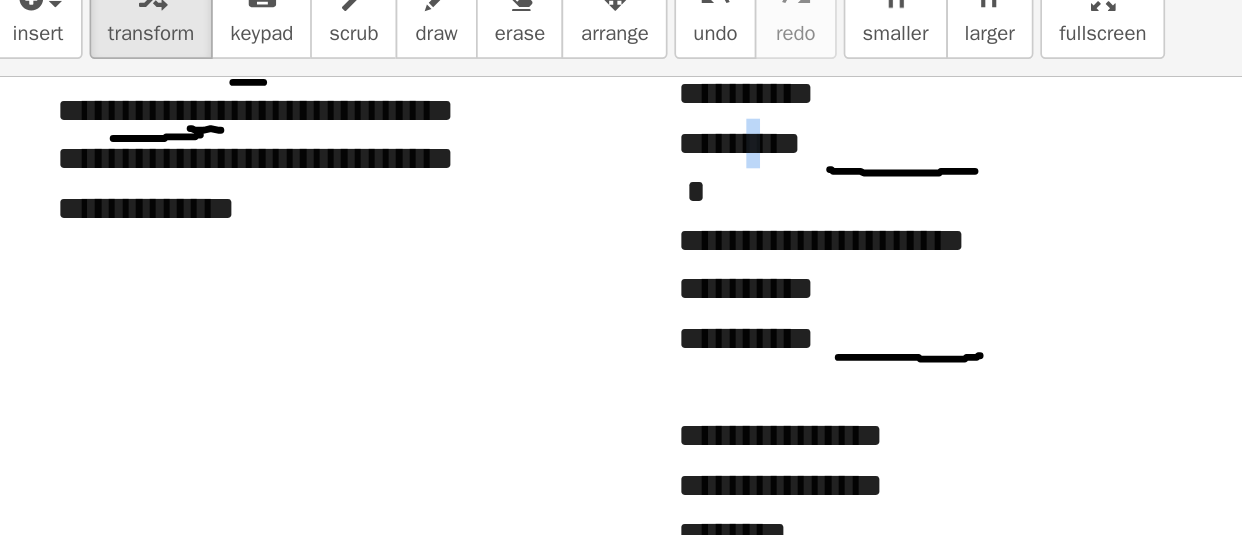 click on "*********" at bounding box center [540, 178] 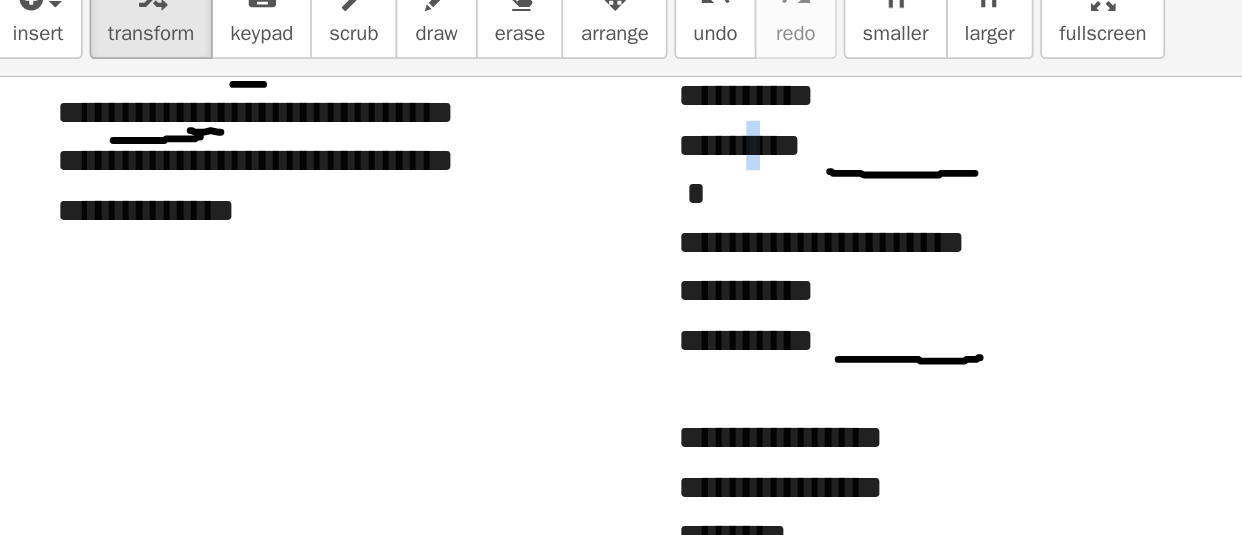 scroll, scrollTop: 2486, scrollLeft: 42, axis: both 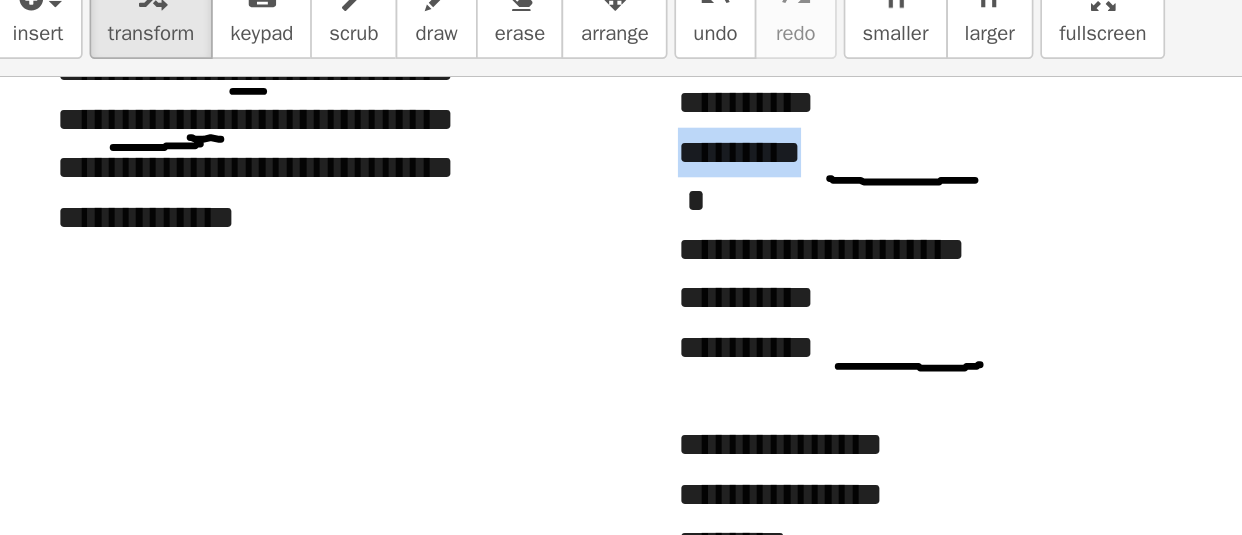 drag, startPoint x: 496, startPoint y: 184, endPoint x: 587, endPoint y: 181, distance: 91.04944 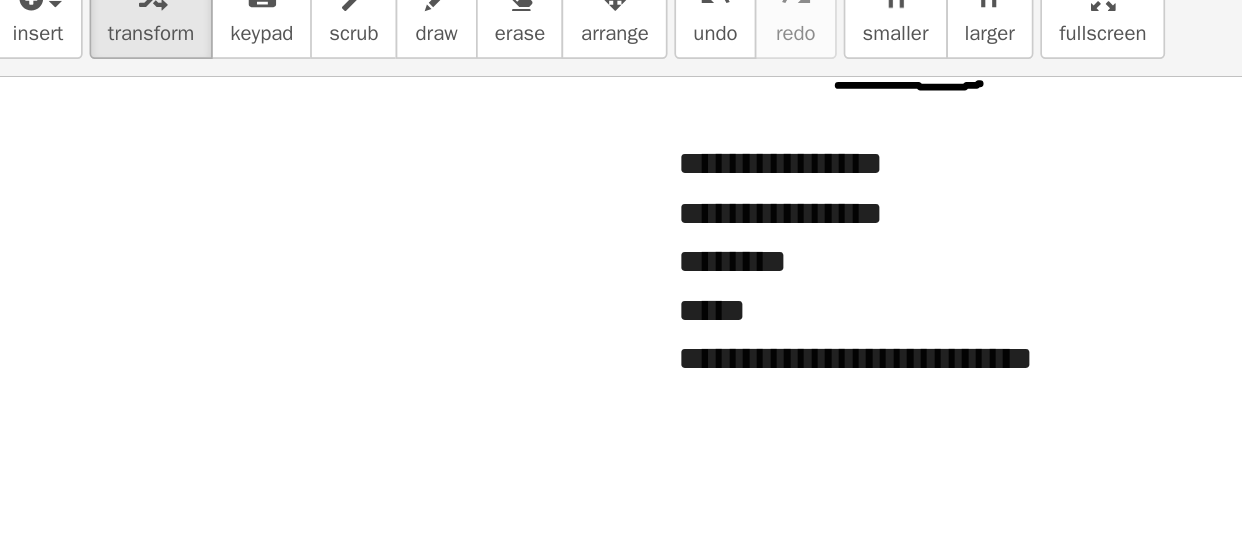 scroll, scrollTop: 2717, scrollLeft: 42, axis: both 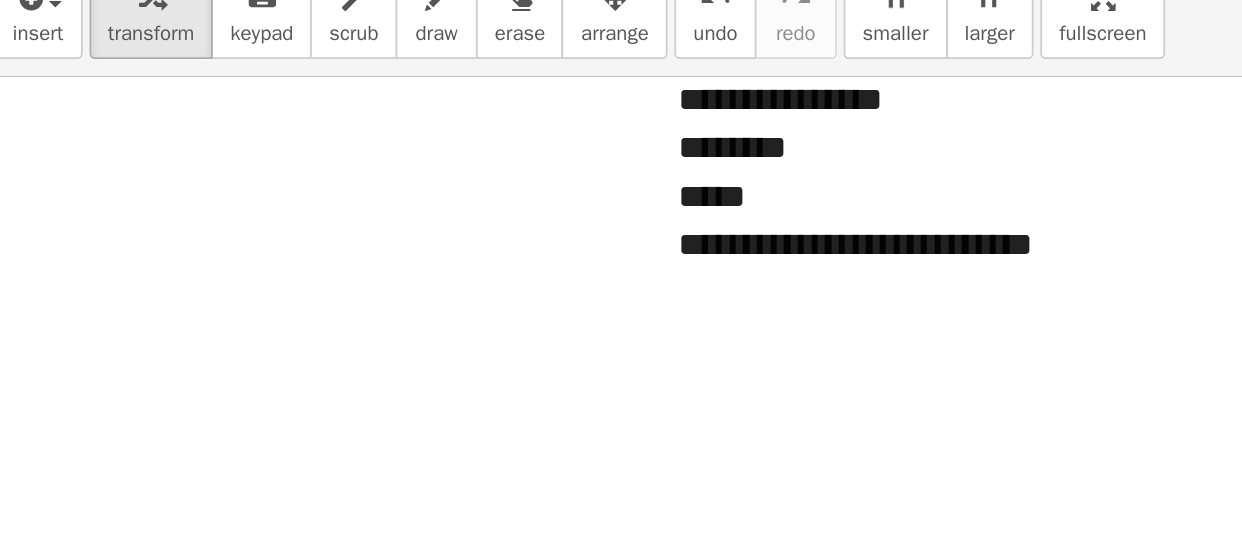click on "**********" at bounding box center (540, 237) 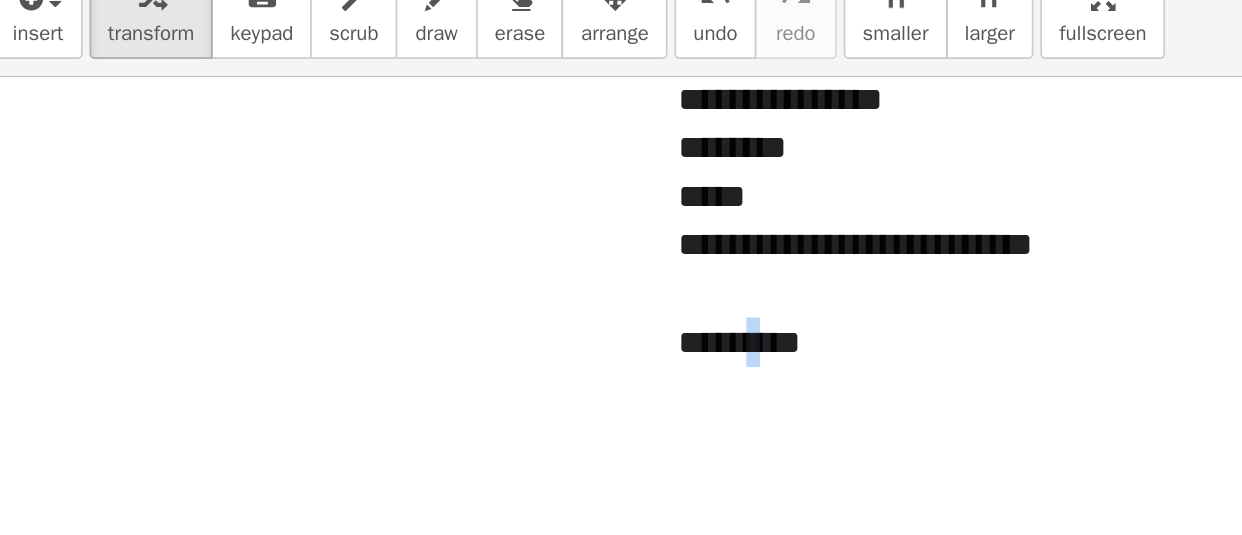 drag, startPoint x: 463, startPoint y: 292, endPoint x: 452, endPoint y: 294, distance: 11.18034 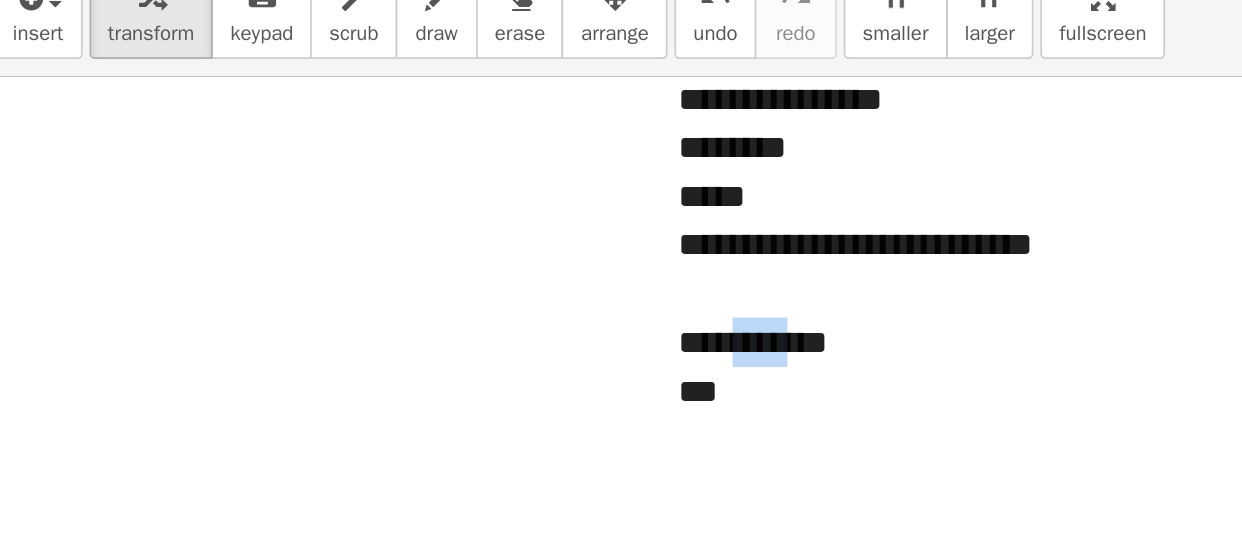 drag, startPoint x: 447, startPoint y: 298, endPoint x: 479, endPoint y: 298, distance: 32 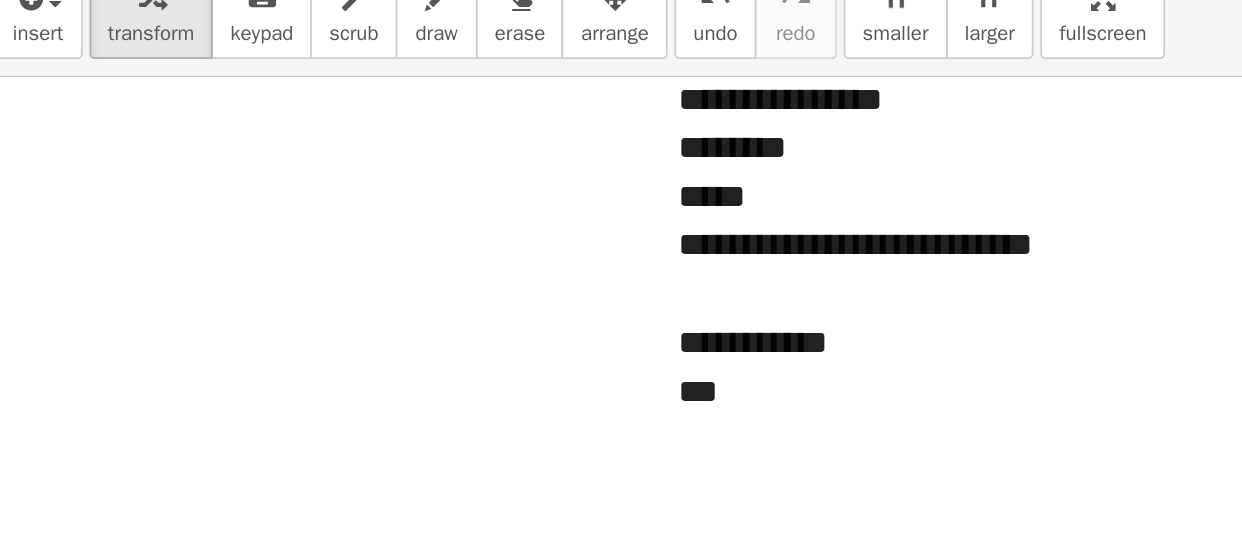 click on "***" at bounding box center (540, 323) 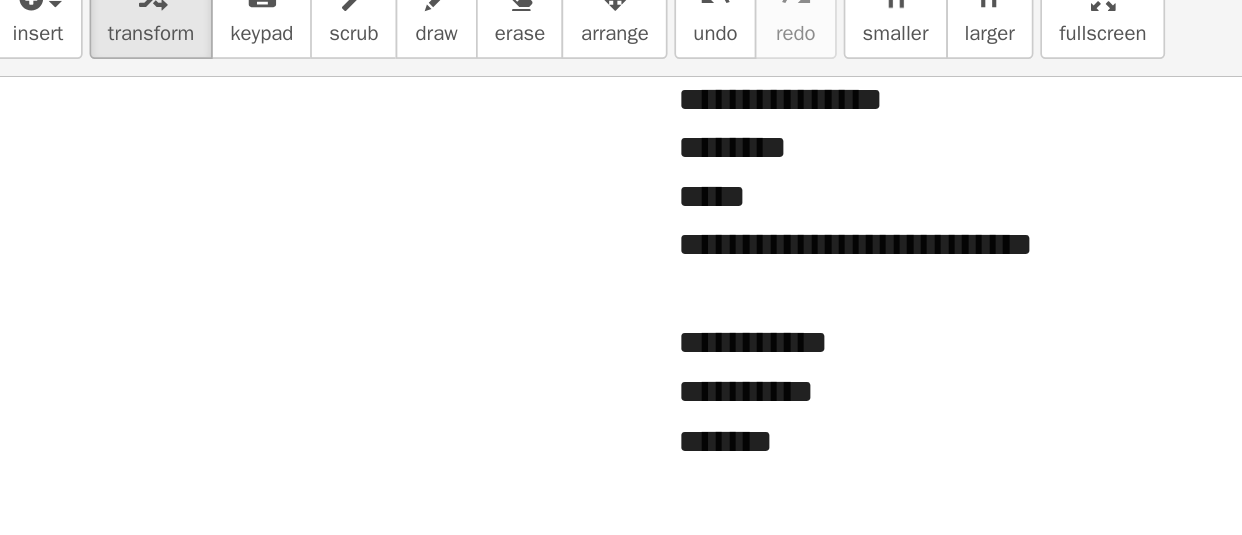 click at bounding box center [600, -940] 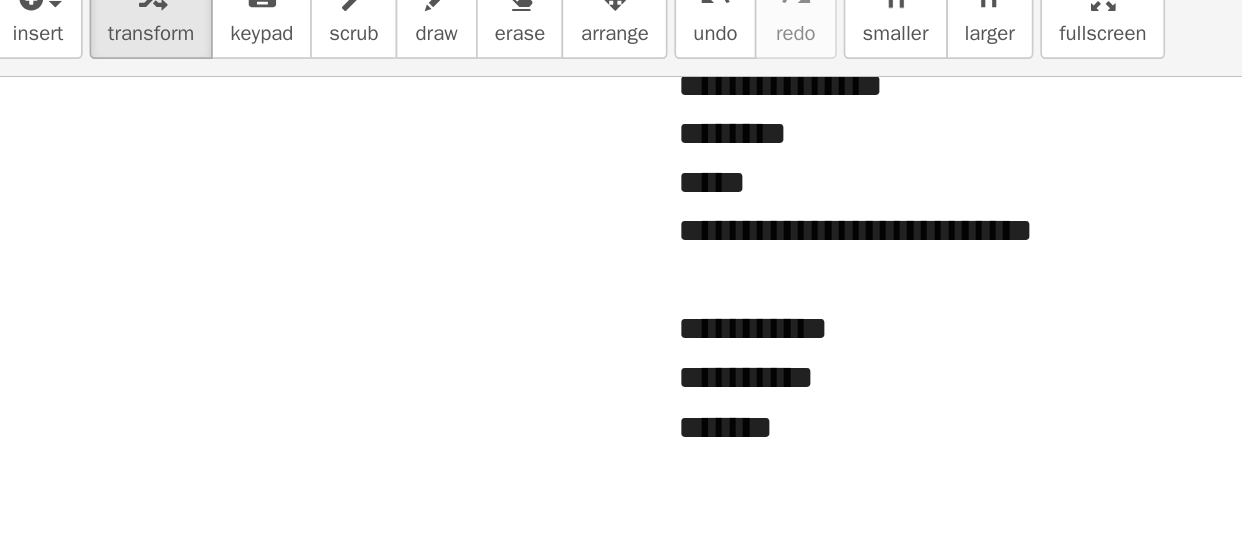 scroll, scrollTop: 2726, scrollLeft: 42, axis: both 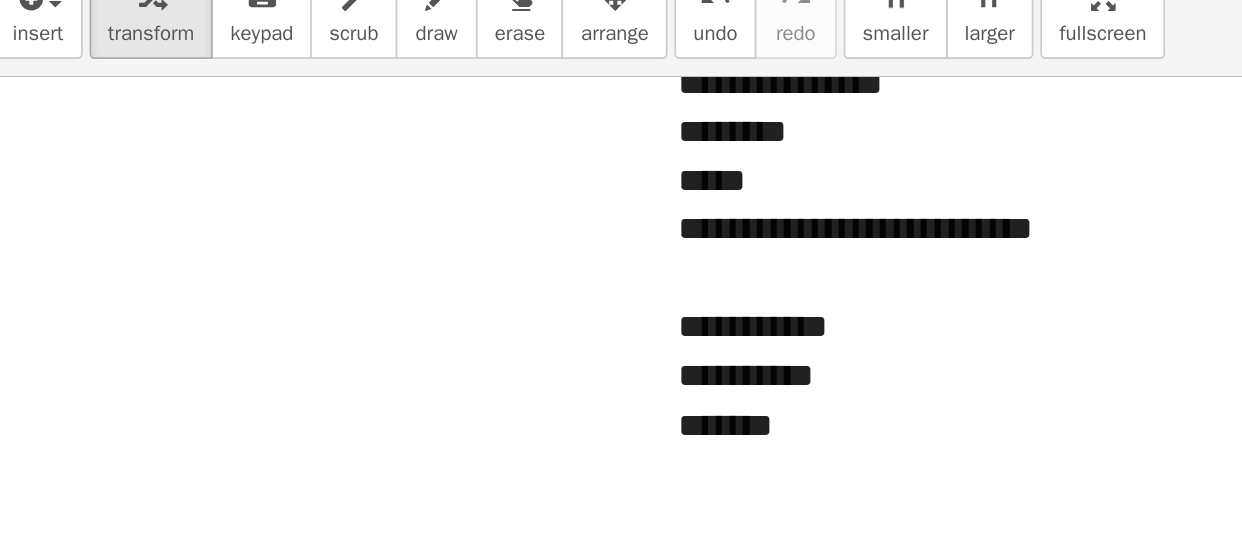 click on "*******" at bounding box center (540, 343) 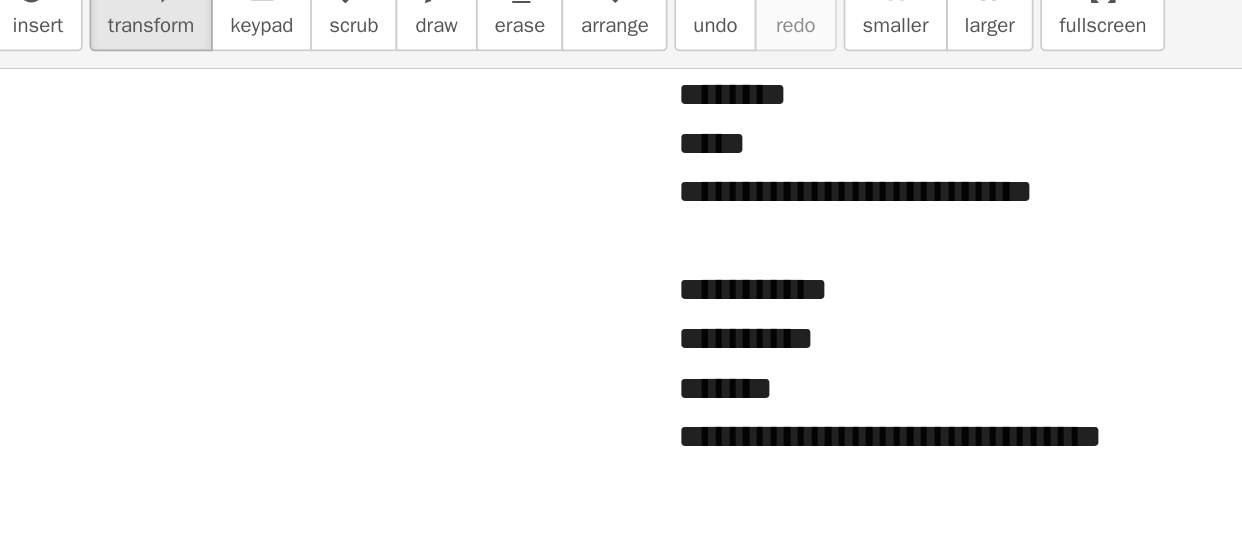 scroll, scrollTop: 2751, scrollLeft: 42, axis: both 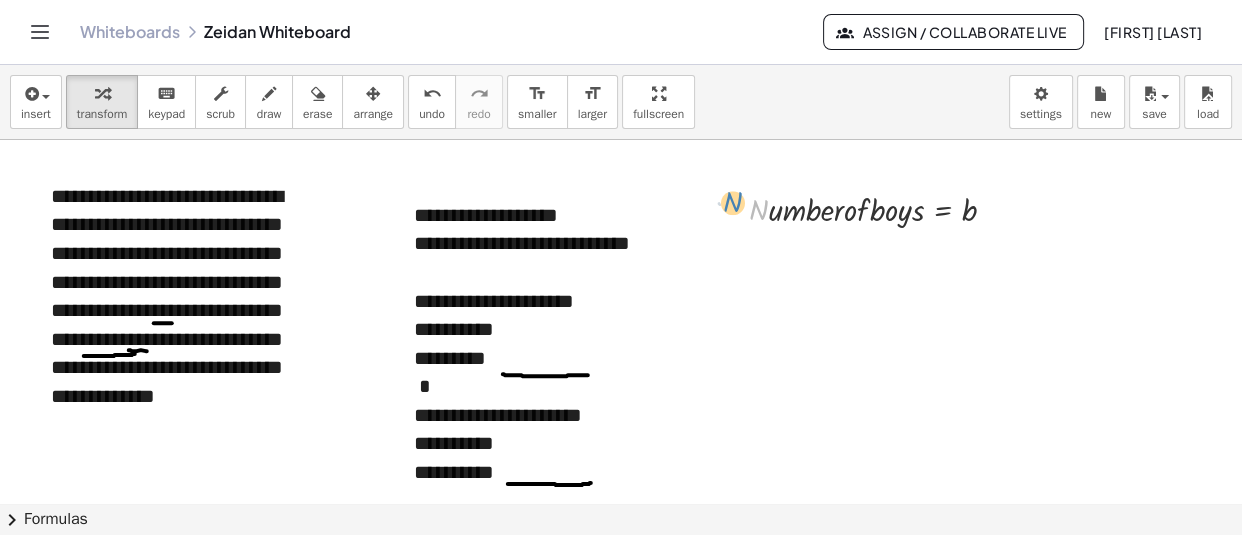 drag, startPoint x: 750, startPoint y: 216, endPoint x: 724, endPoint y: 208, distance: 27.202942 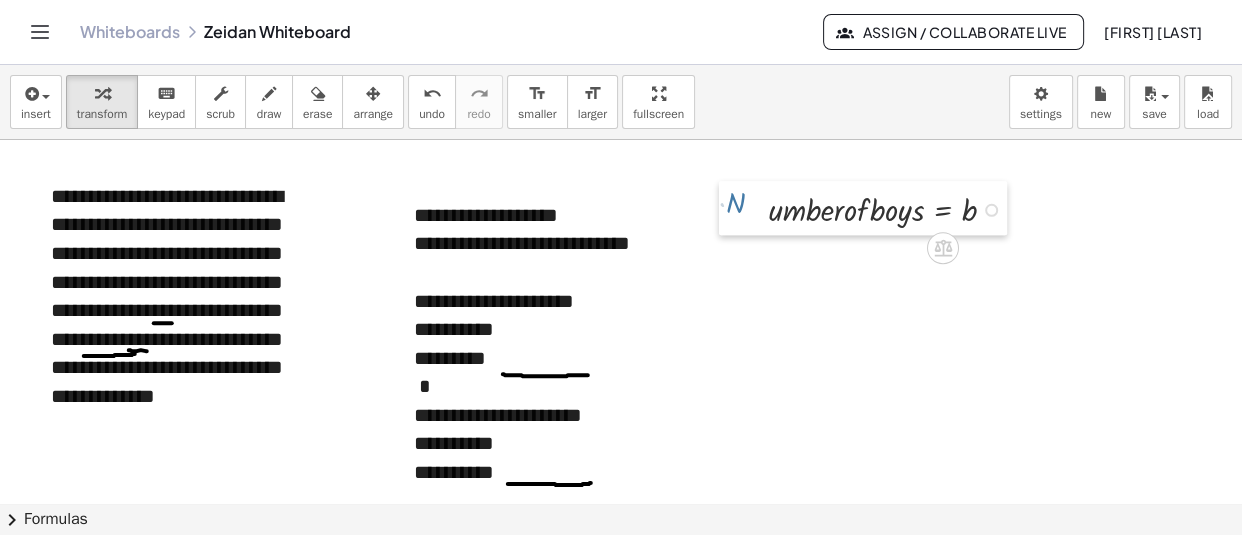 click at bounding box center [734, 208] 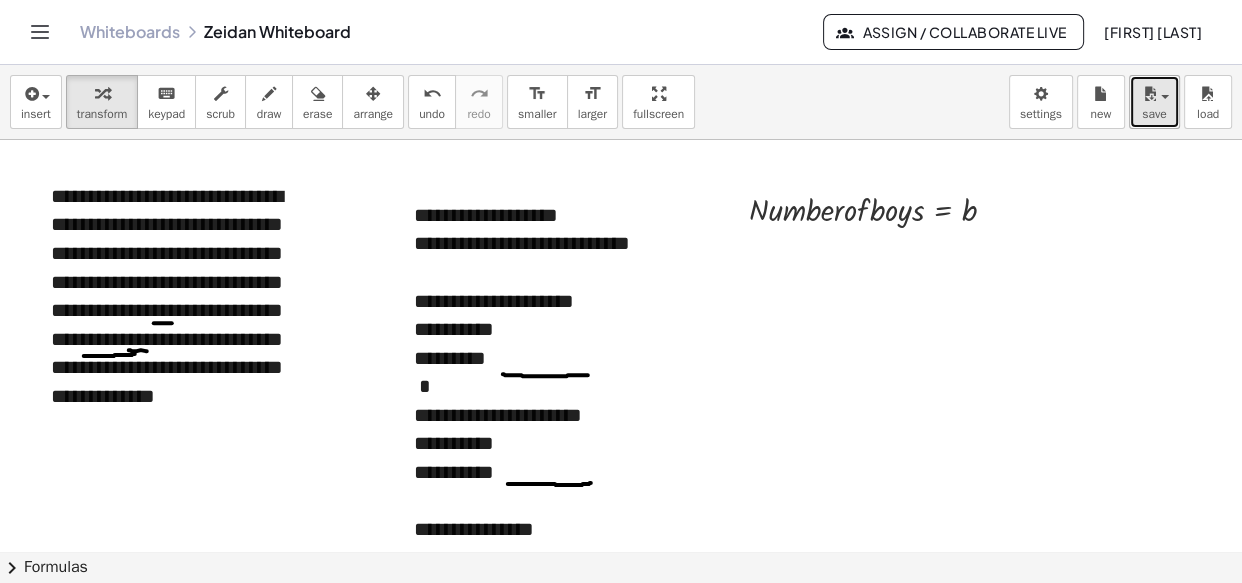 click on "save" at bounding box center [1154, 102] 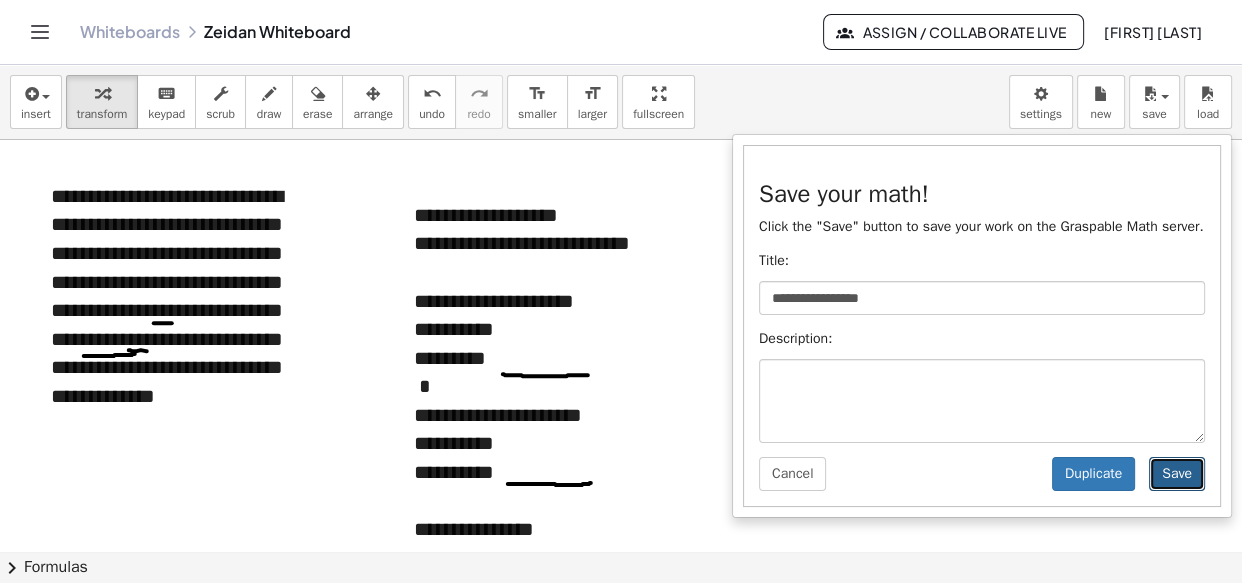 click on "Save" at bounding box center (1177, 474) 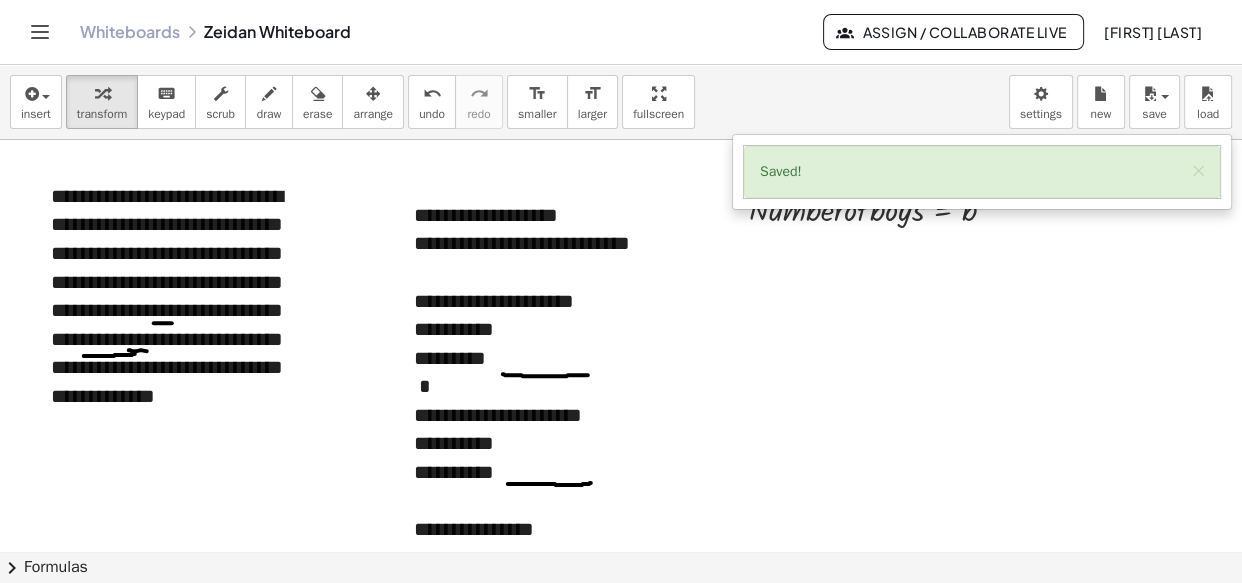 click on "Whiteboards" 